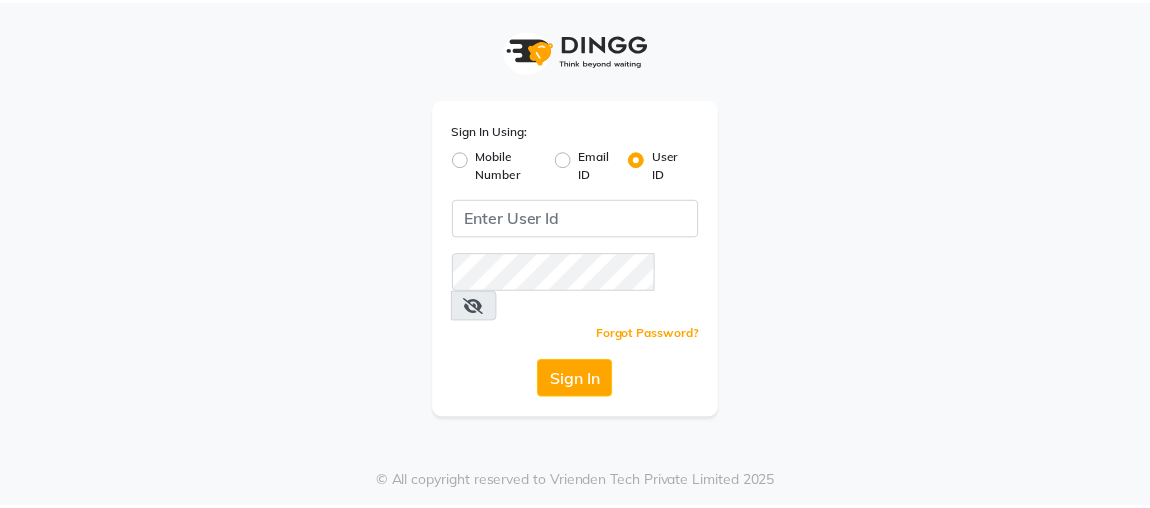 scroll, scrollTop: 0, scrollLeft: 0, axis: both 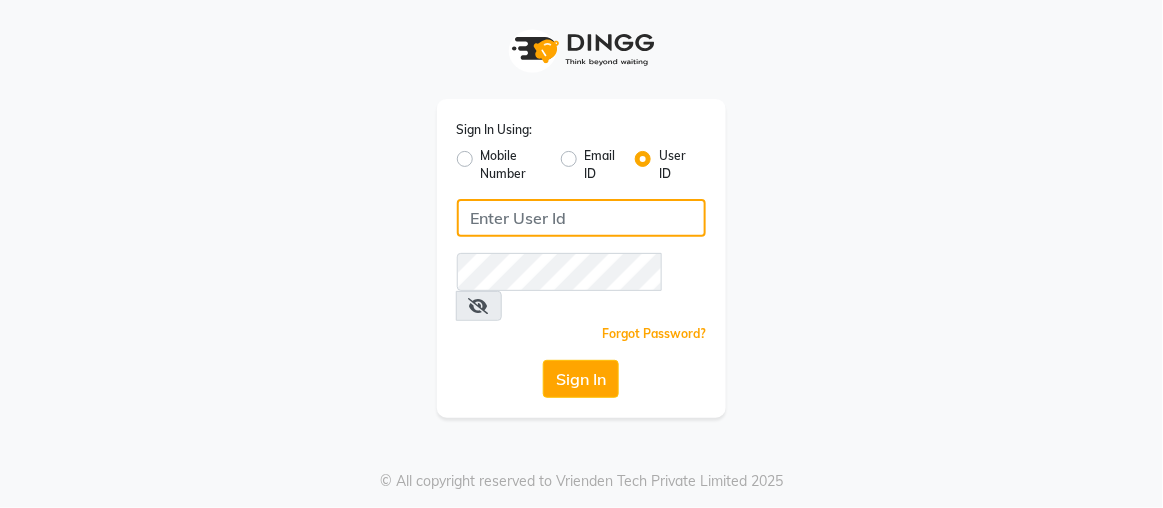 type on "rajaj" 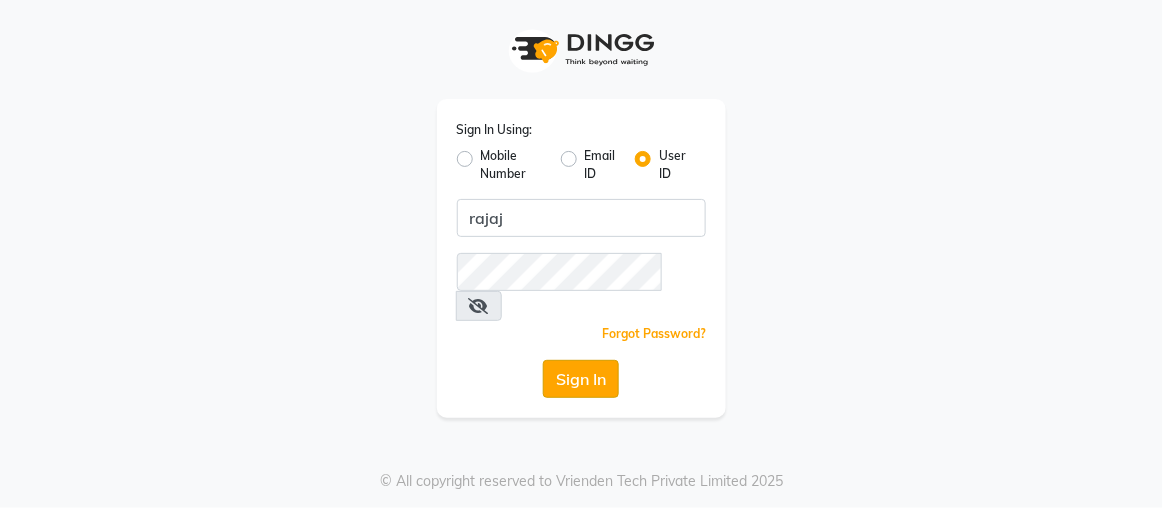 click on "Sign In" 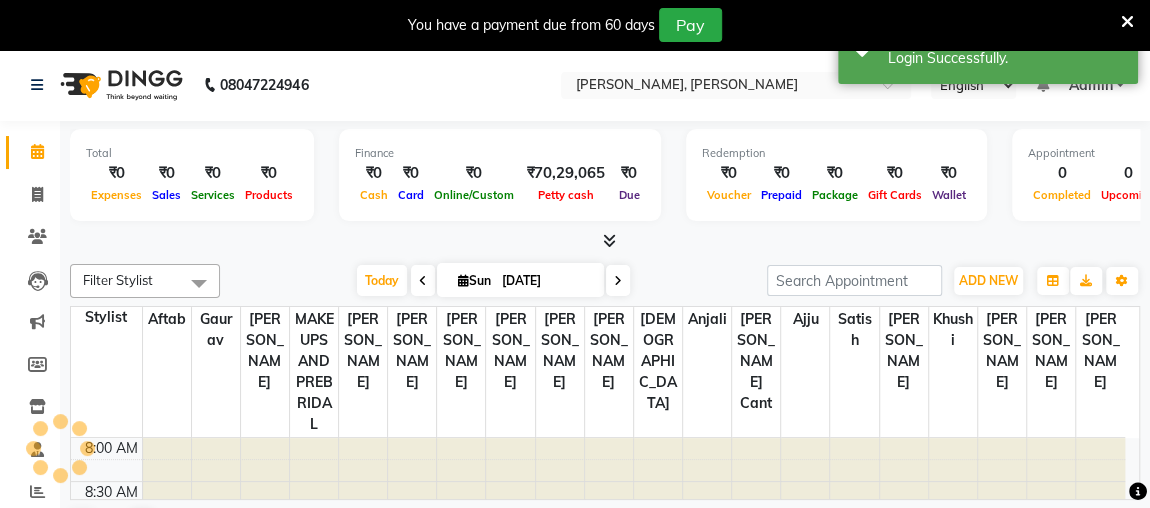 scroll, scrollTop: 0, scrollLeft: 0, axis: both 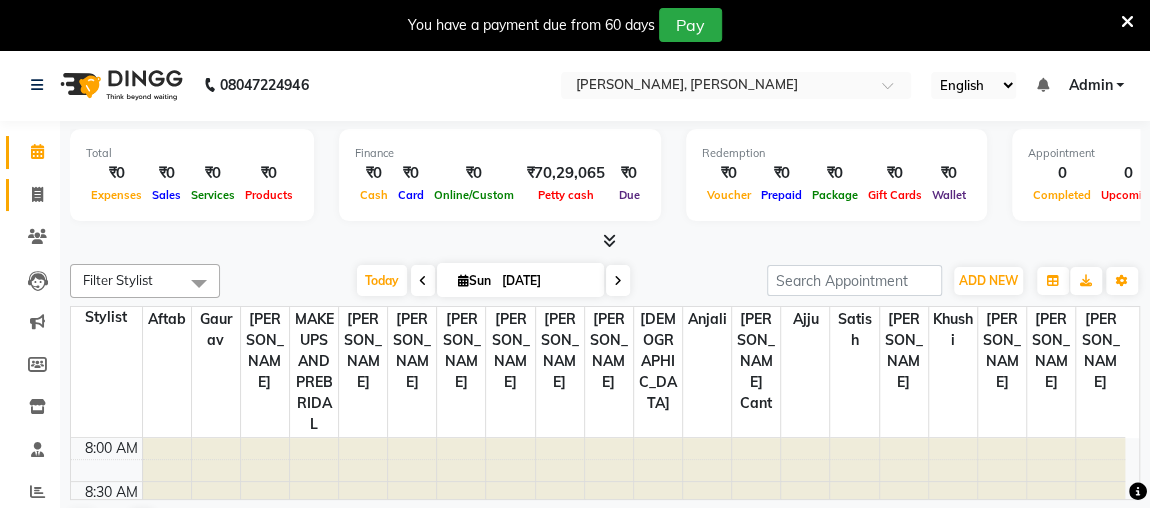 click 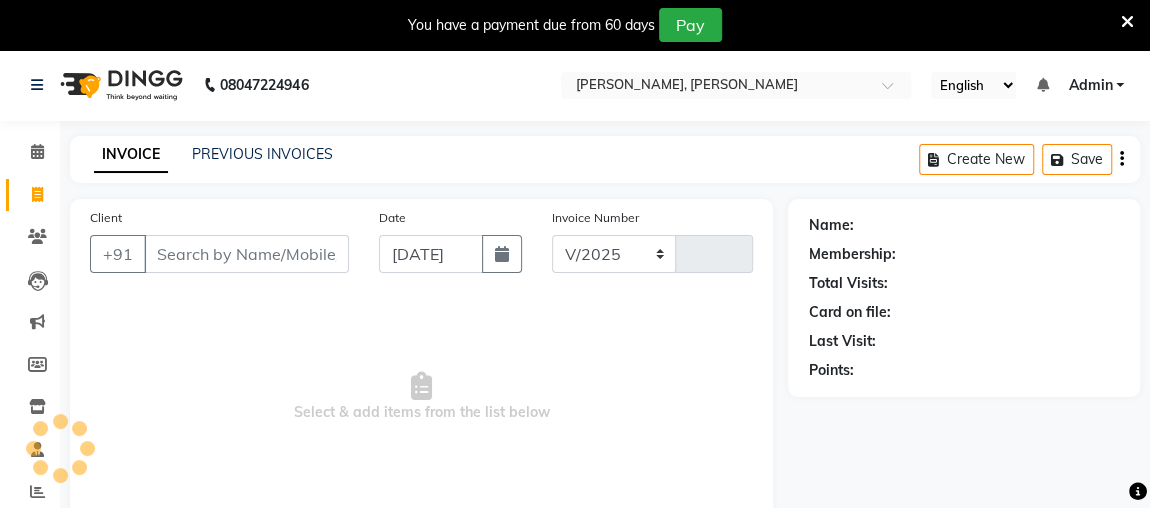 scroll, scrollTop: 6, scrollLeft: 0, axis: vertical 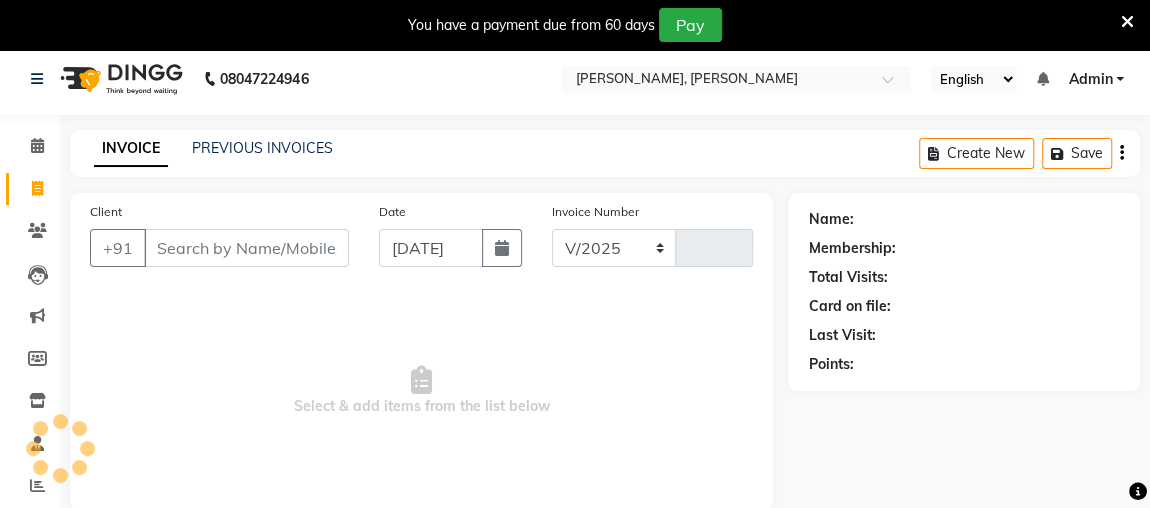 select on "4362" 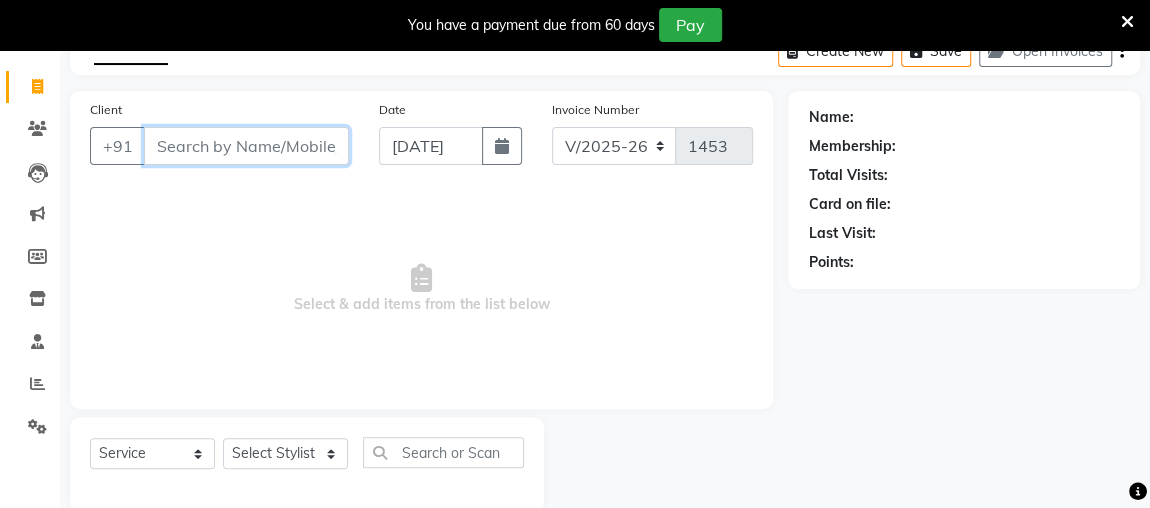 scroll, scrollTop: 0, scrollLeft: 0, axis: both 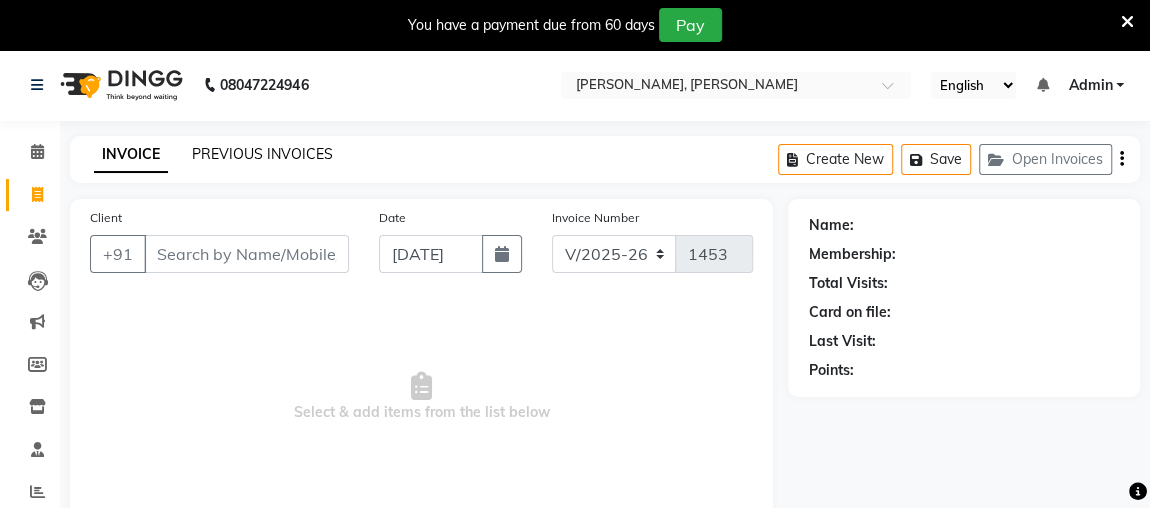click on "PREVIOUS INVOICES" 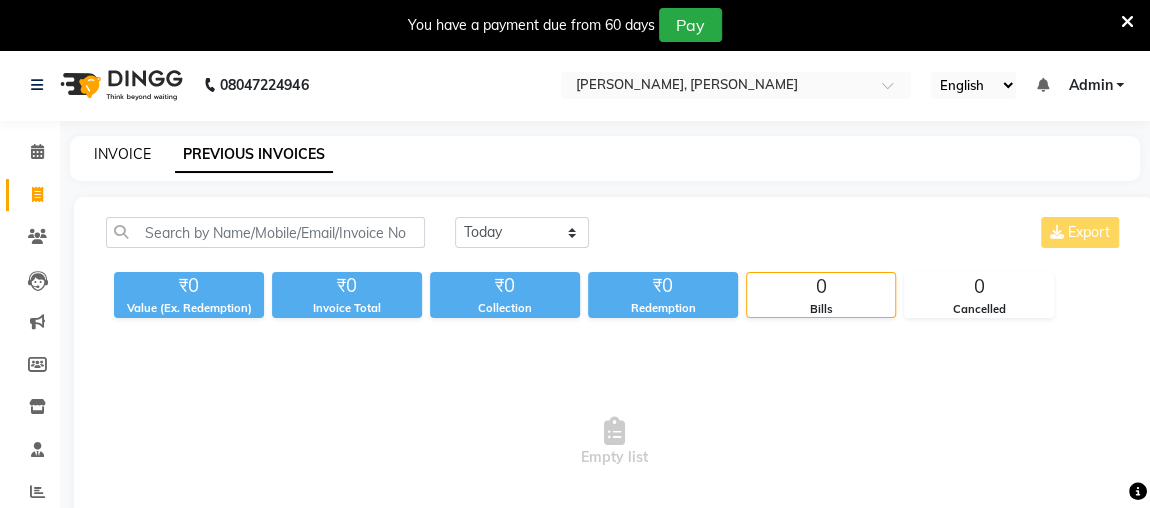 click on "INVOICE" 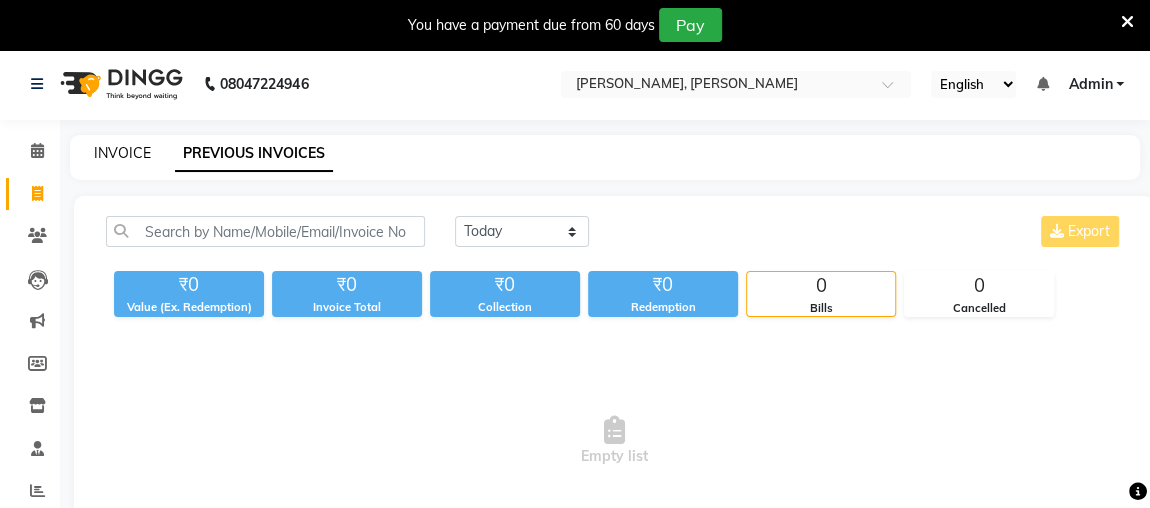select on "service" 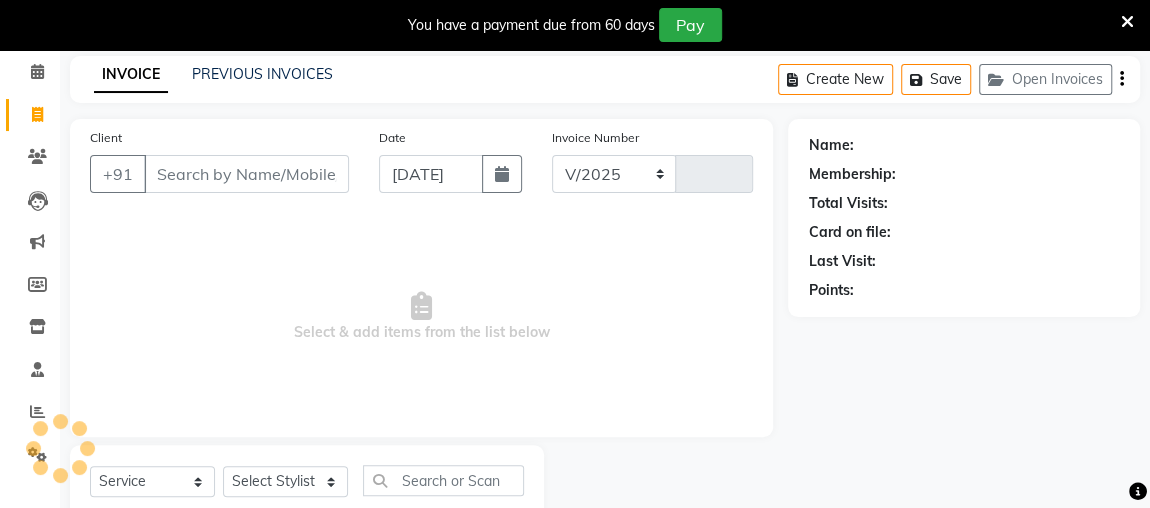 select on "4362" 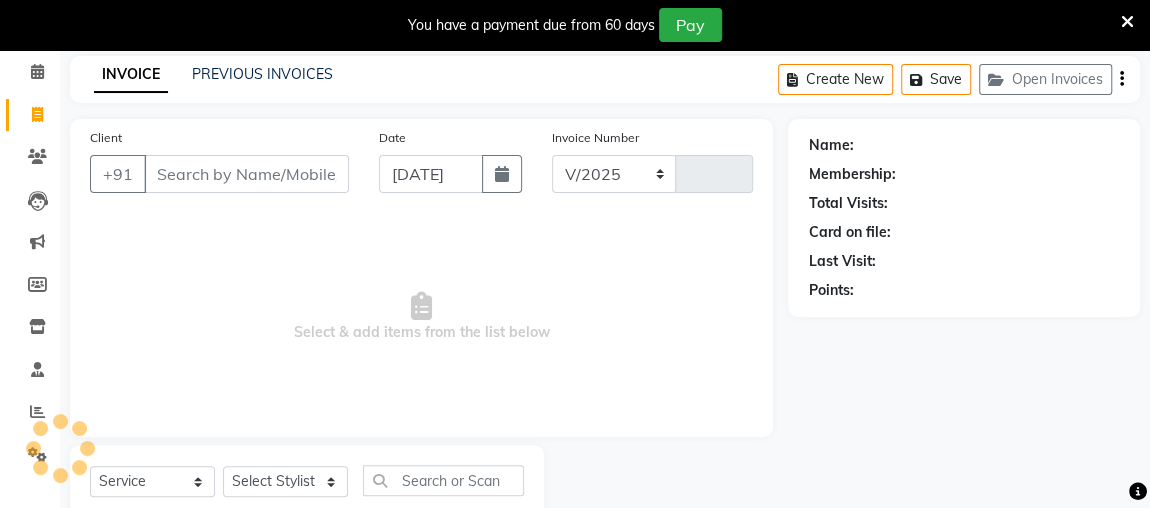 type on "1453" 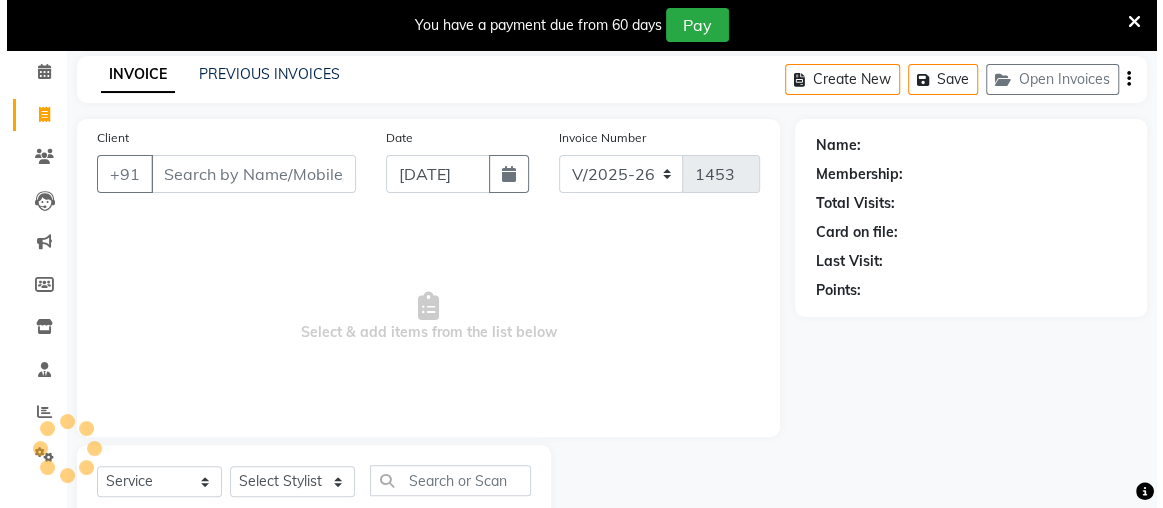 scroll, scrollTop: 140, scrollLeft: 0, axis: vertical 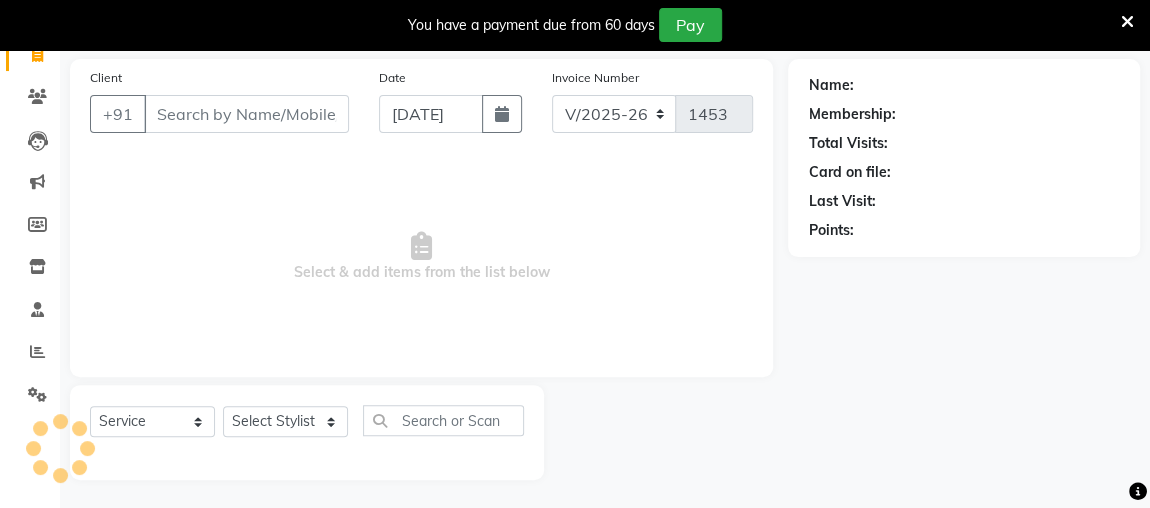 click on "Client" at bounding box center [246, 114] 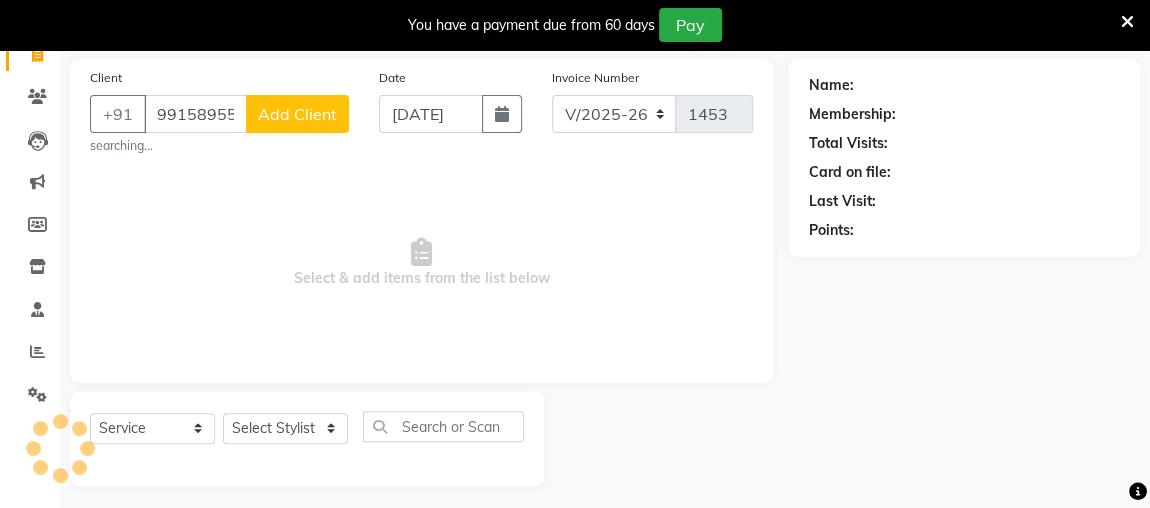type on "9915895551" 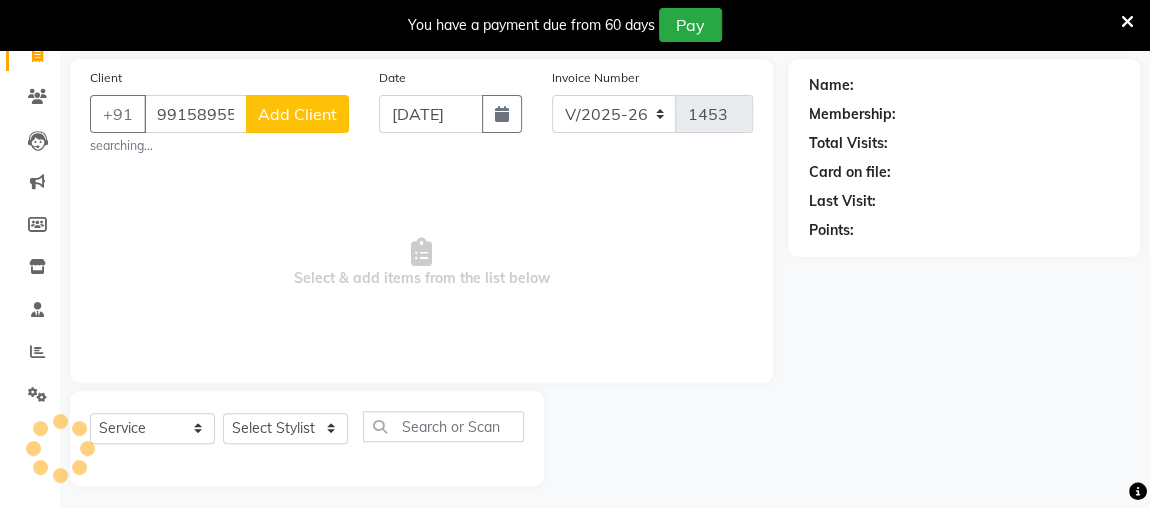 click on "Add Client" 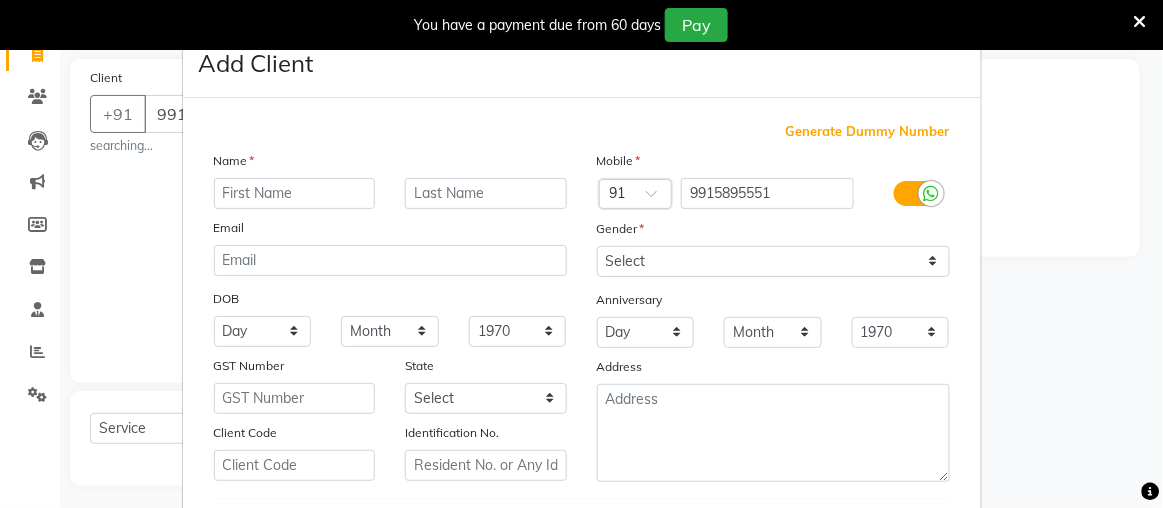 click on "Generate Dummy Number" at bounding box center (582, 132) 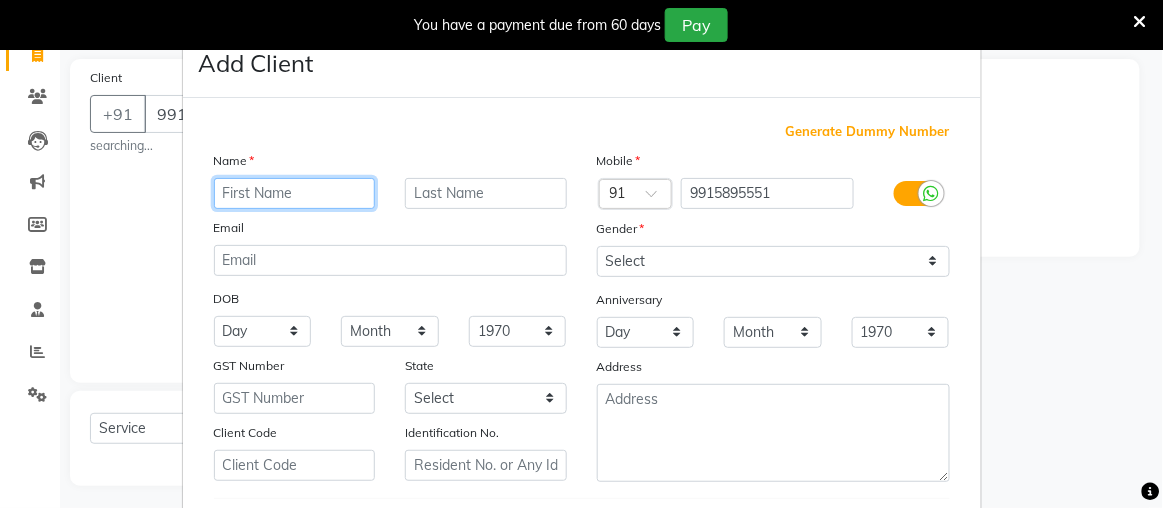 click at bounding box center (295, 193) 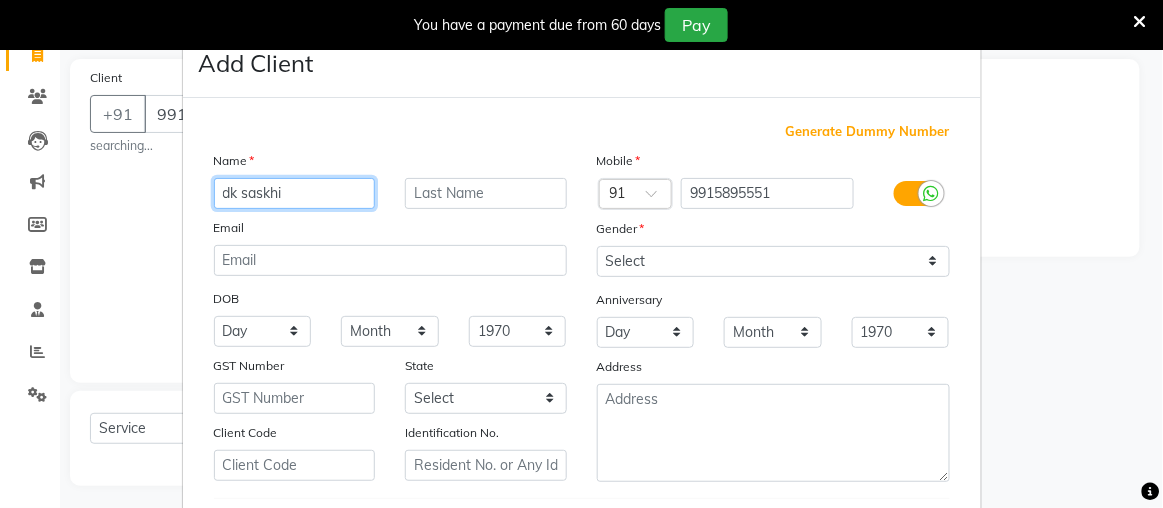 type on "dk saskhi" 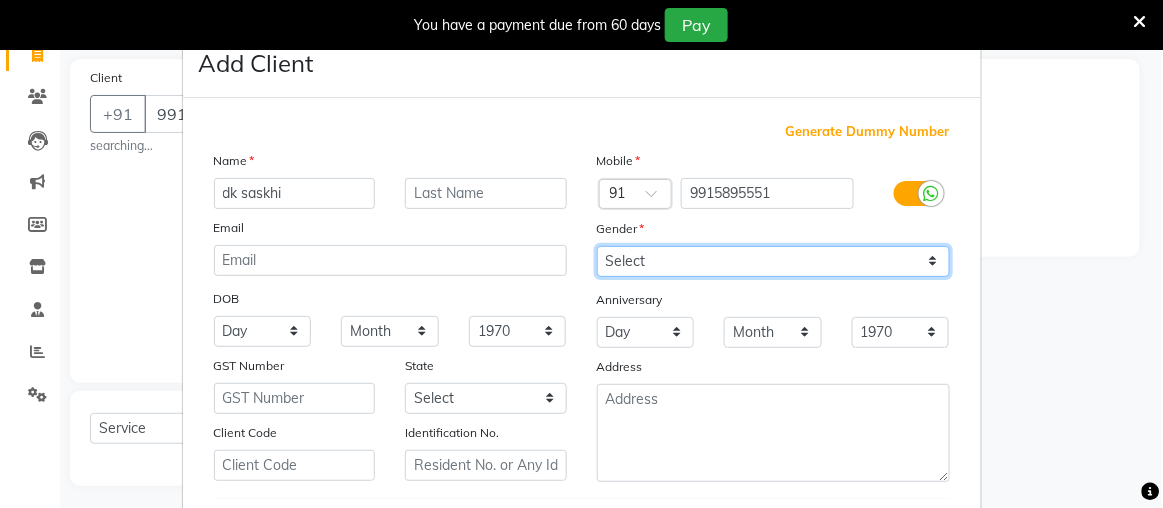 click on "Select [DEMOGRAPHIC_DATA] [DEMOGRAPHIC_DATA] Other Prefer Not To Say" at bounding box center (773, 261) 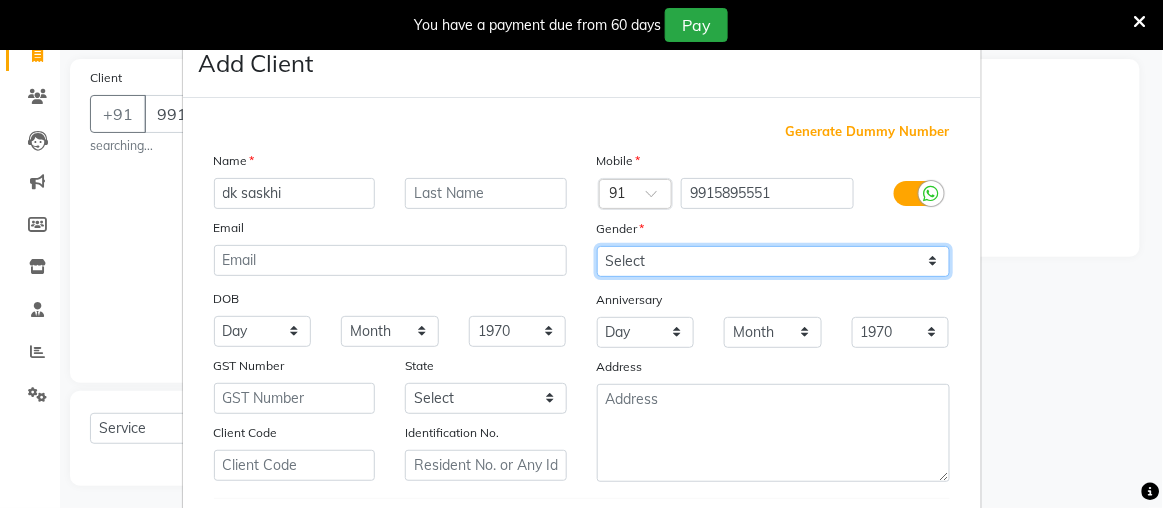 click on "Select [DEMOGRAPHIC_DATA] [DEMOGRAPHIC_DATA] Other Prefer Not To Say" at bounding box center [773, 261] 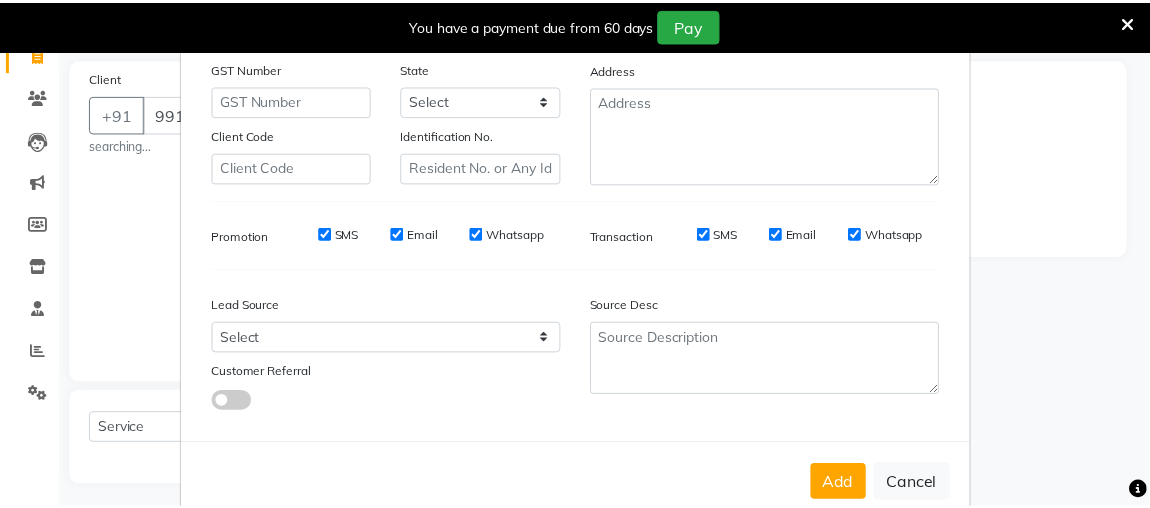 scroll, scrollTop: 334, scrollLeft: 0, axis: vertical 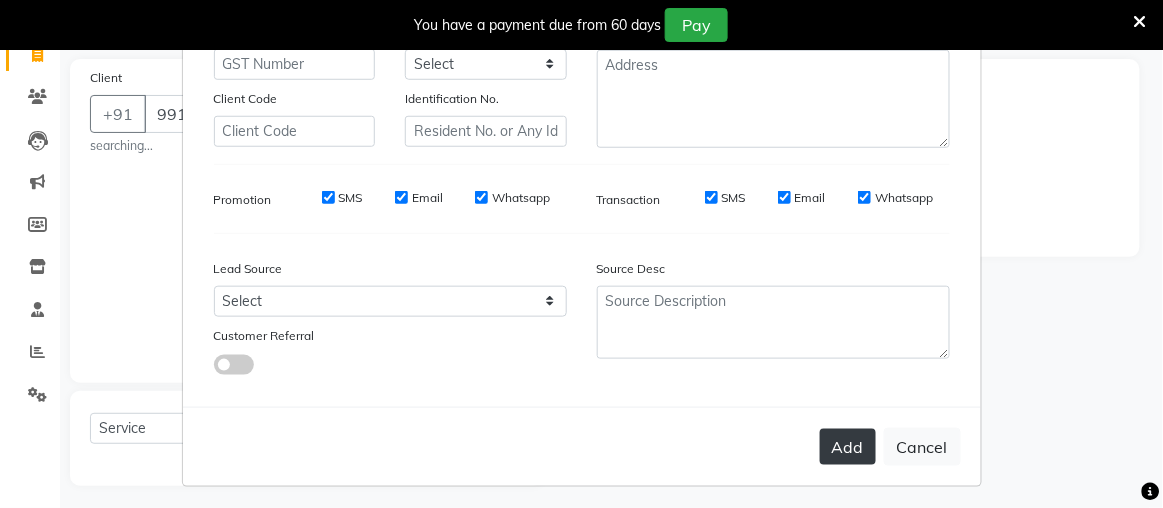 click on "Add" at bounding box center [848, 447] 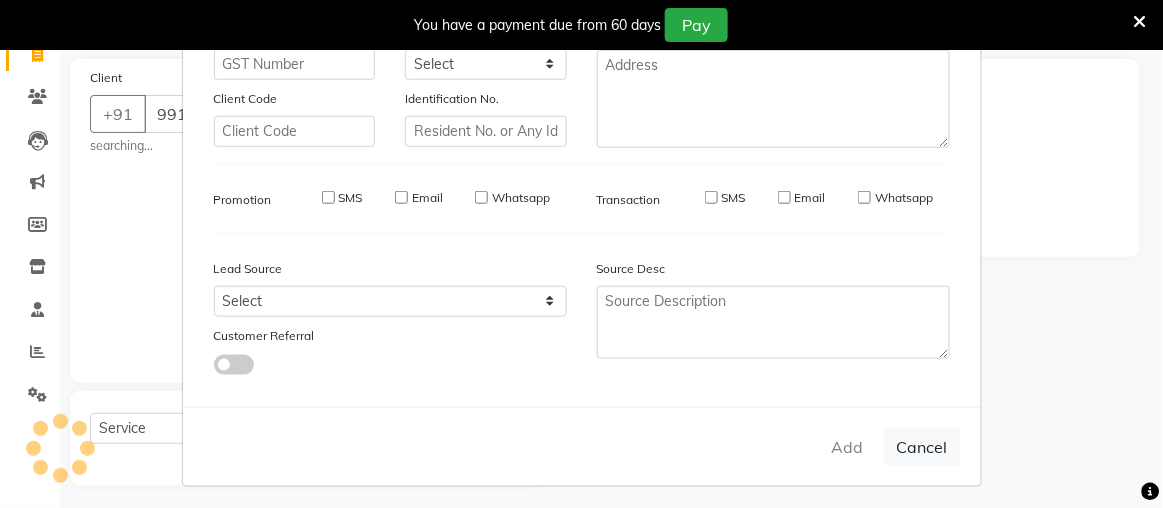 type 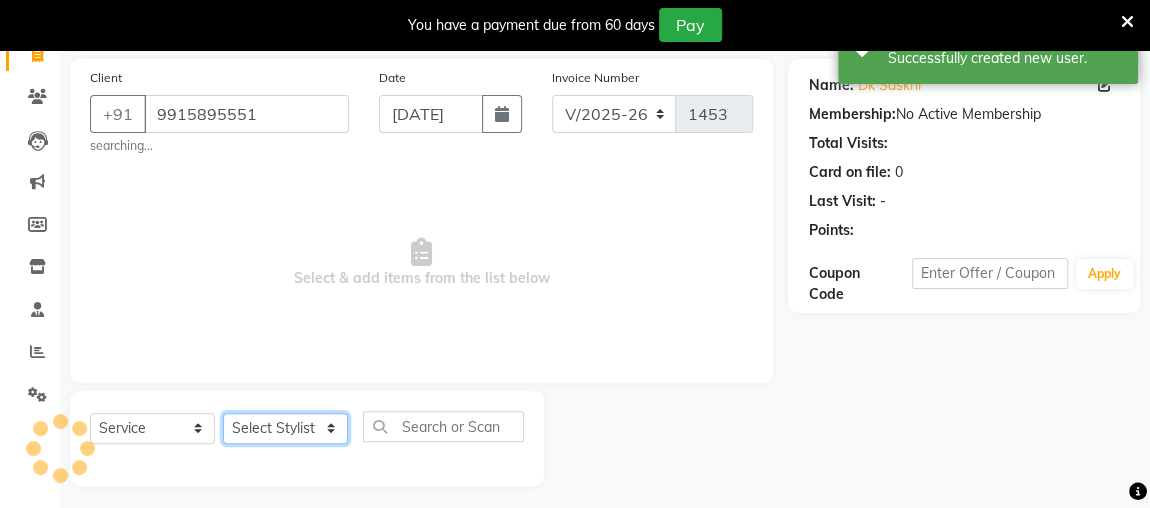 click on "Select Stylist [PERSON_NAME] anjali [PERSON_NAME] [PERSON_NAME] [PERSON_NAME] [PERSON_NAME] MAKEUPS AND PREBRIDAL [PERSON_NAME]  [PERSON_NAME] [PERSON_NAME]  [PERSON_NAME] [PERSON_NAME] [PERSON_NAME] cant TBASSUM [PERSON_NAME]  VISHAL" 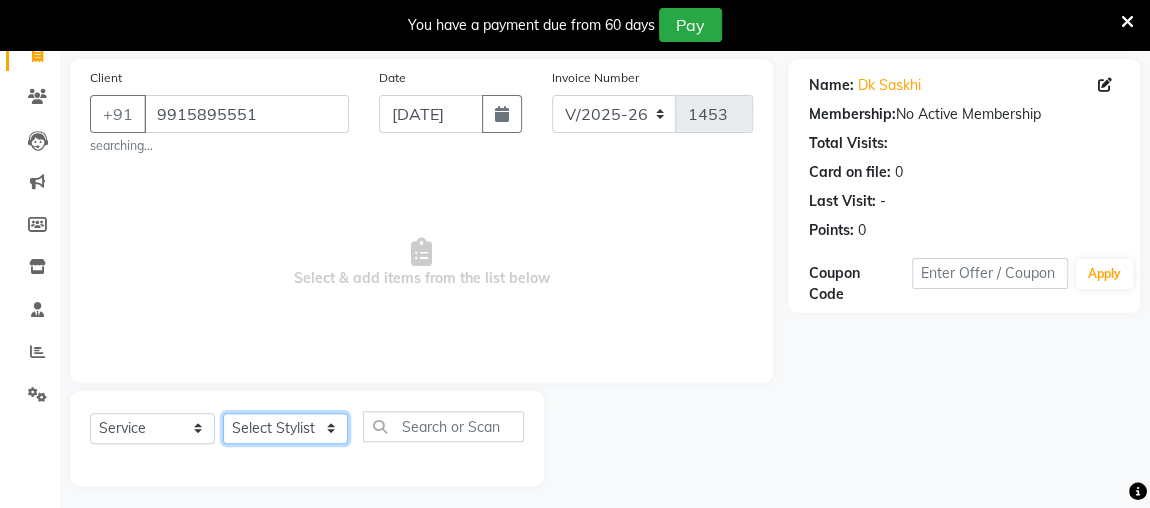 select on "33501" 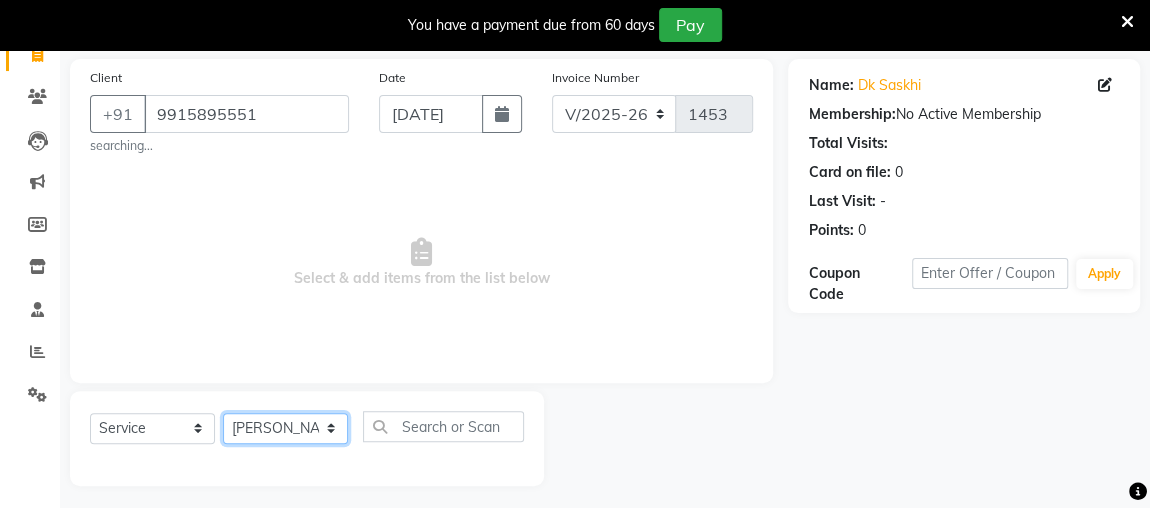 click on "Select Stylist [PERSON_NAME] anjali [PERSON_NAME] [PERSON_NAME] [PERSON_NAME] [PERSON_NAME] MAKEUPS AND PREBRIDAL [PERSON_NAME]  [PERSON_NAME] [PERSON_NAME]  [PERSON_NAME] [PERSON_NAME] [PERSON_NAME] cant TBASSUM [PERSON_NAME]  VISHAL" 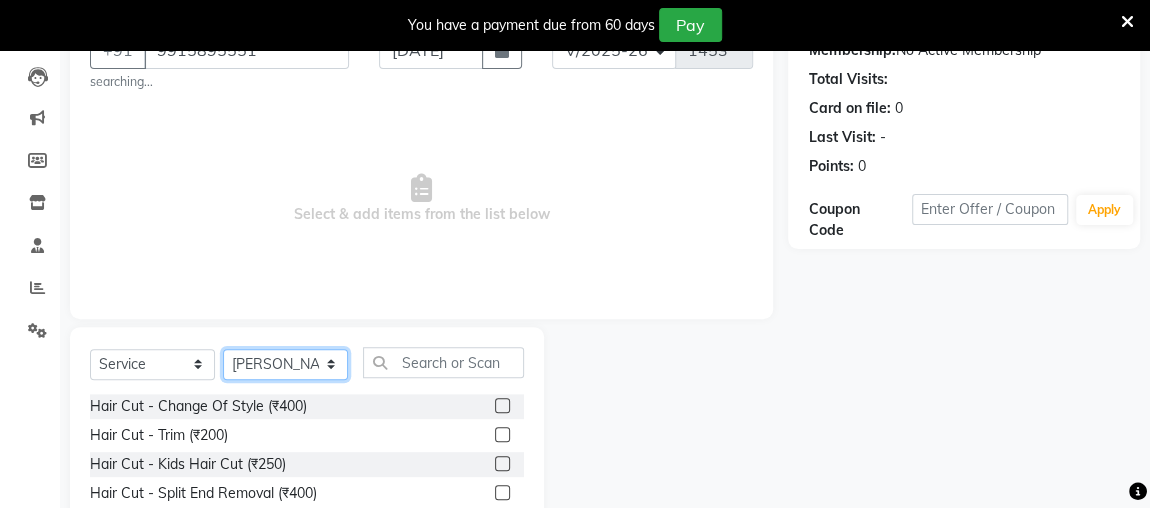 scroll, scrollTop: 245, scrollLeft: 0, axis: vertical 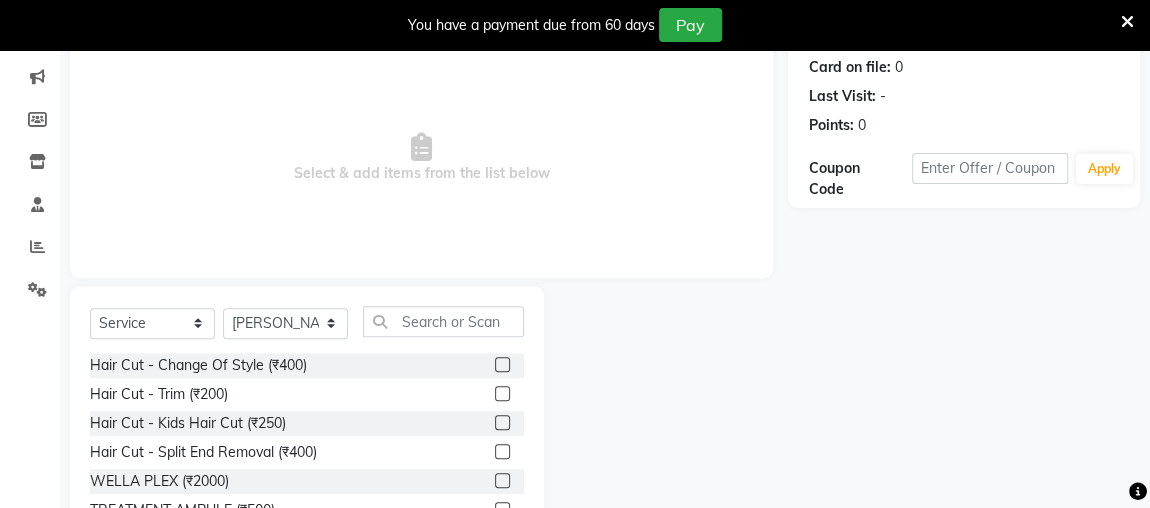 click 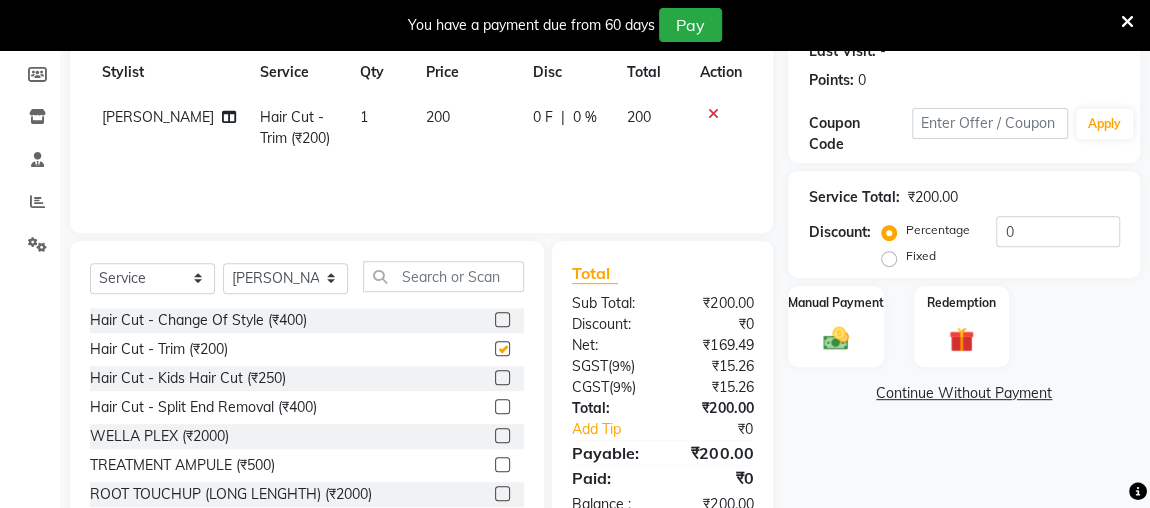 checkbox on "false" 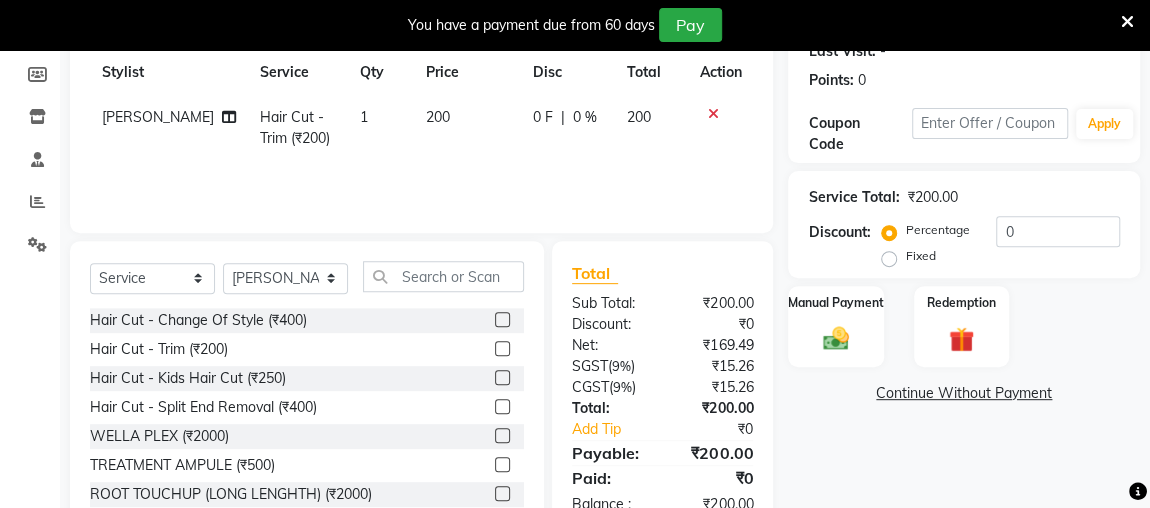 scroll, scrollTop: 346, scrollLeft: 0, axis: vertical 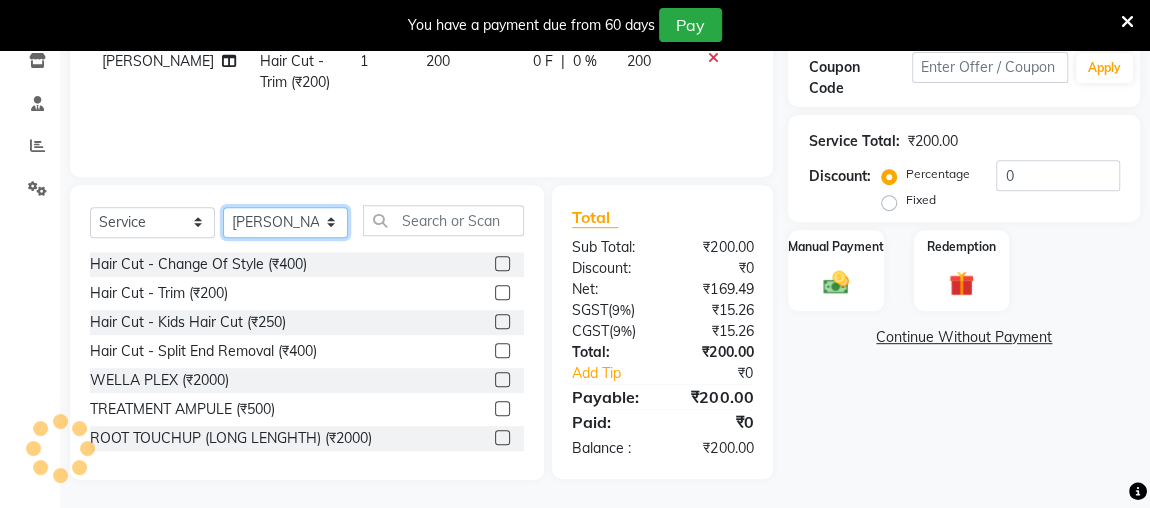click on "Select Stylist [PERSON_NAME] anjali [PERSON_NAME] [PERSON_NAME] [PERSON_NAME] [PERSON_NAME] MAKEUPS AND PREBRIDAL [PERSON_NAME]  [PERSON_NAME] [PERSON_NAME]  [PERSON_NAME] [PERSON_NAME] [PERSON_NAME] cant TBASSUM [PERSON_NAME]  VISHAL" 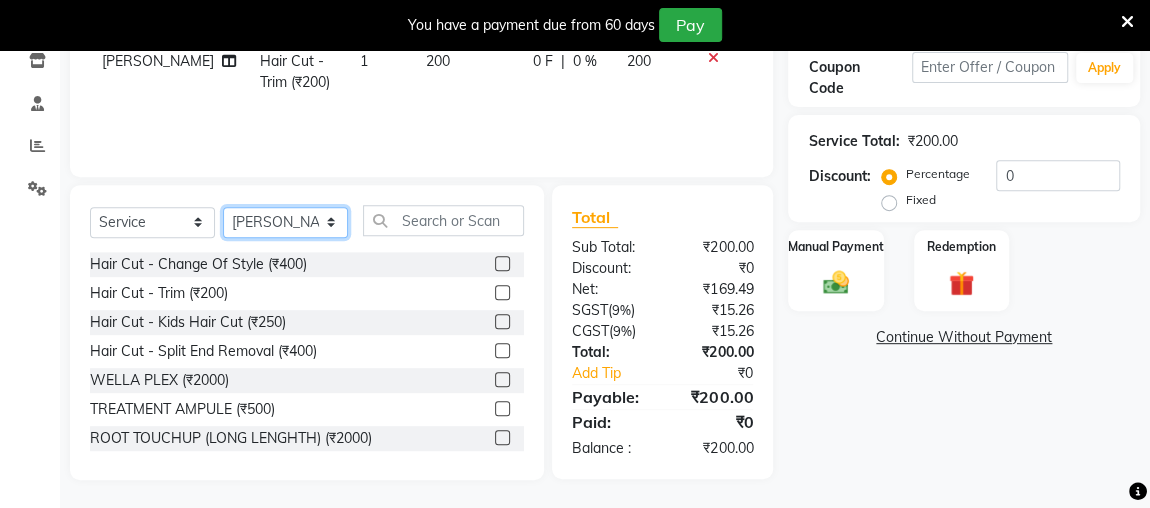 select on "80456" 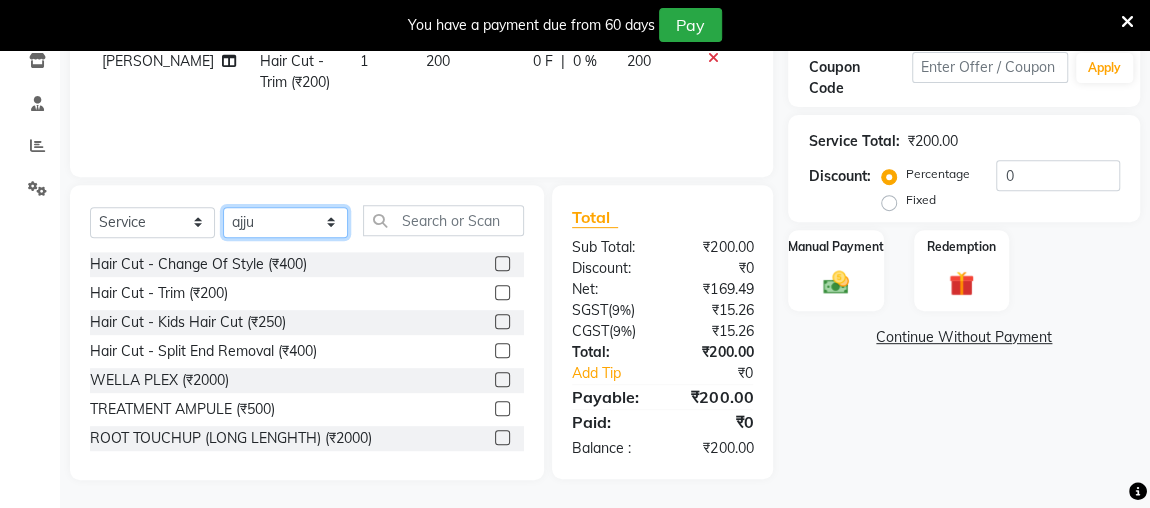click on "Select Stylist [PERSON_NAME] anjali [PERSON_NAME] [PERSON_NAME] [PERSON_NAME] [PERSON_NAME] MAKEUPS AND PREBRIDAL [PERSON_NAME]  [PERSON_NAME] [PERSON_NAME]  [PERSON_NAME] [PERSON_NAME] [PERSON_NAME] cant TBASSUM [PERSON_NAME]  VISHAL" 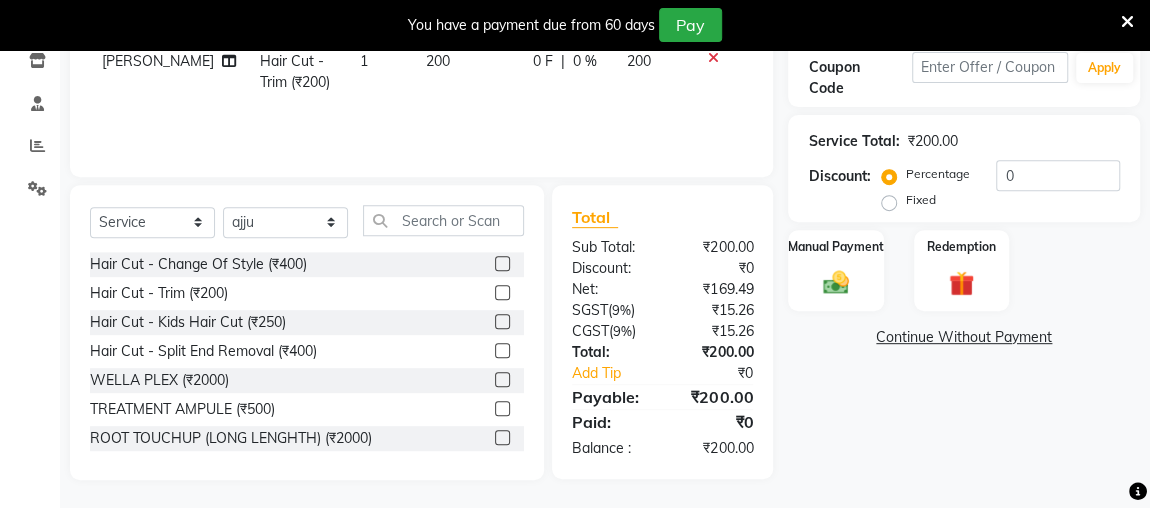 click 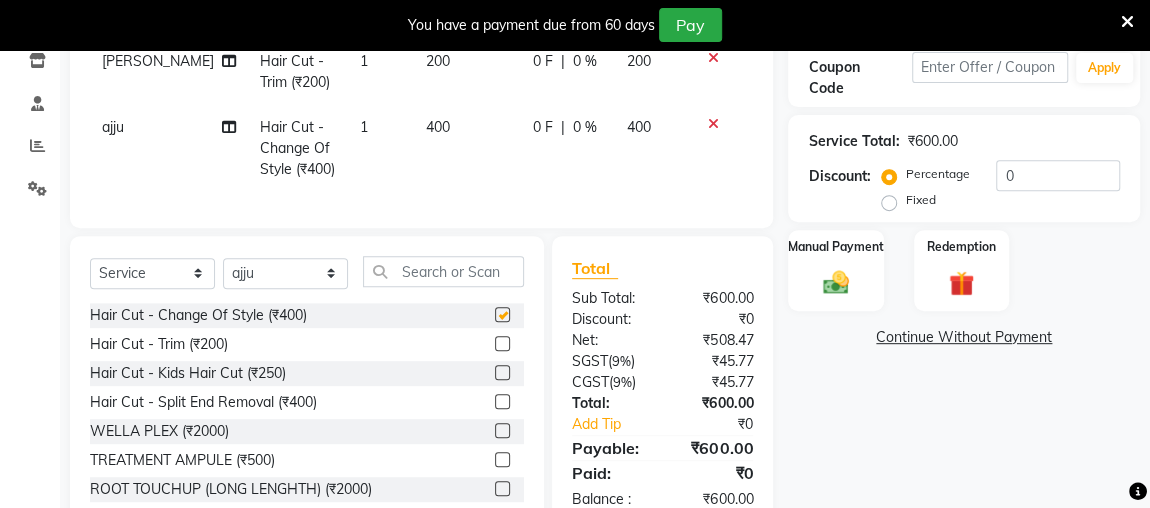 checkbox on "false" 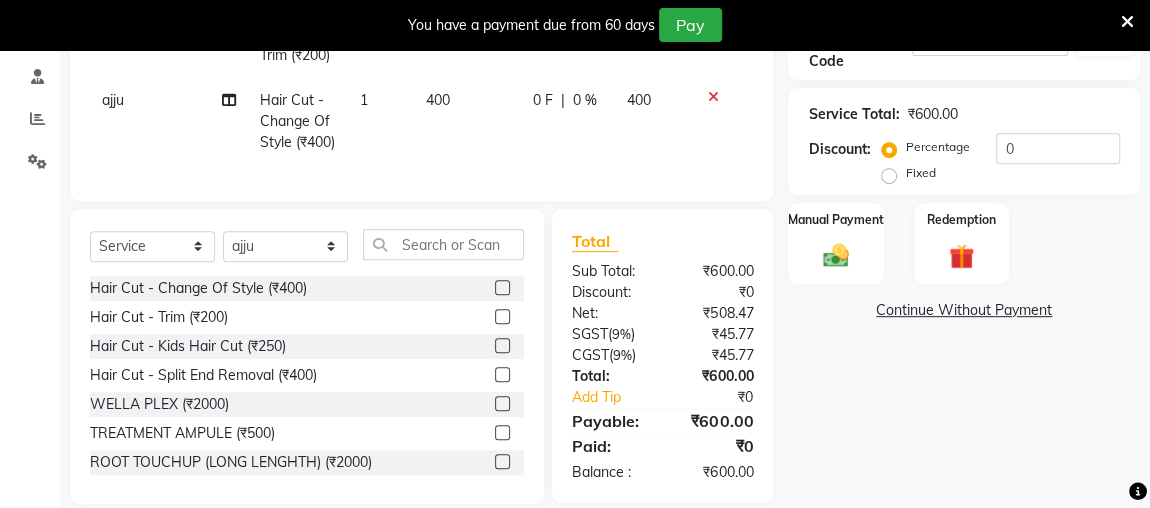 scroll, scrollTop: 411, scrollLeft: 0, axis: vertical 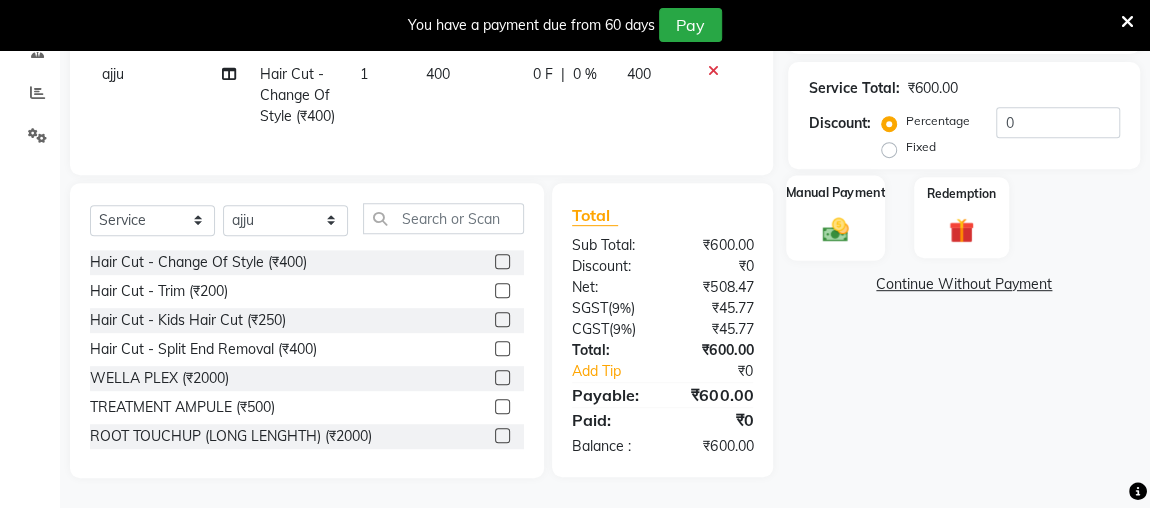 click 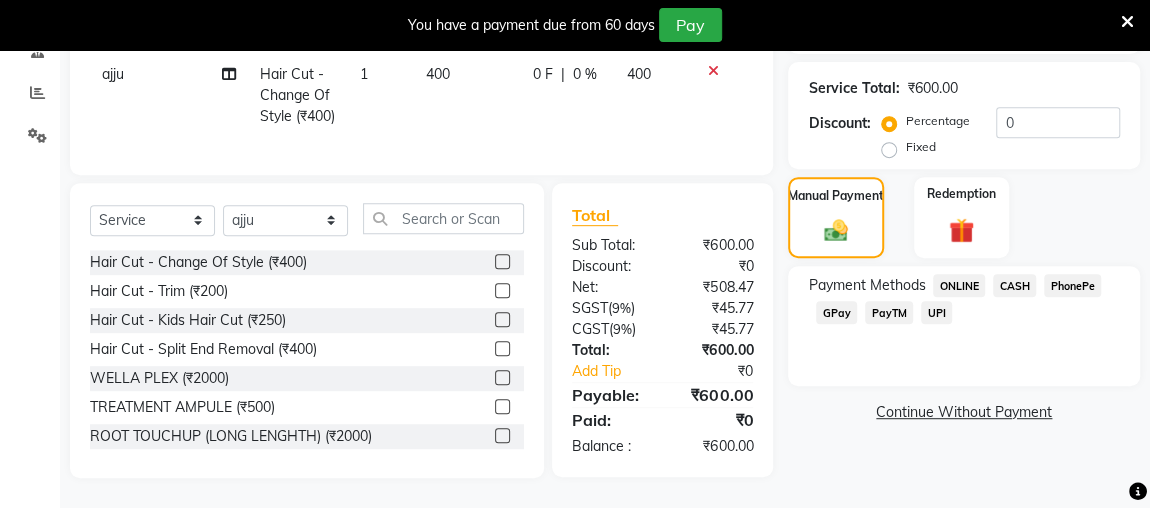 click on "CASH" 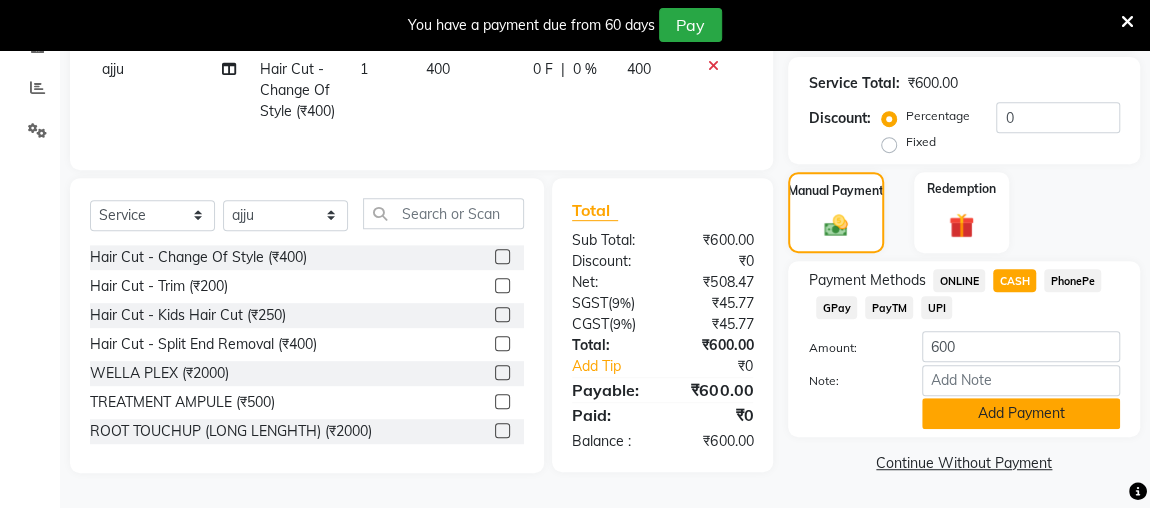 click on "Add Payment" 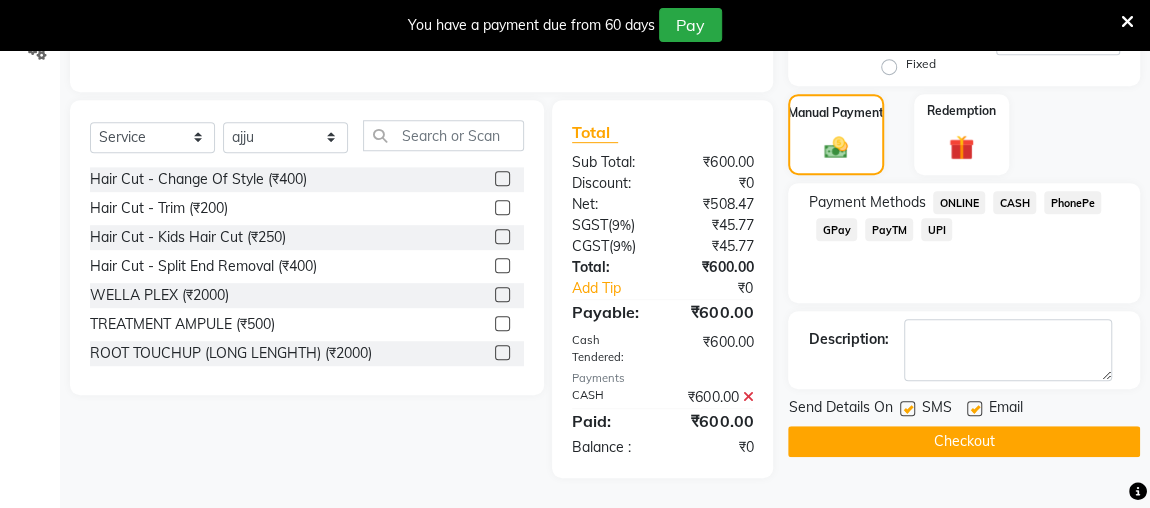 scroll, scrollTop: 493, scrollLeft: 0, axis: vertical 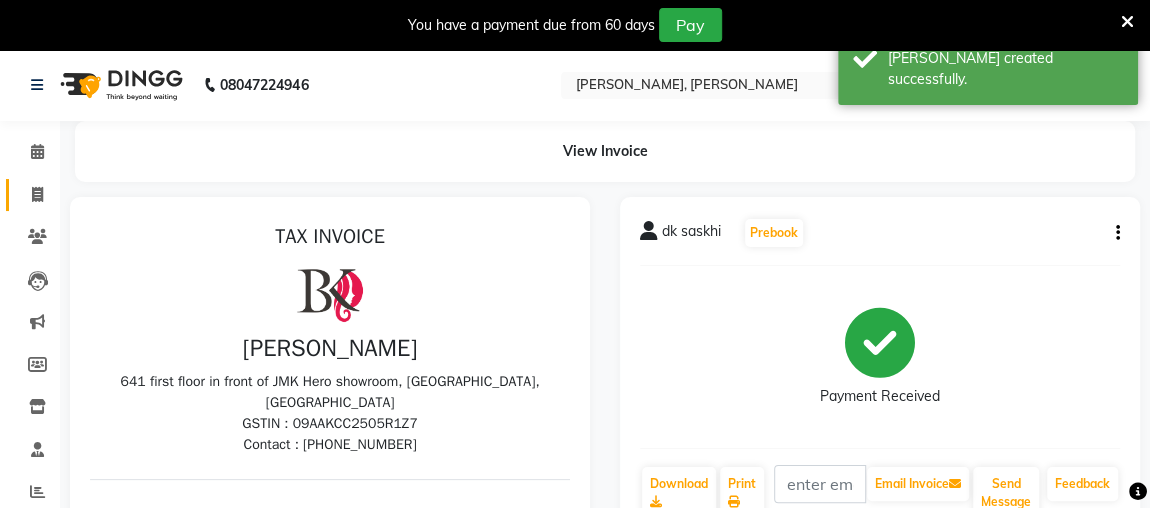 click 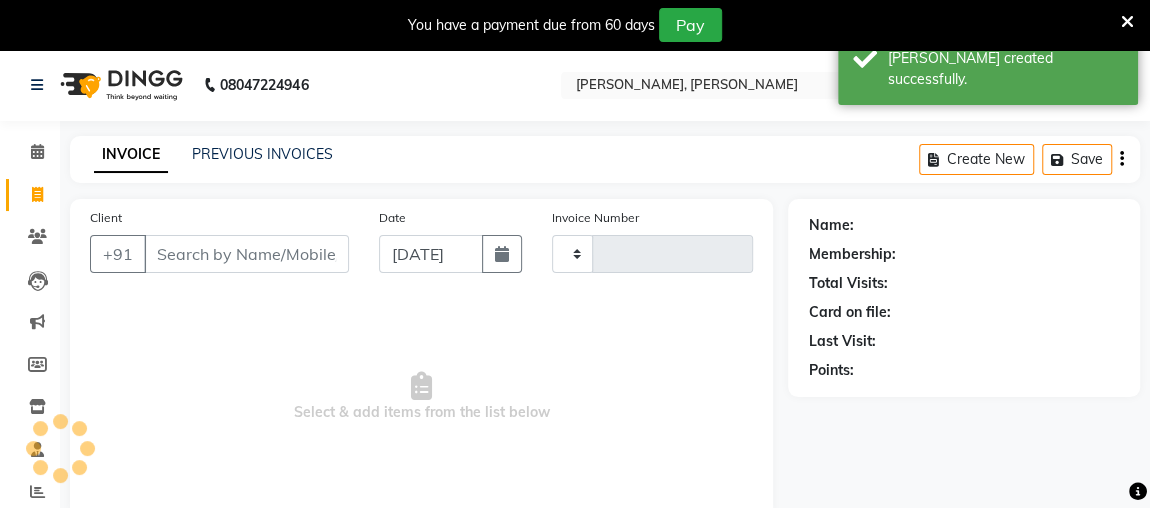 scroll, scrollTop: 140, scrollLeft: 0, axis: vertical 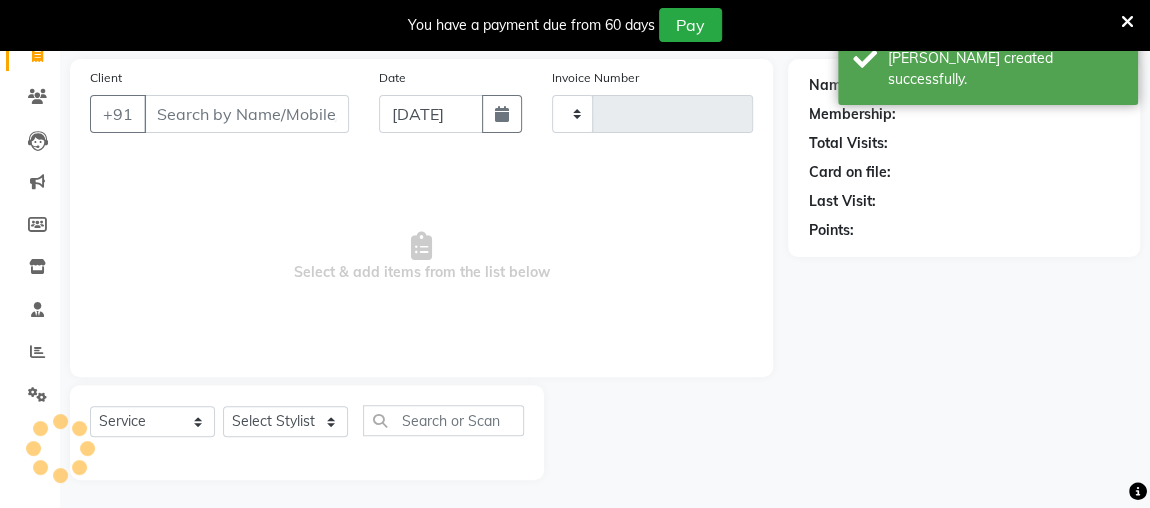 type on "1454" 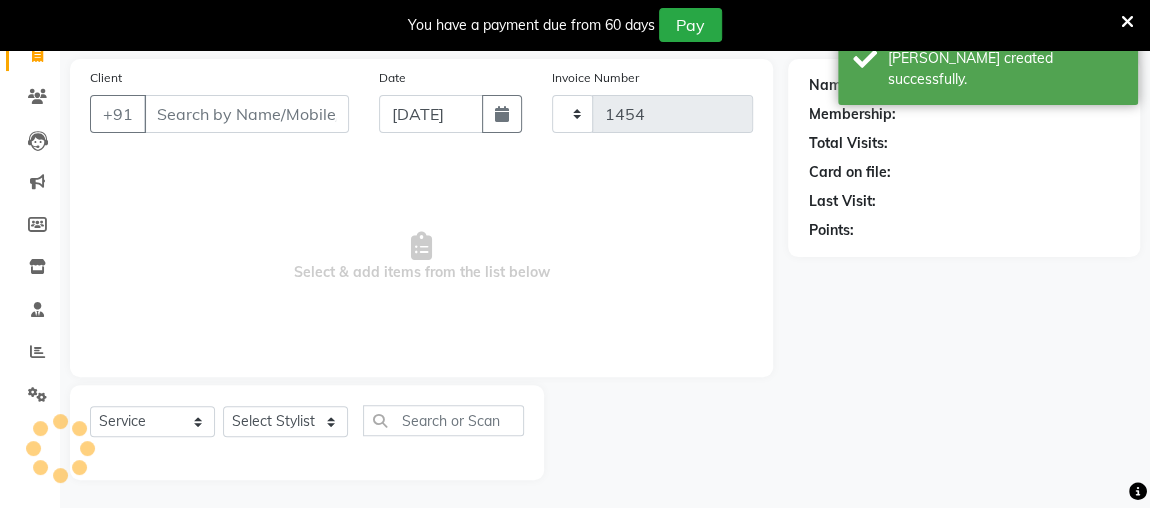 select on "4362" 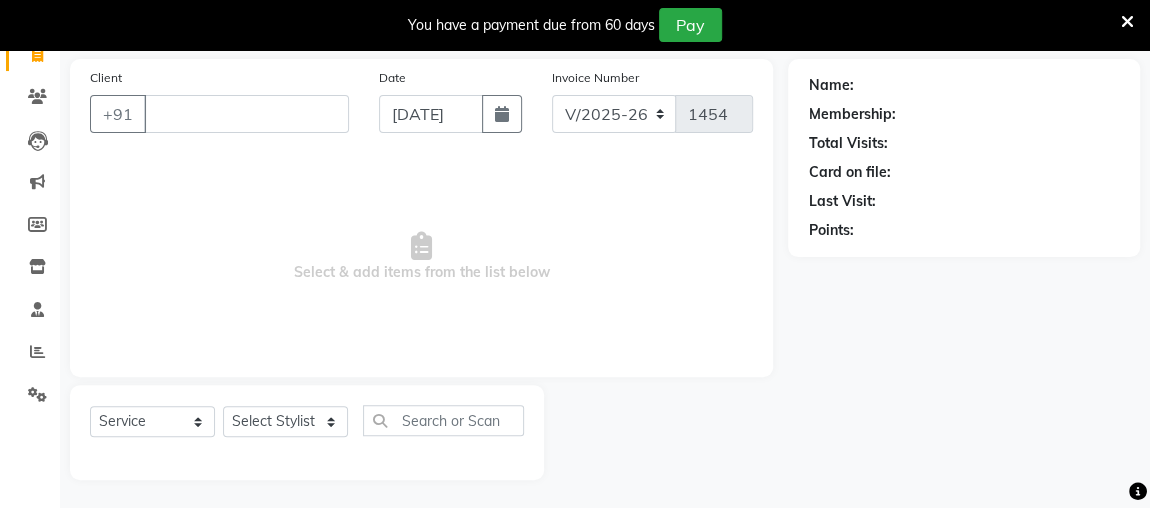 type 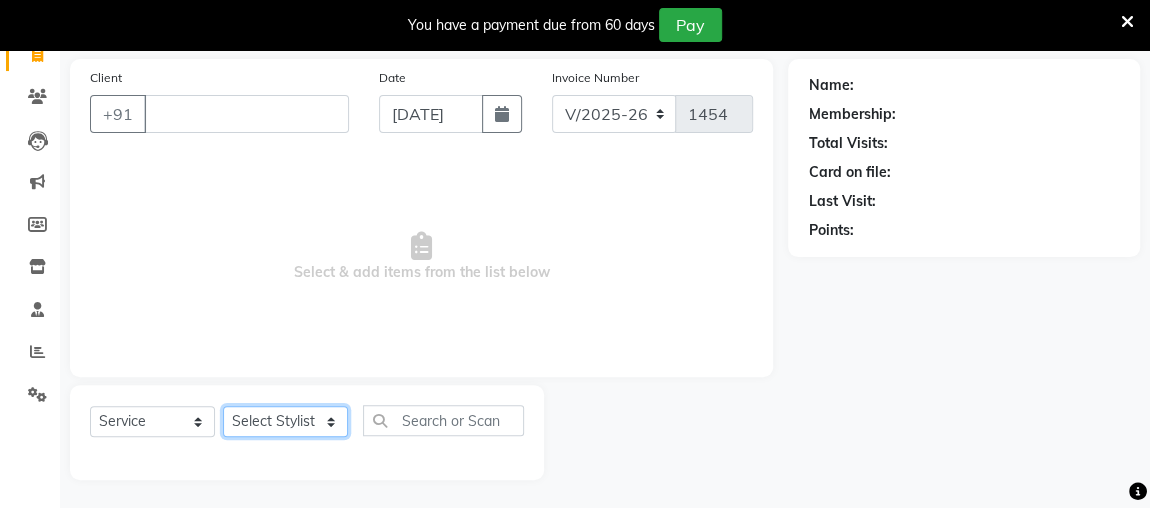 click on "Select Stylist [PERSON_NAME] anjali [PERSON_NAME] [PERSON_NAME] [PERSON_NAME] [PERSON_NAME] MAKEUPS AND PREBRIDAL [PERSON_NAME]  [PERSON_NAME] [PERSON_NAME]  [PERSON_NAME] [PERSON_NAME] [PERSON_NAME] cant TBASSUM [PERSON_NAME]  VISHAL" 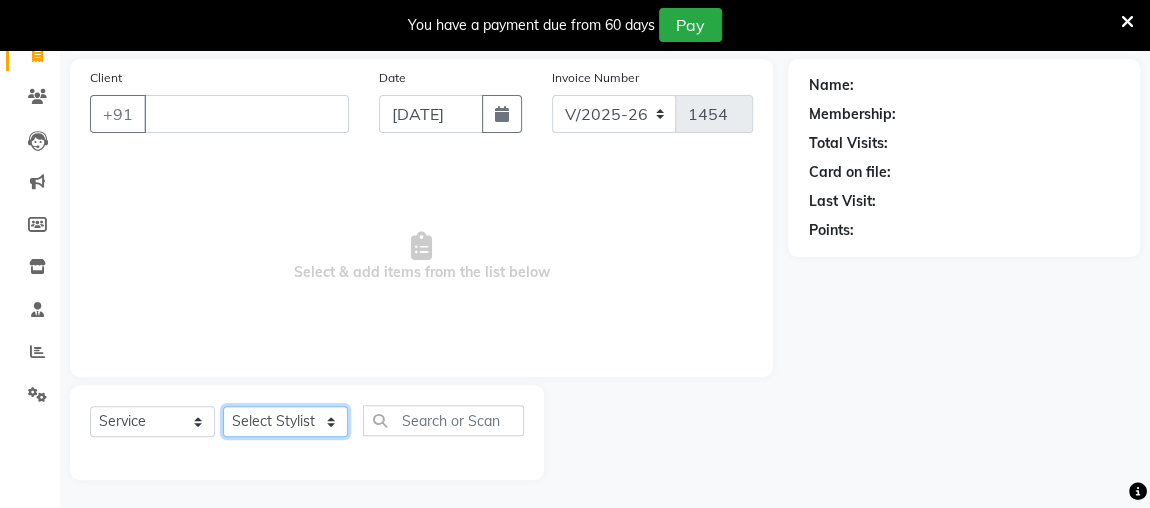 select on "23892" 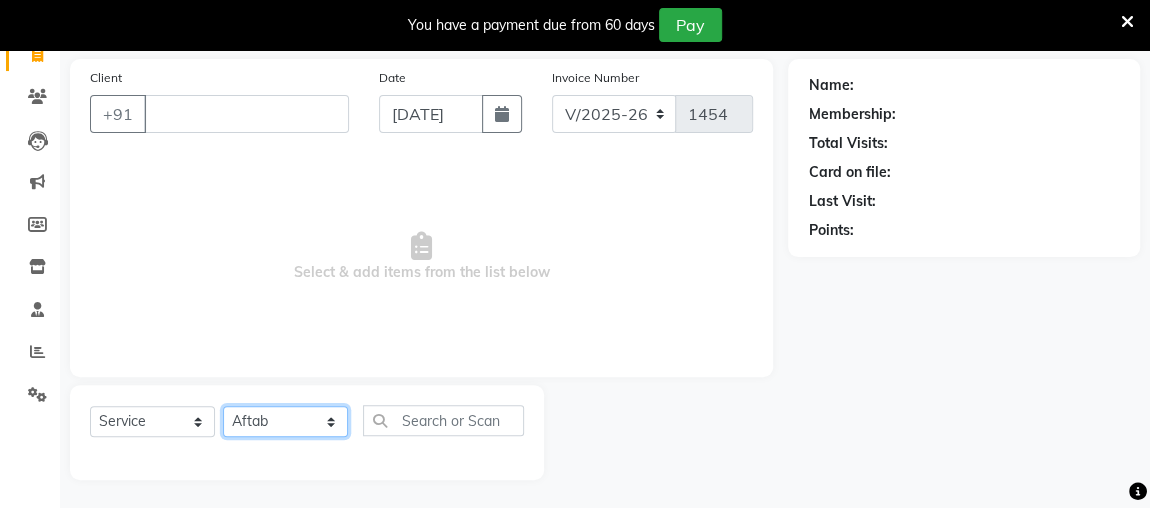 click on "Select Stylist [PERSON_NAME] anjali [PERSON_NAME] [PERSON_NAME] [PERSON_NAME] [PERSON_NAME] MAKEUPS AND PREBRIDAL [PERSON_NAME]  [PERSON_NAME] [PERSON_NAME]  [PERSON_NAME] [PERSON_NAME] [PERSON_NAME] cant TBASSUM [PERSON_NAME]  VISHAL" 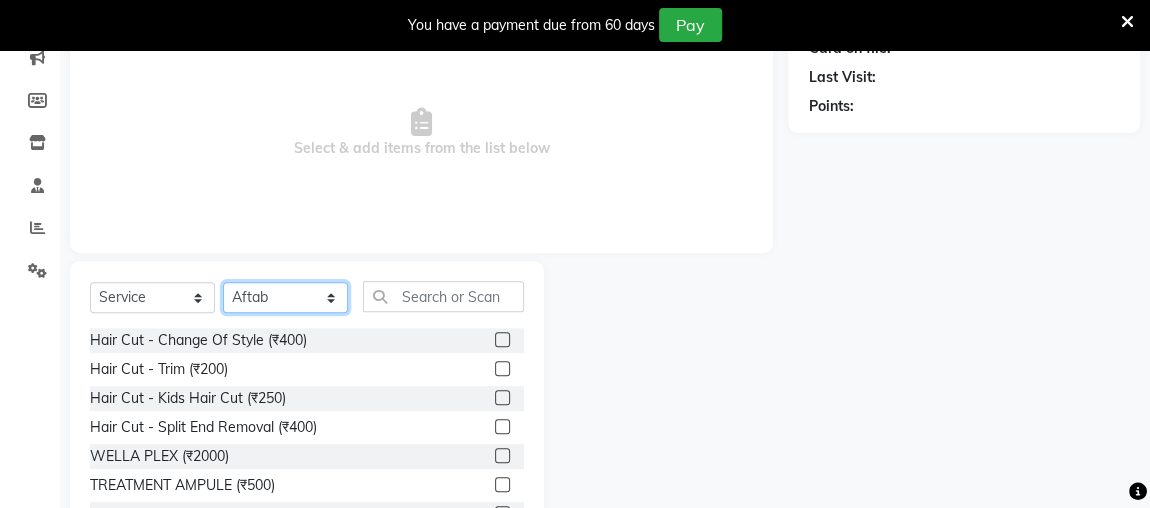 scroll, scrollTop: 290, scrollLeft: 0, axis: vertical 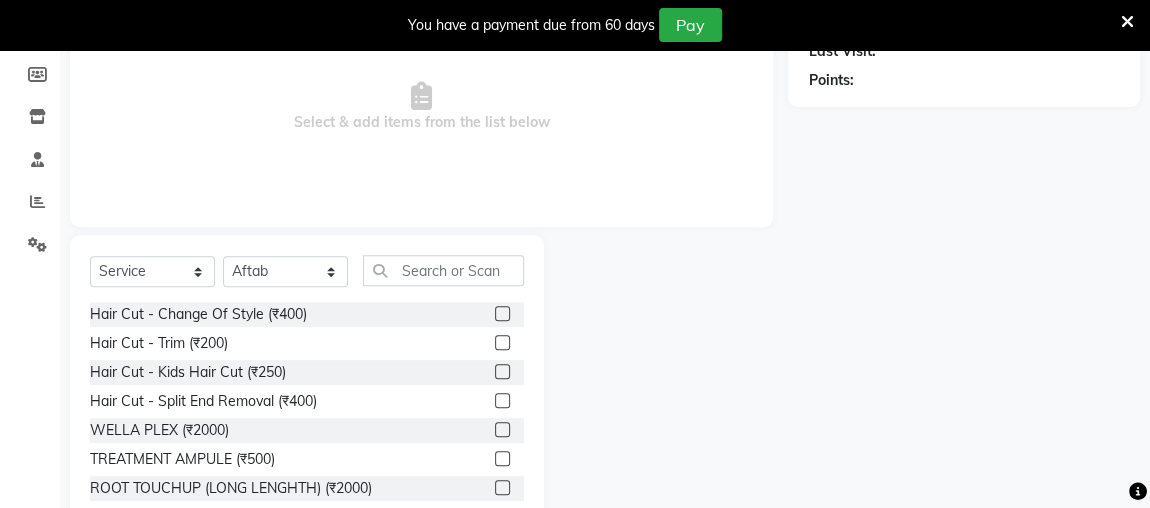 click 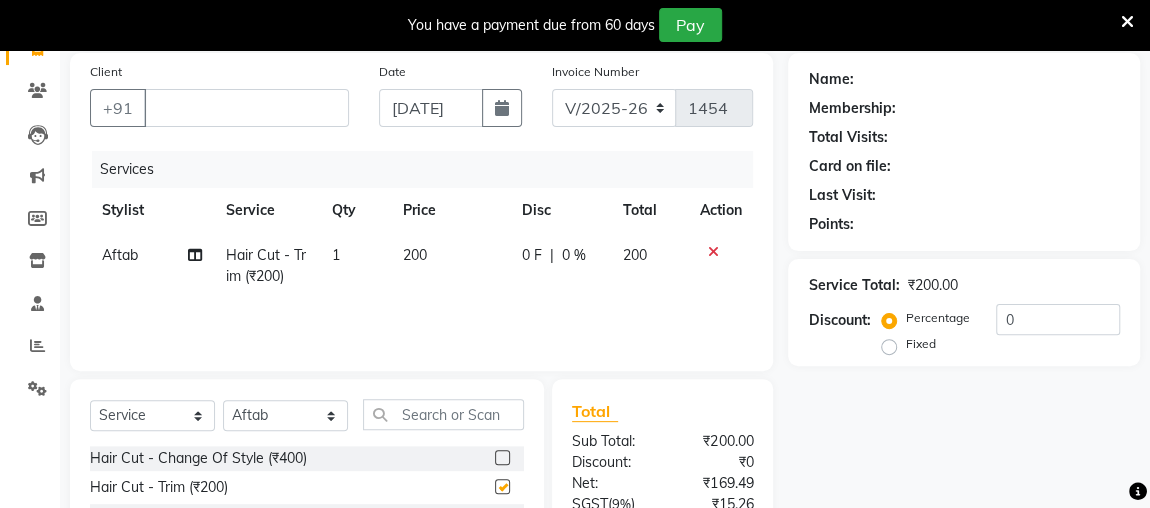 checkbox on "false" 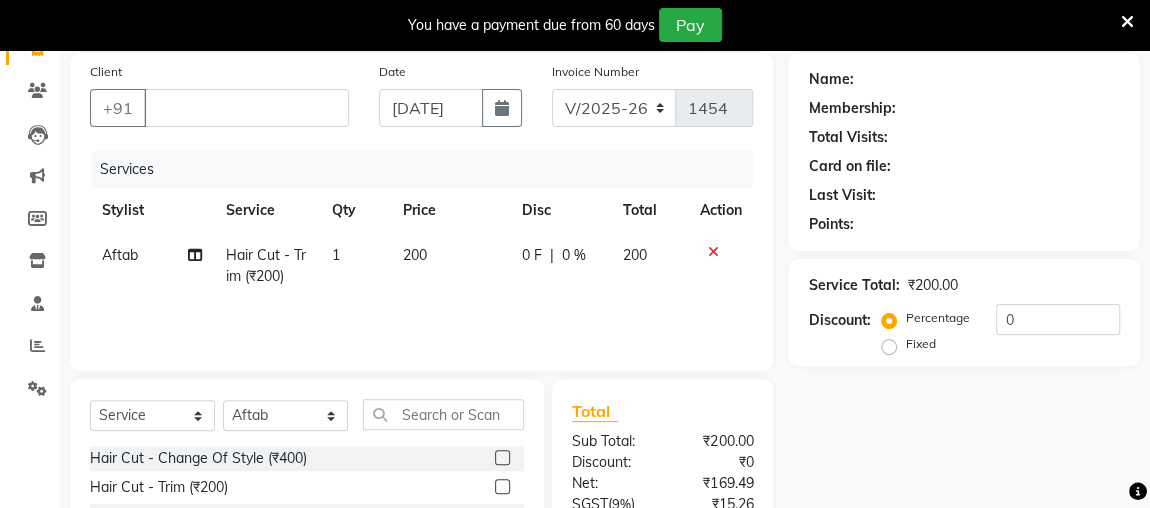 scroll, scrollTop: 143, scrollLeft: 0, axis: vertical 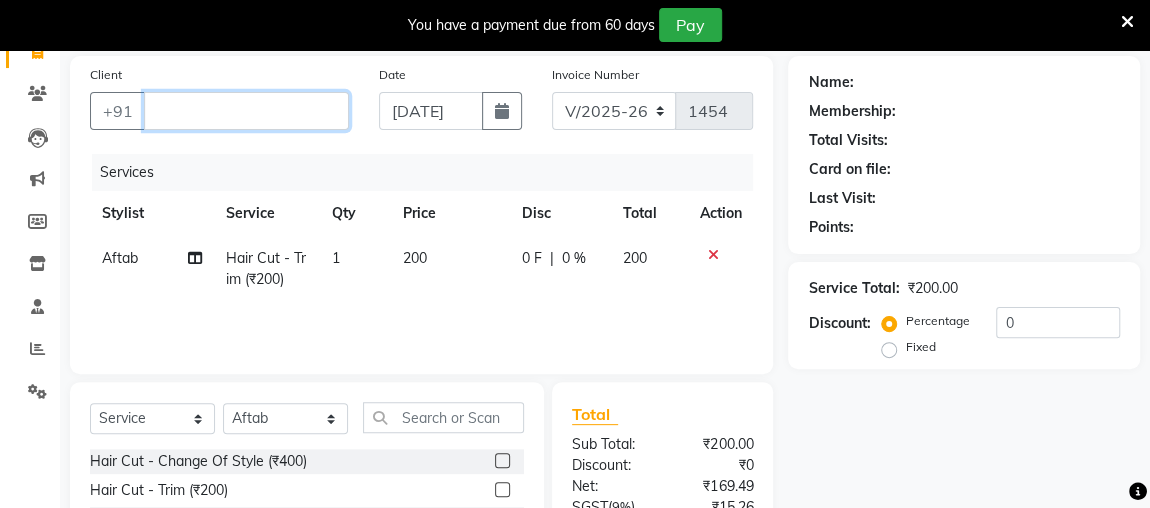 click on "Client" at bounding box center (246, 111) 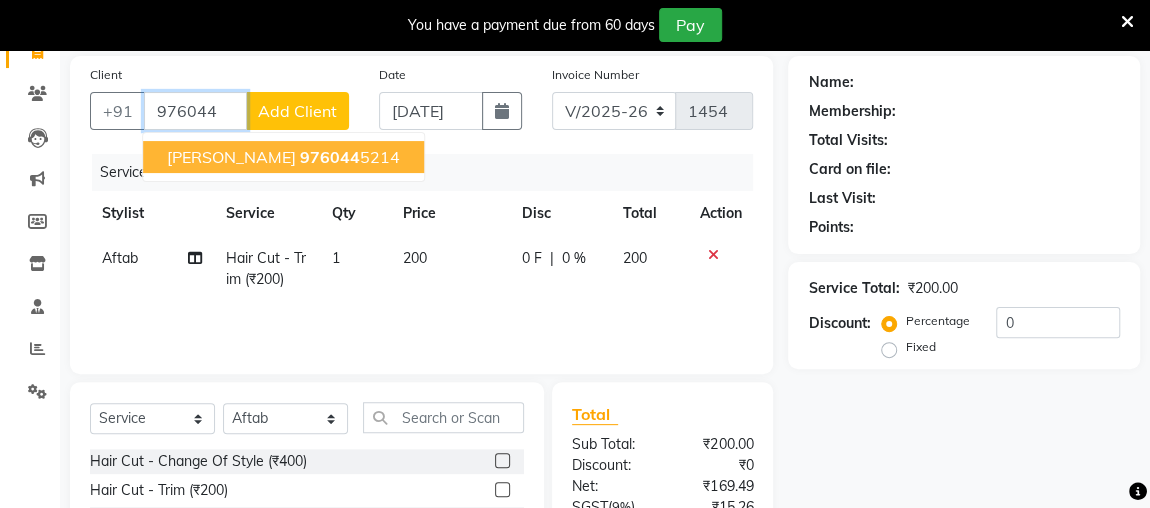 click on "976044" 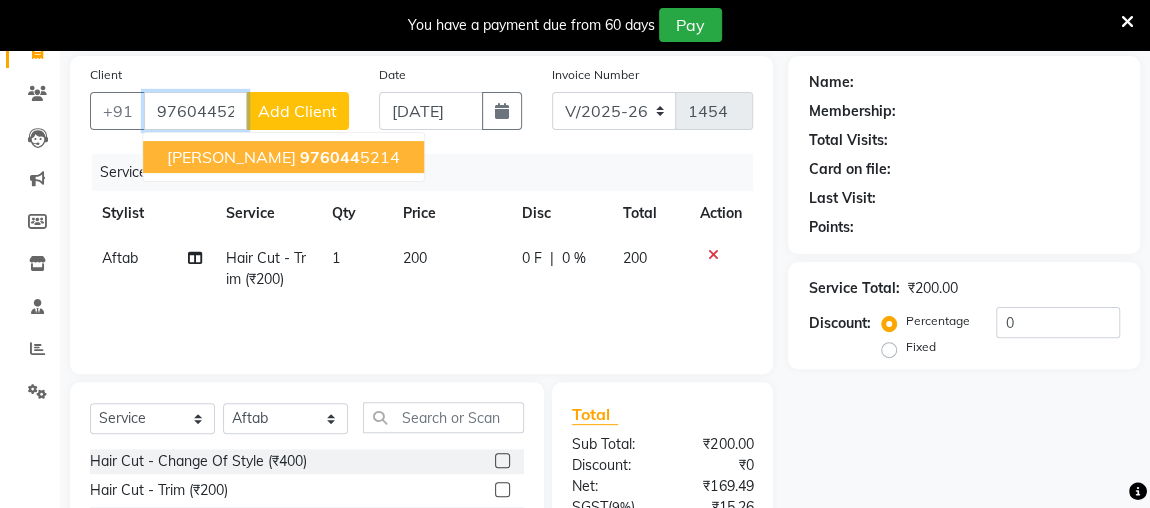type on "9760445214" 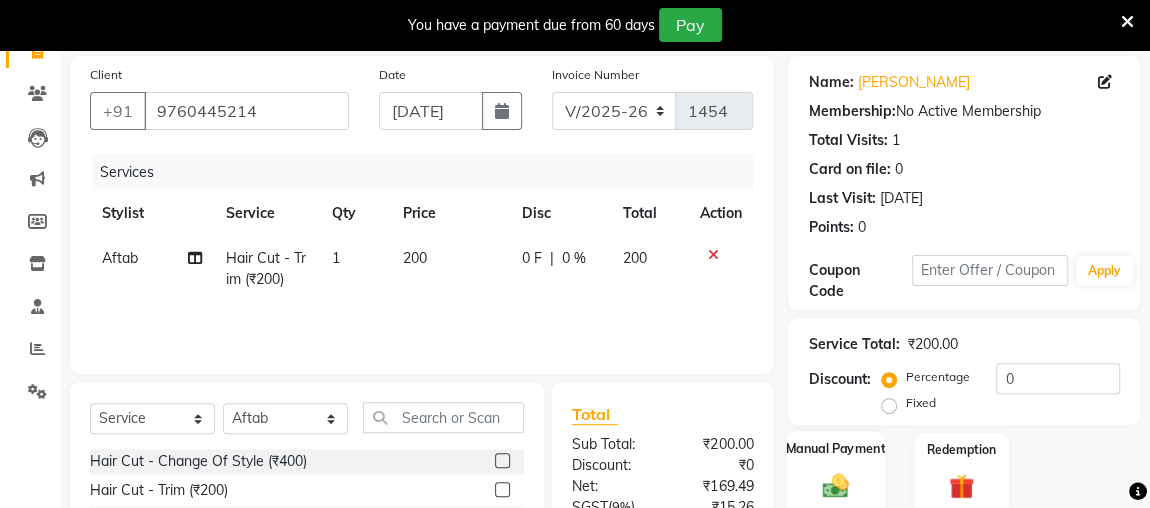 click 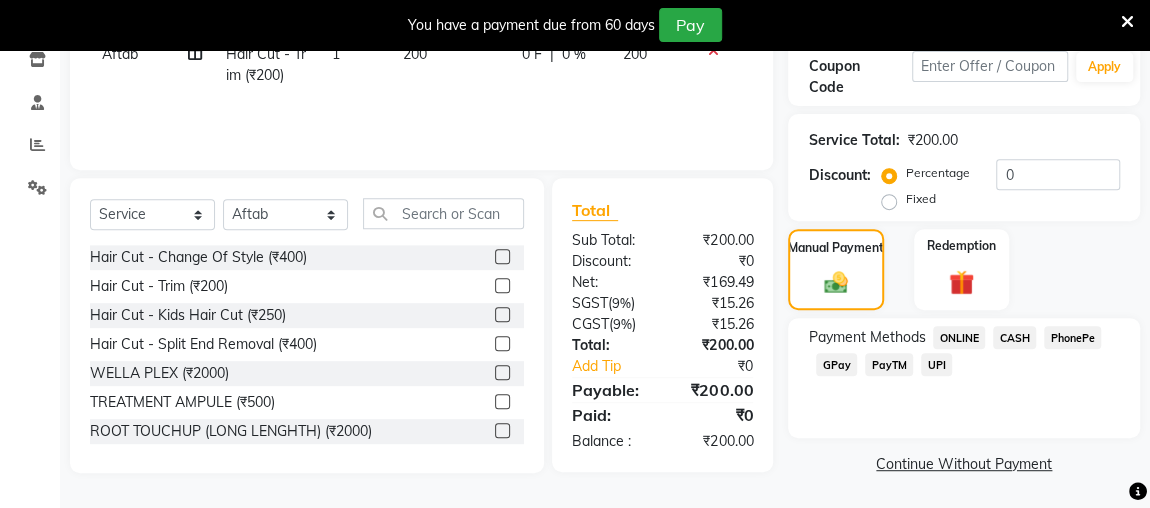 click on "ONLINE" 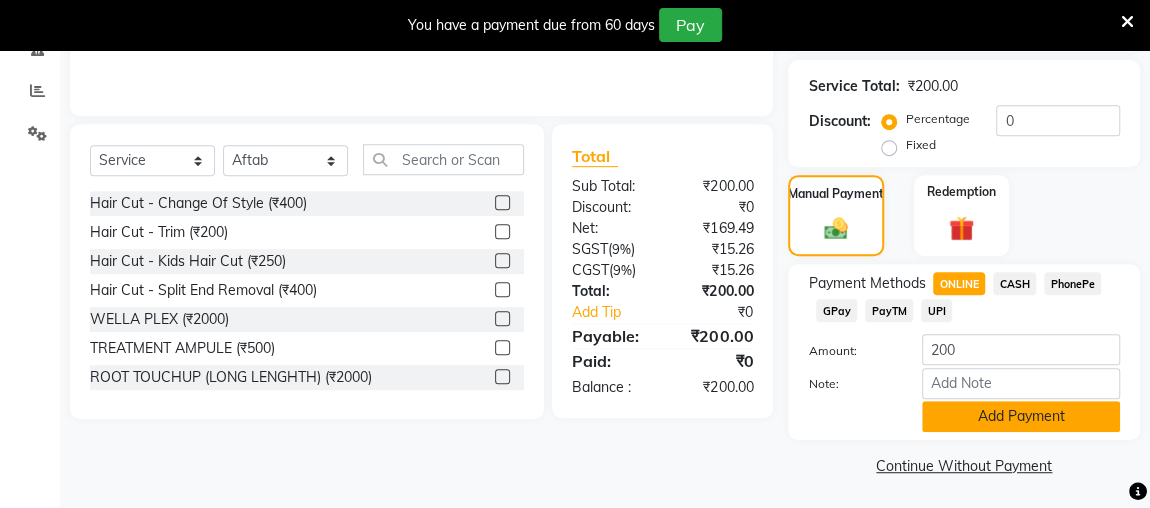 click on "Add Payment" 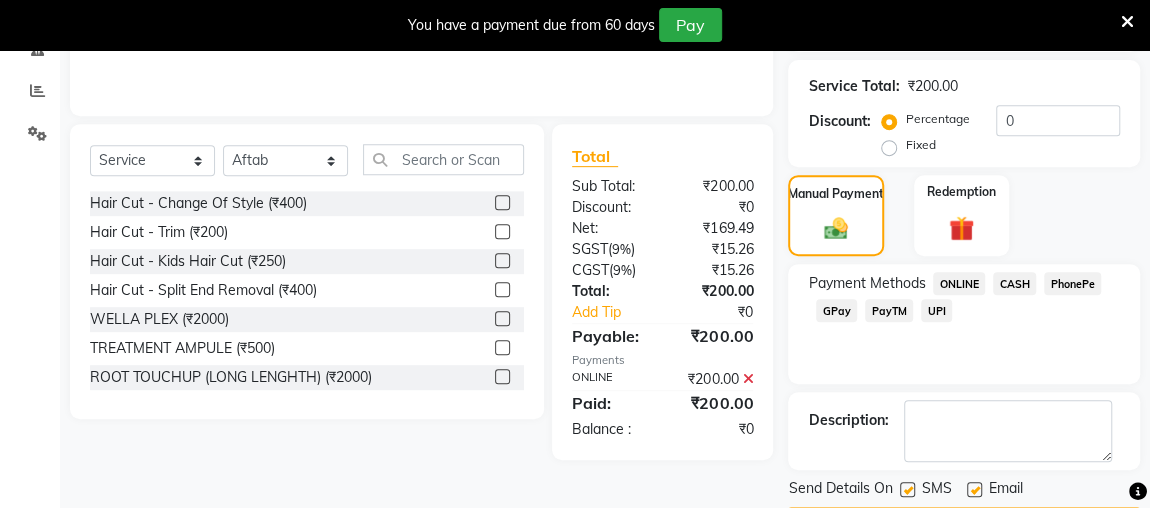 scroll, scrollTop: 458, scrollLeft: 0, axis: vertical 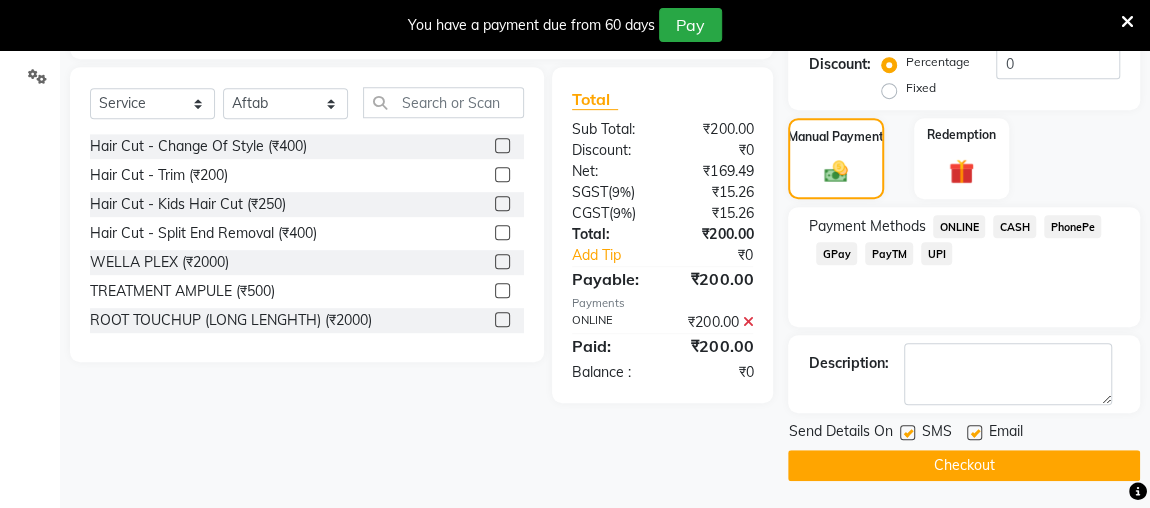 click on "Checkout" 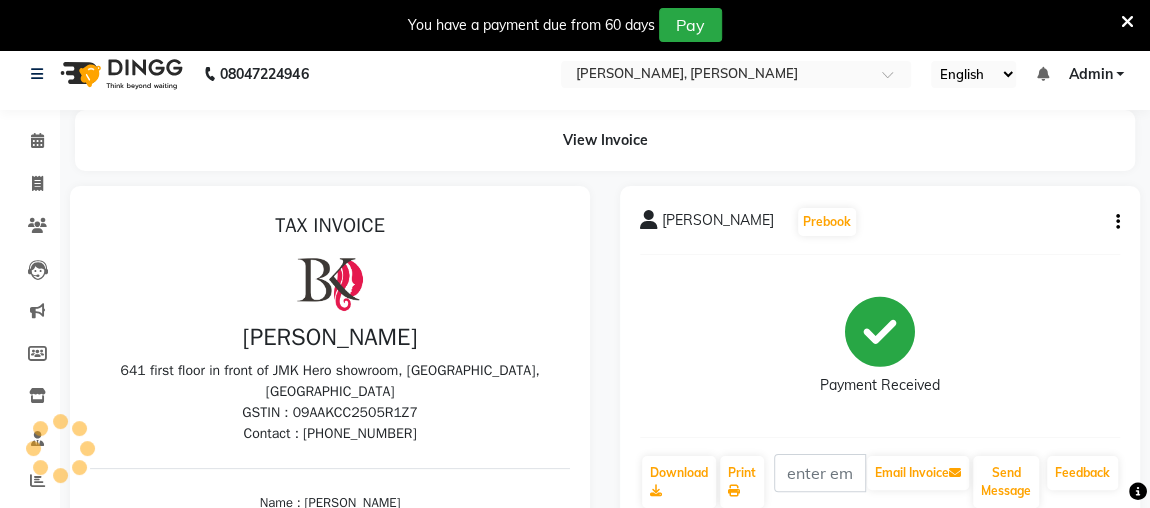 scroll, scrollTop: 0, scrollLeft: 0, axis: both 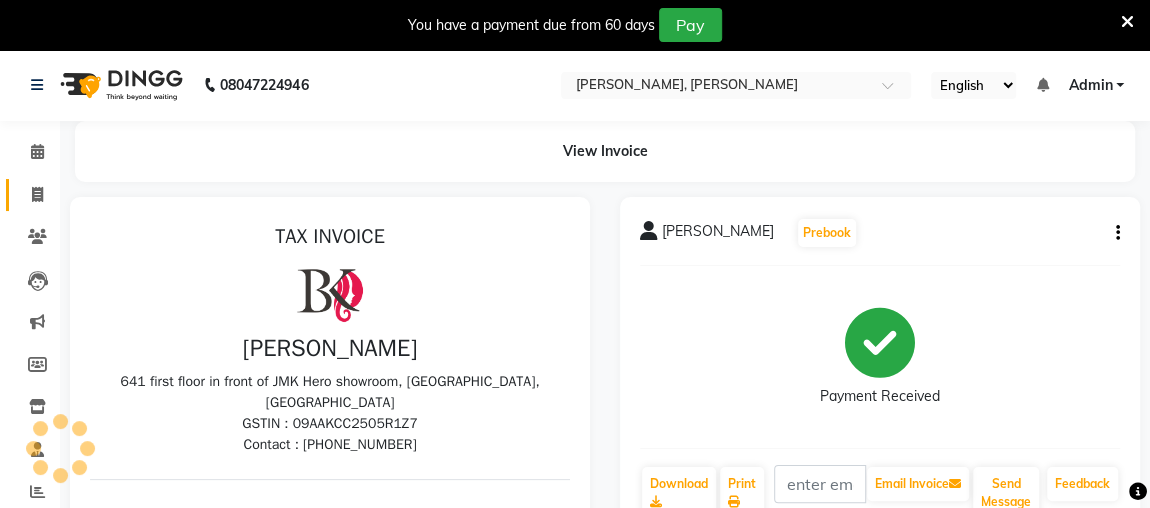 click 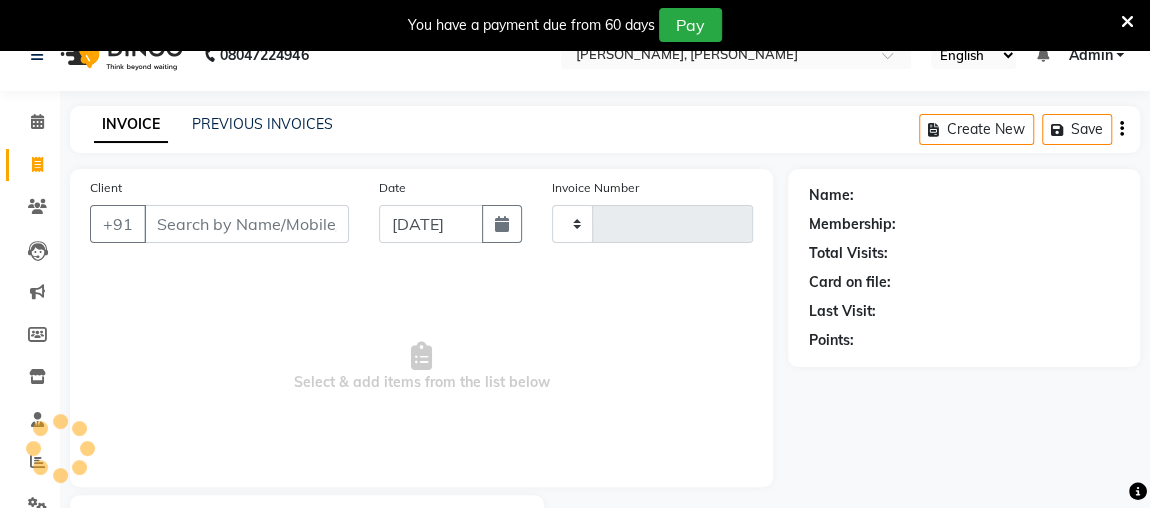 scroll, scrollTop: 140, scrollLeft: 0, axis: vertical 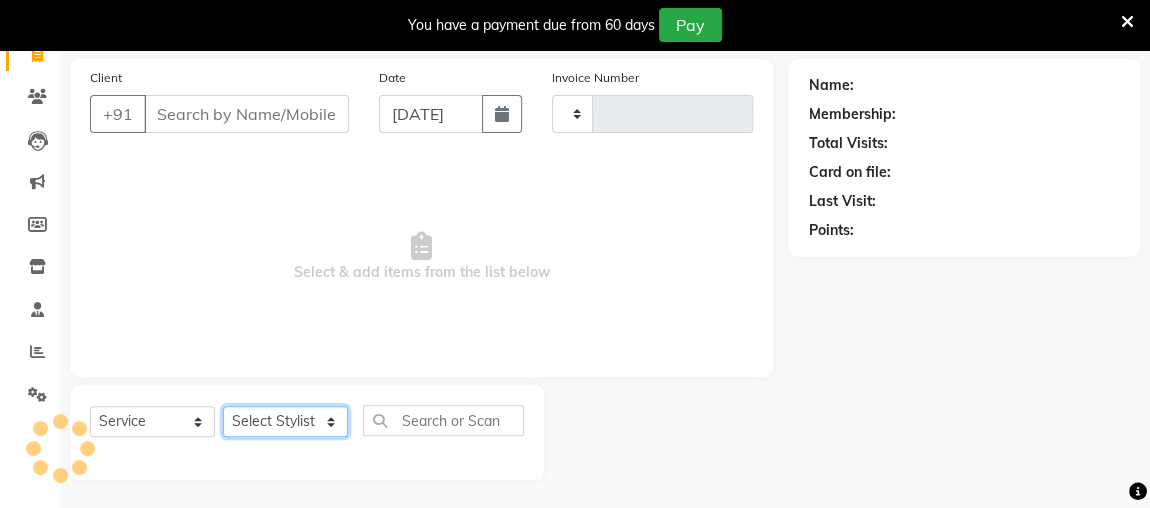 click on "Select Stylist" 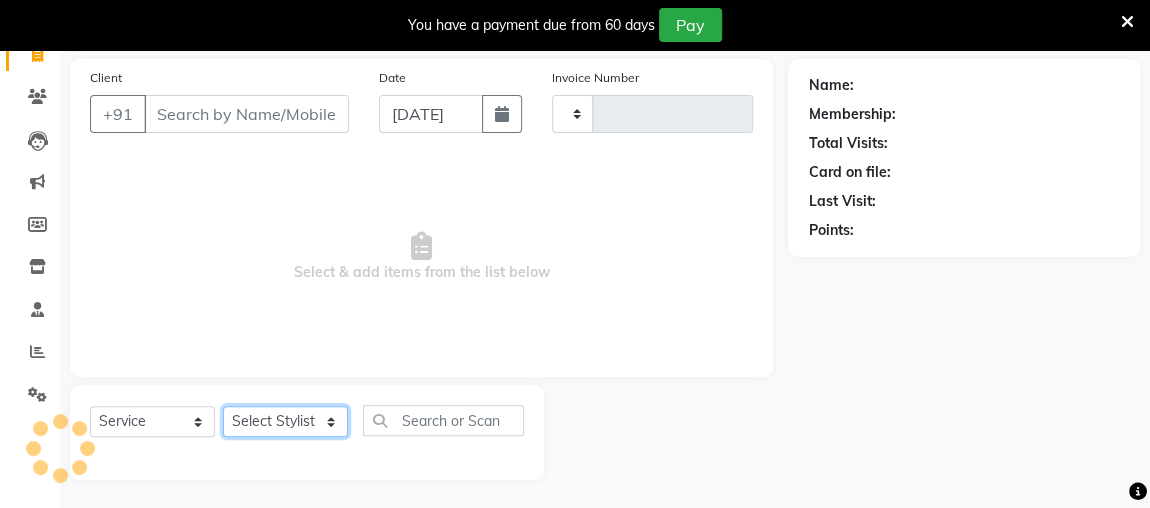 type on "1455" 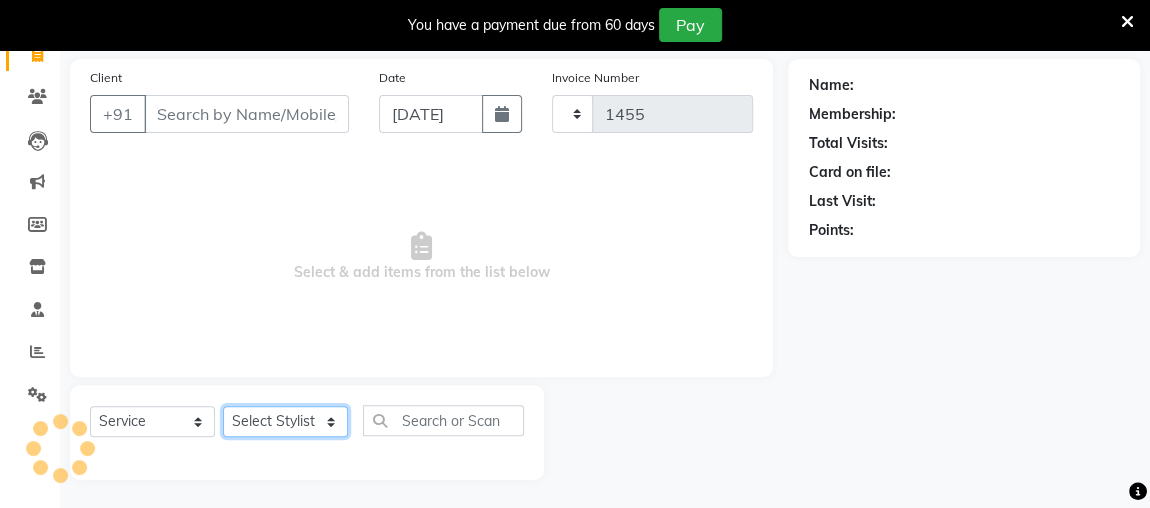 select on "4362" 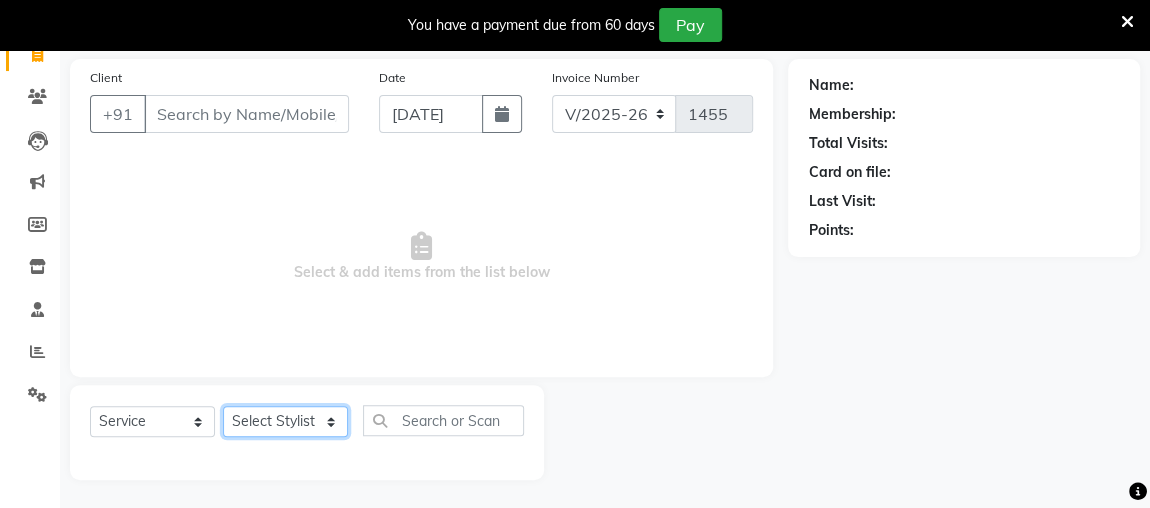 select on "23892" 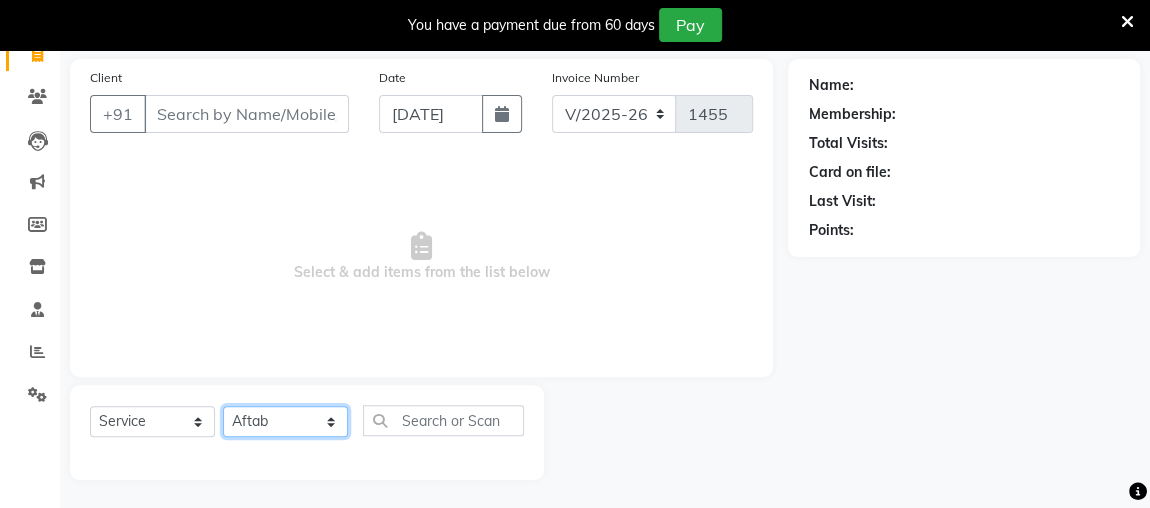 click on "Select Stylist [PERSON_NAME] anjali [PERSON_NAME] [PERSON_NAME] [PERSON_NAME] [PERSON_NAME] MAKEUPS AND PREBRIDAL [PERSON_NAME]  [PERSON_NAME] [PERSON_NAME]  [PERSON_NAME] [PERSON_NAME] [PERSON_NAME] cant TBASSUM [PERSON_NAME]  VISHAL" 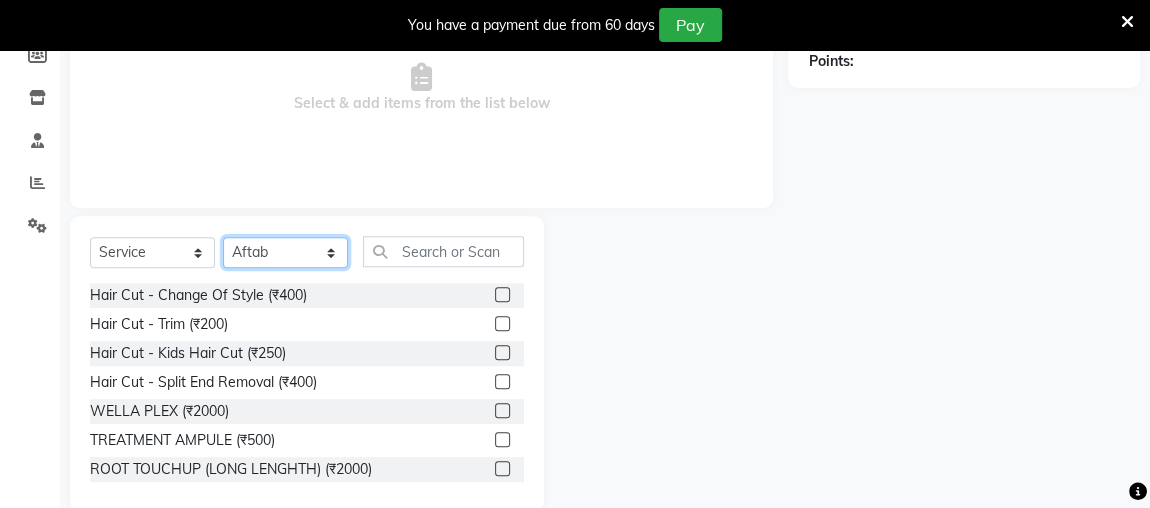 scroll, scrollTop: 331, scrollLeft: 0, axis: vertical 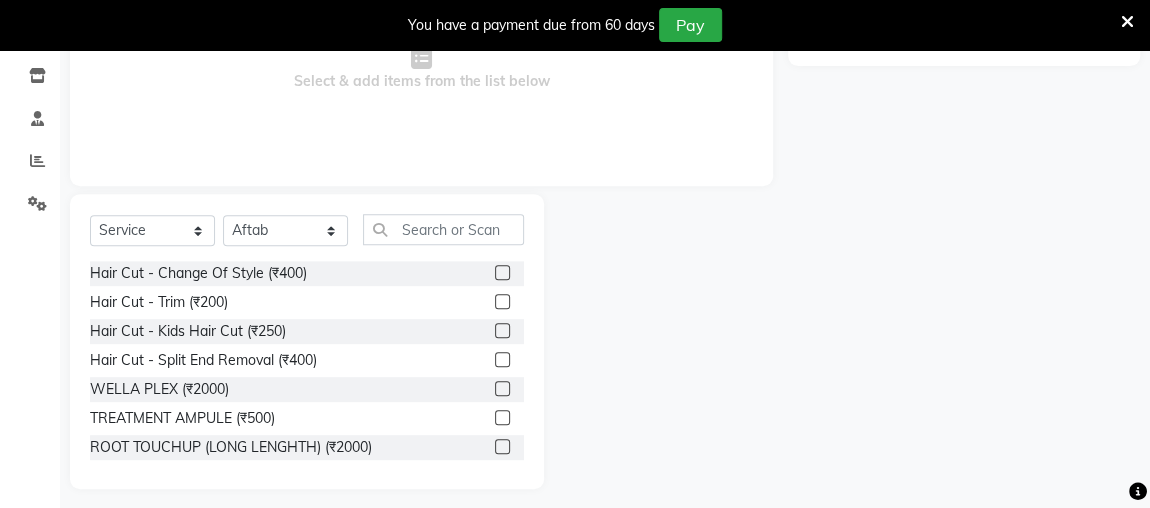 click 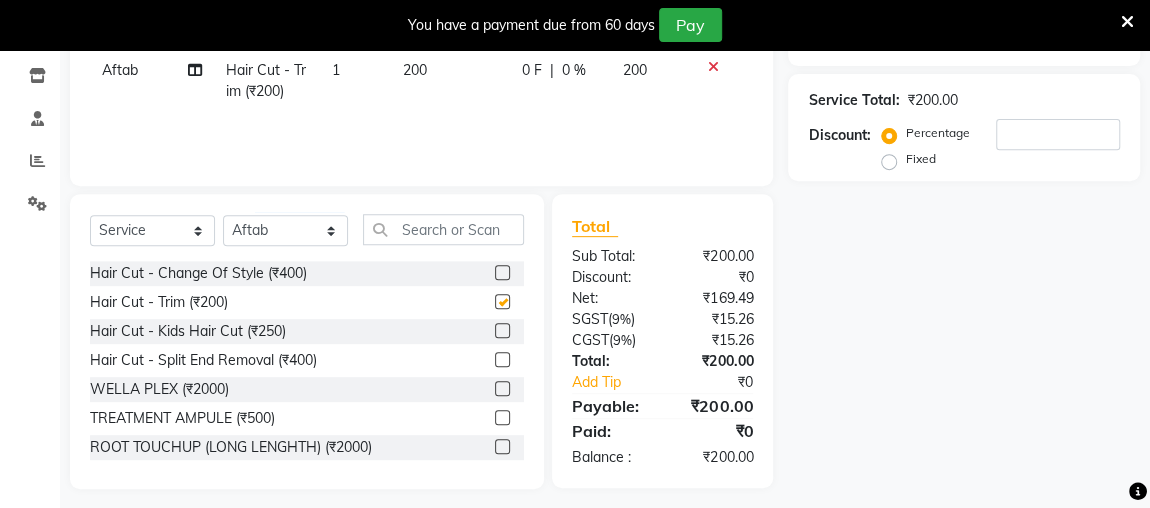 checkbox on "false" 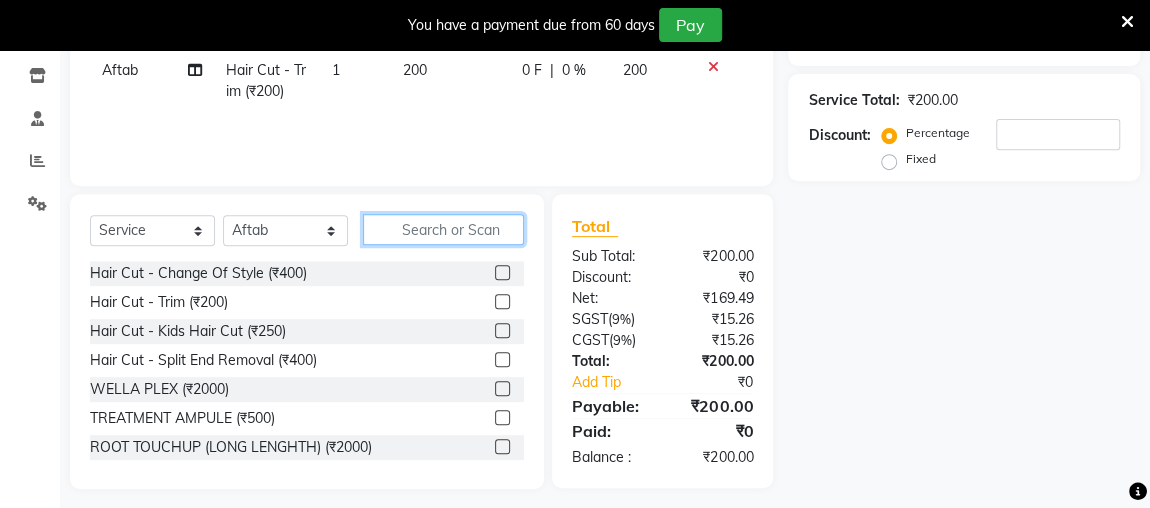click 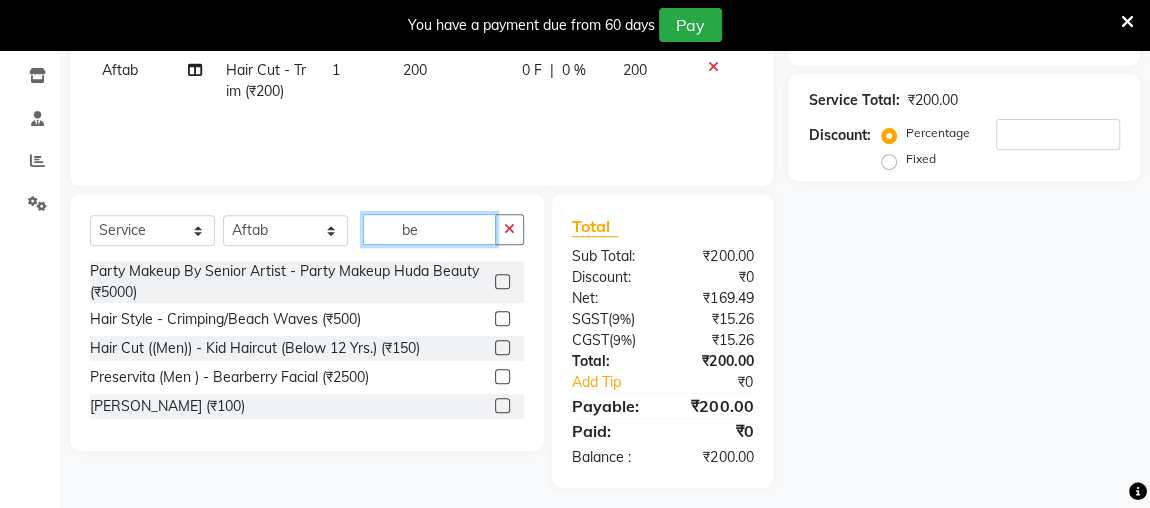 type on "be" 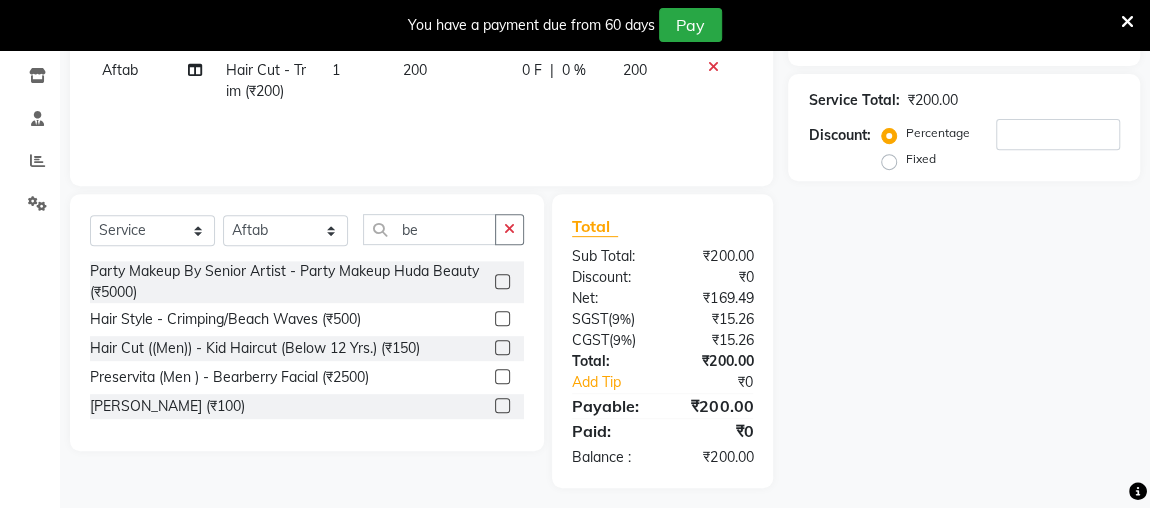 click 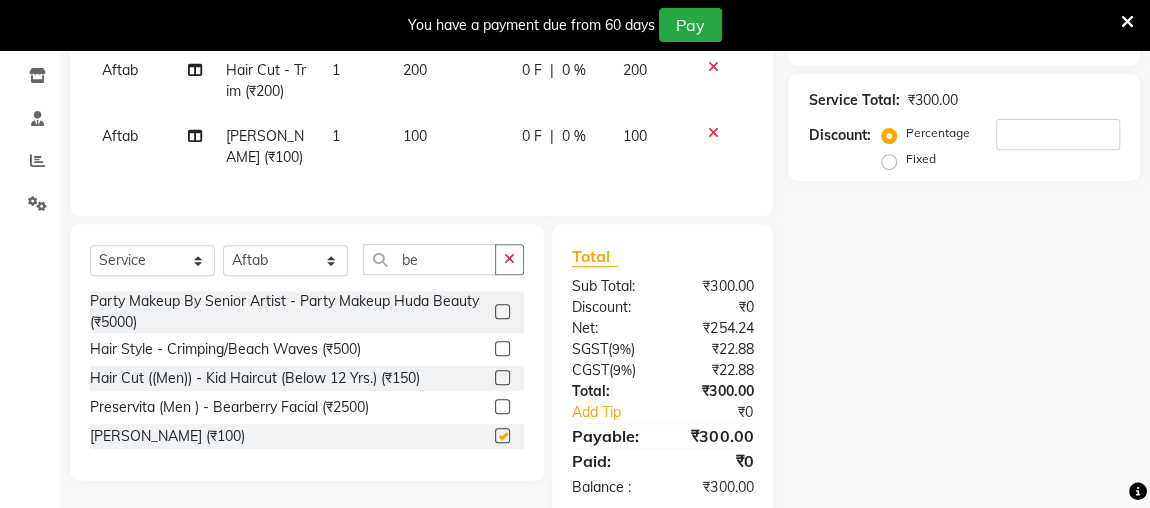 checkbox on "false" 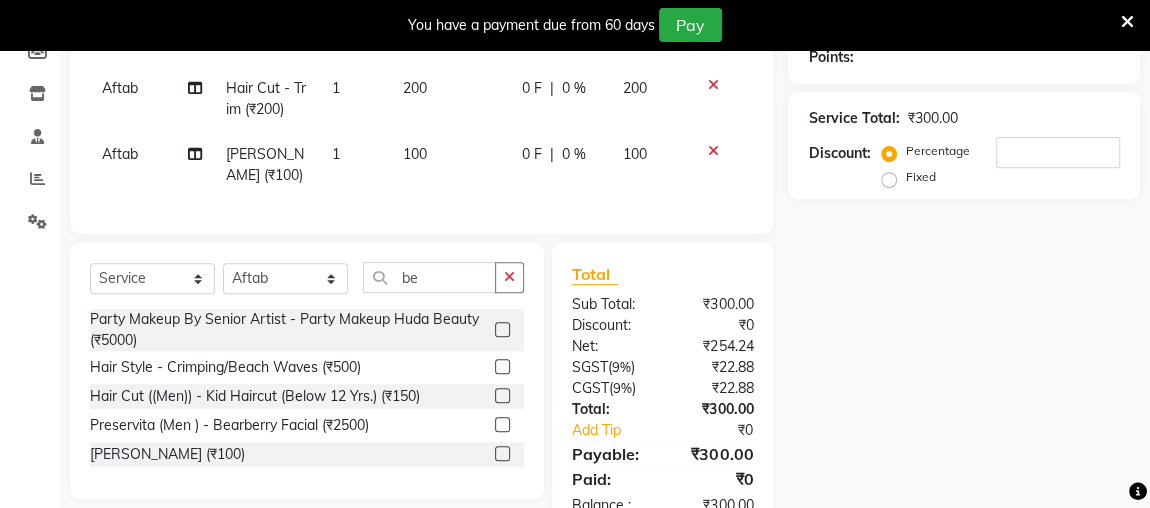 scroll, scrollTop: 307, scrollLeft: 0, axis: vertical 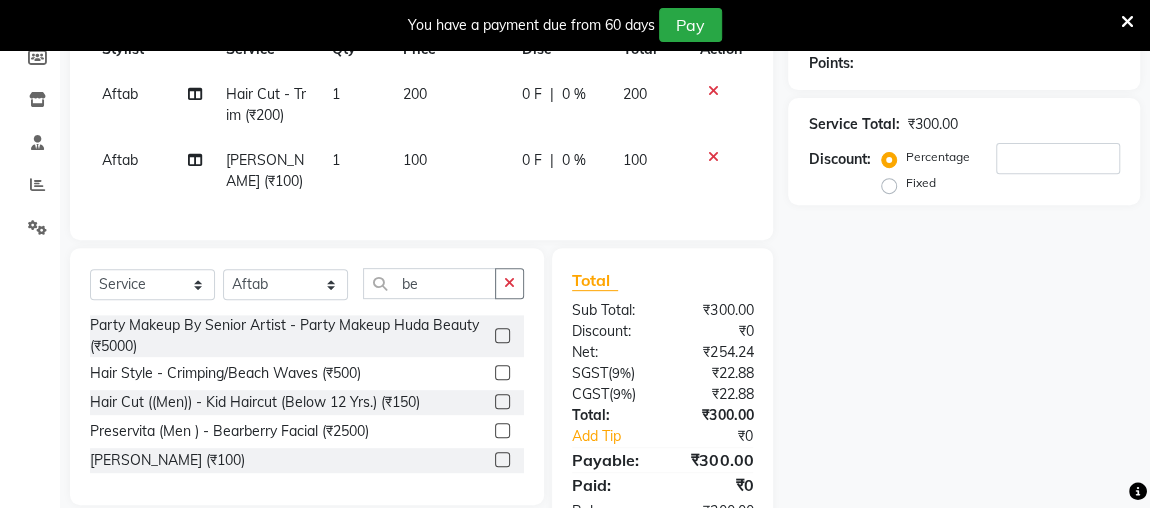 click 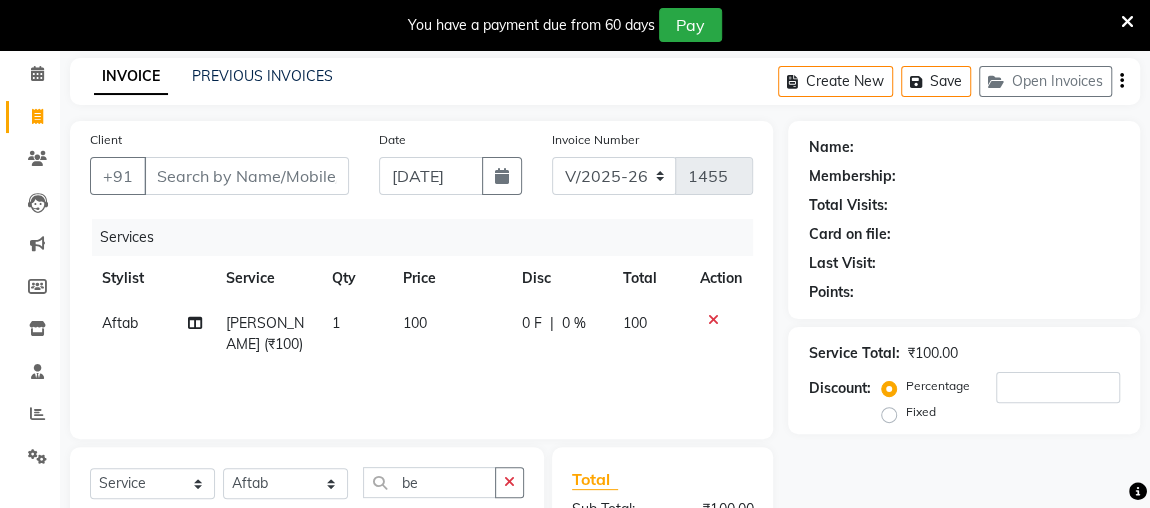 scroll, scrollTop: 0, scrollLeft: 0, axis: both 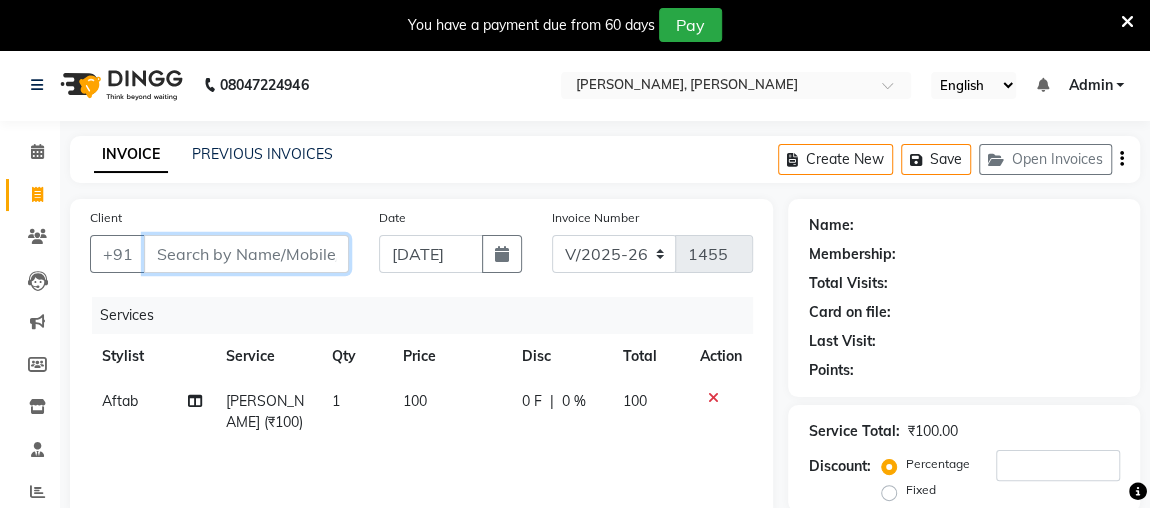 click on "Client" at bounding box center (246, 254) 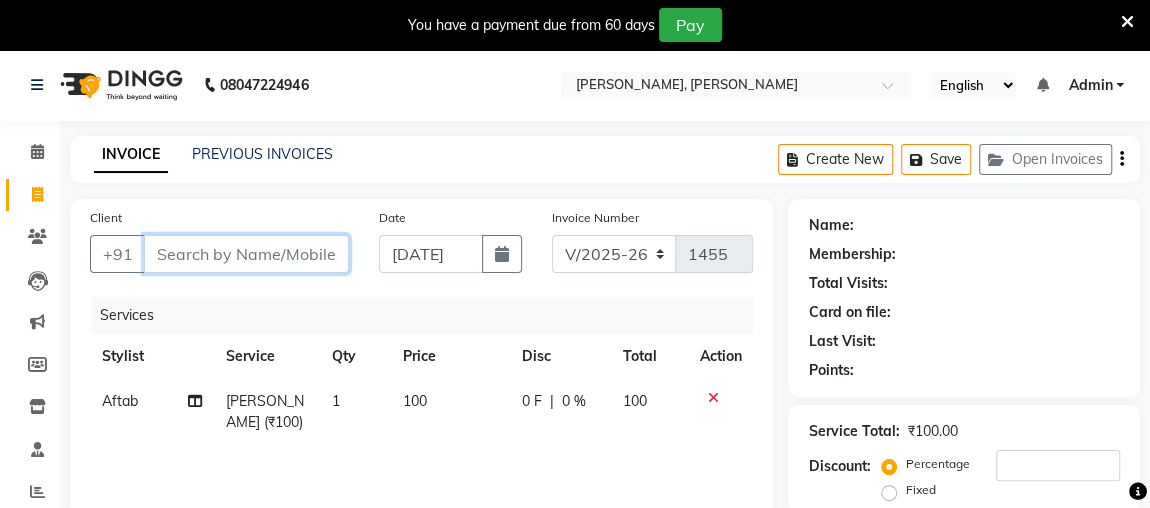 type on "s" 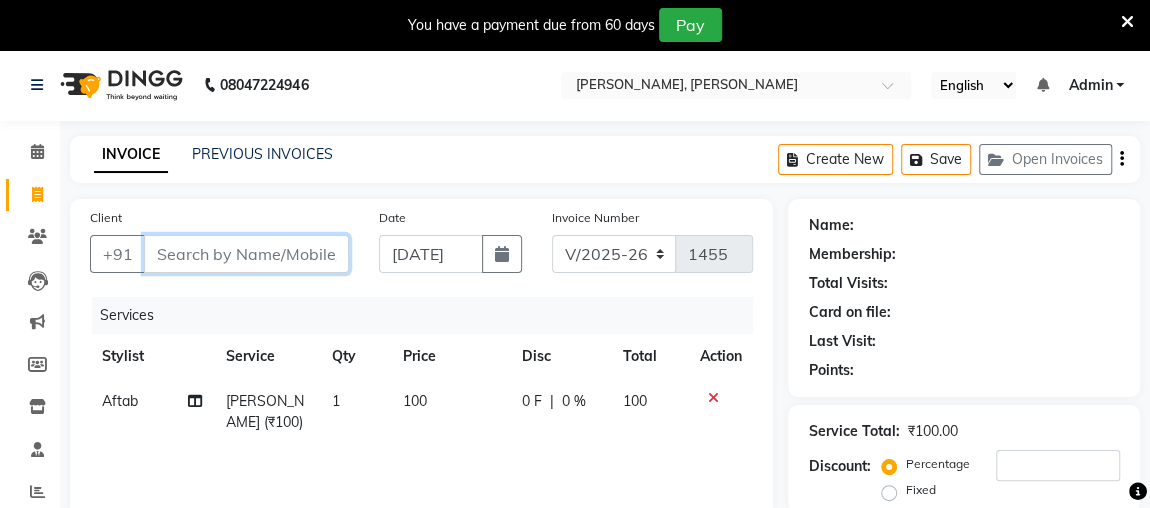 type on "0" 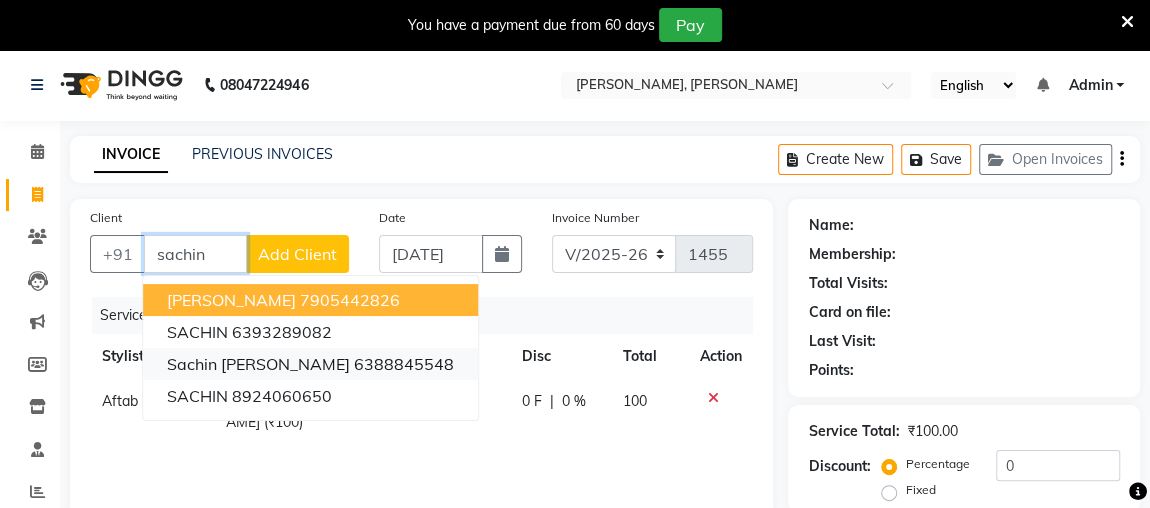 click on "6388845548" at bounding box center [404, 364] 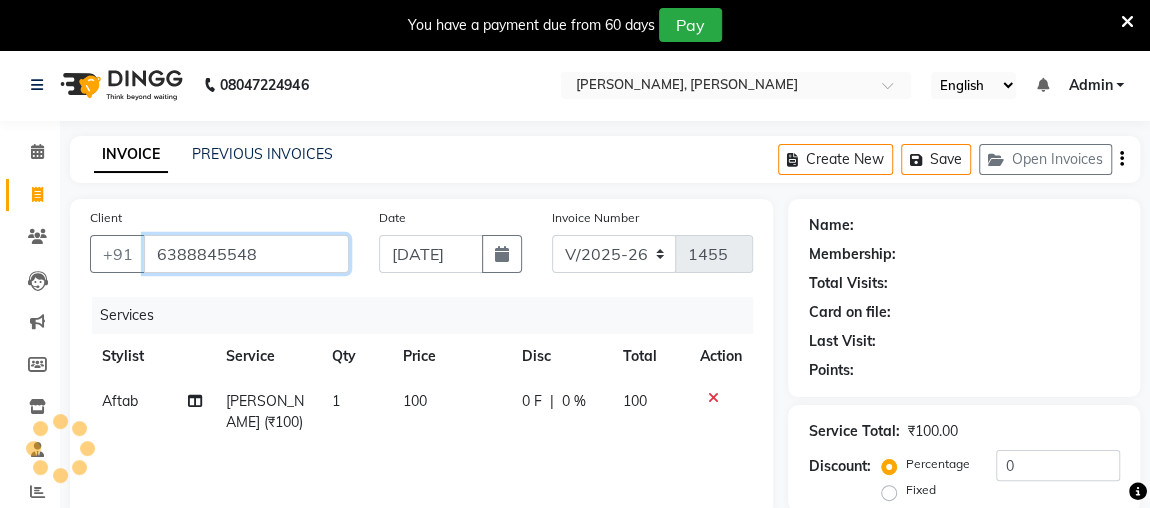 type on "6388845548" 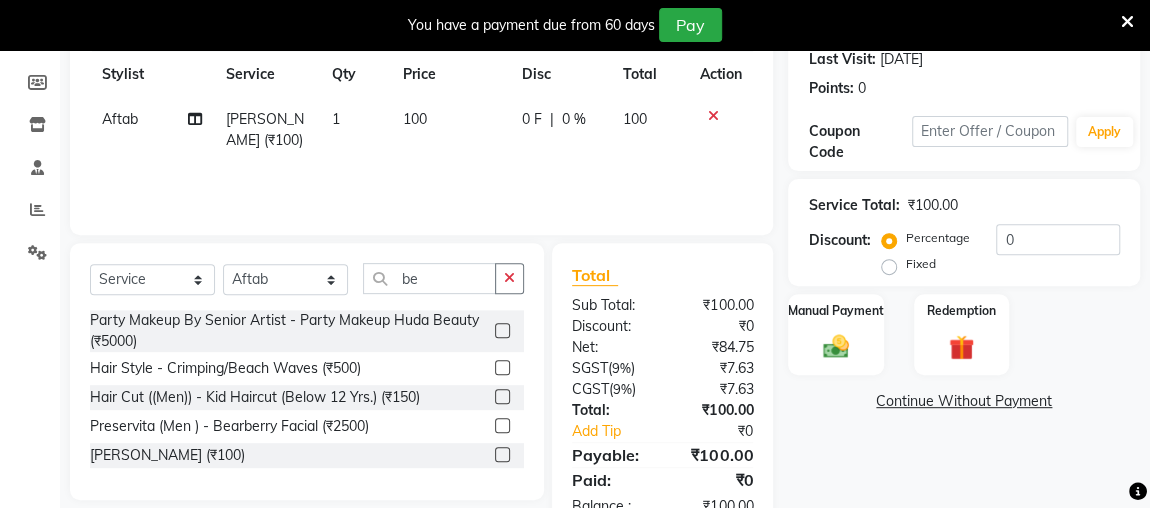 scroll, scrollTop: 283, scrollLeft: 0, axis: vertical 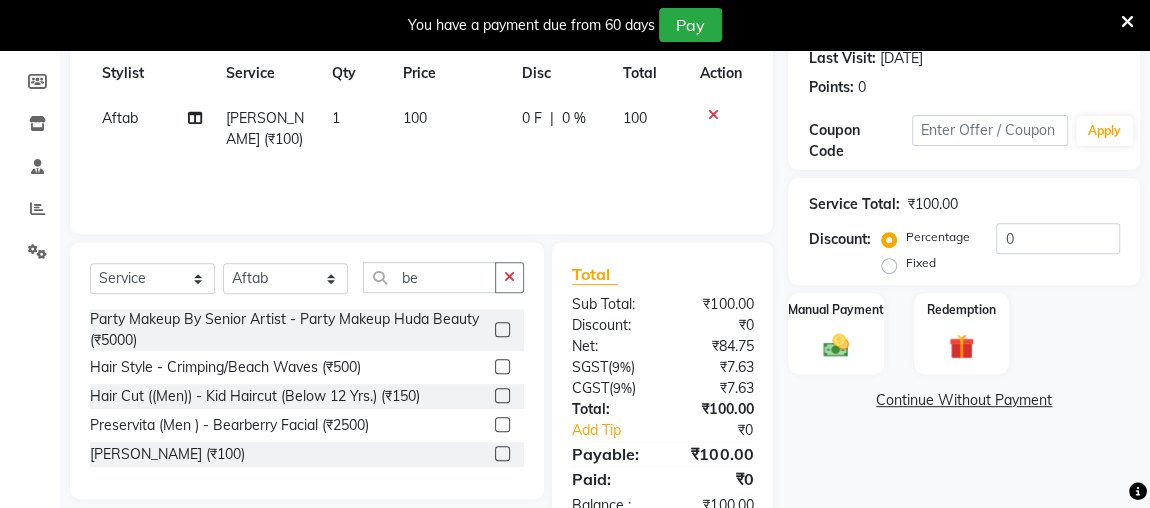 click 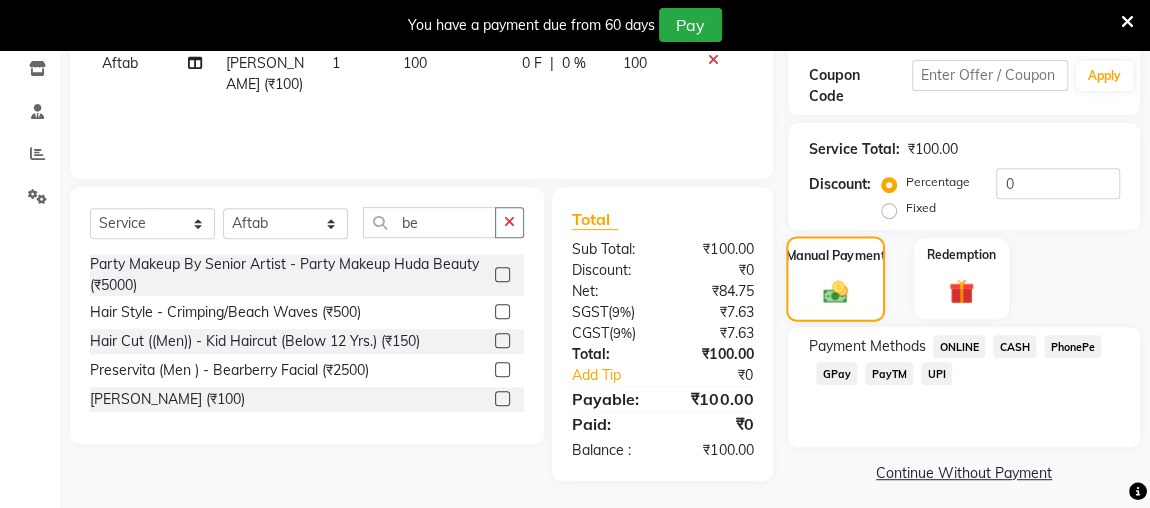scroll, scrollTop: 340, scrollLeft: 0, axis: vertical 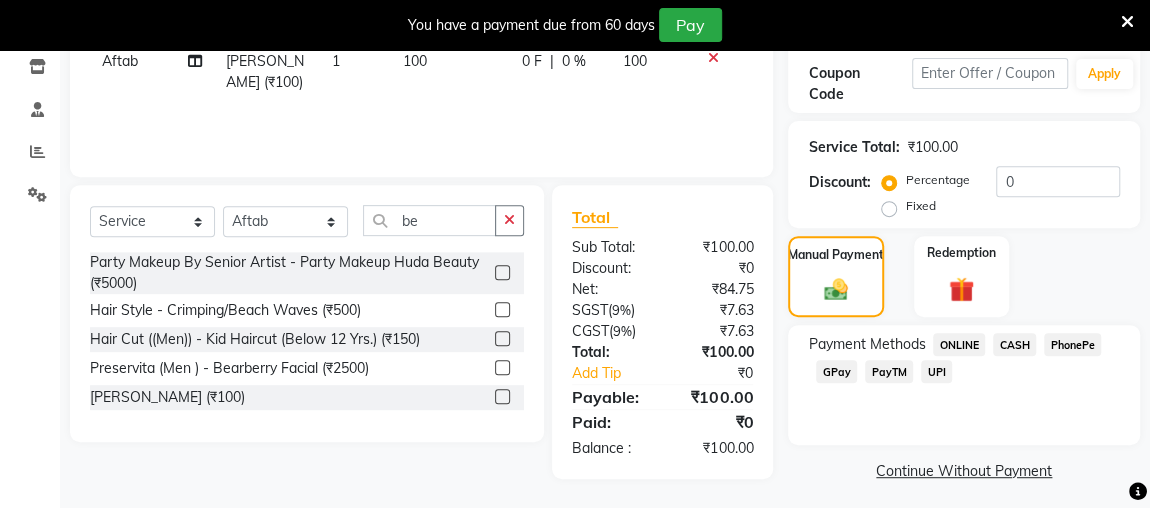 click on "CASH" 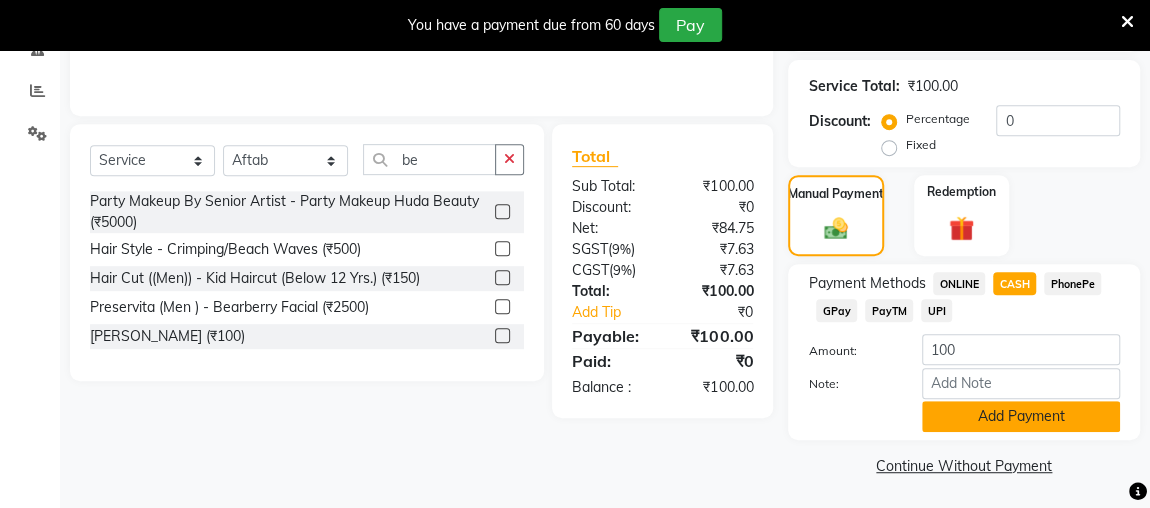 click on "Add Payment" 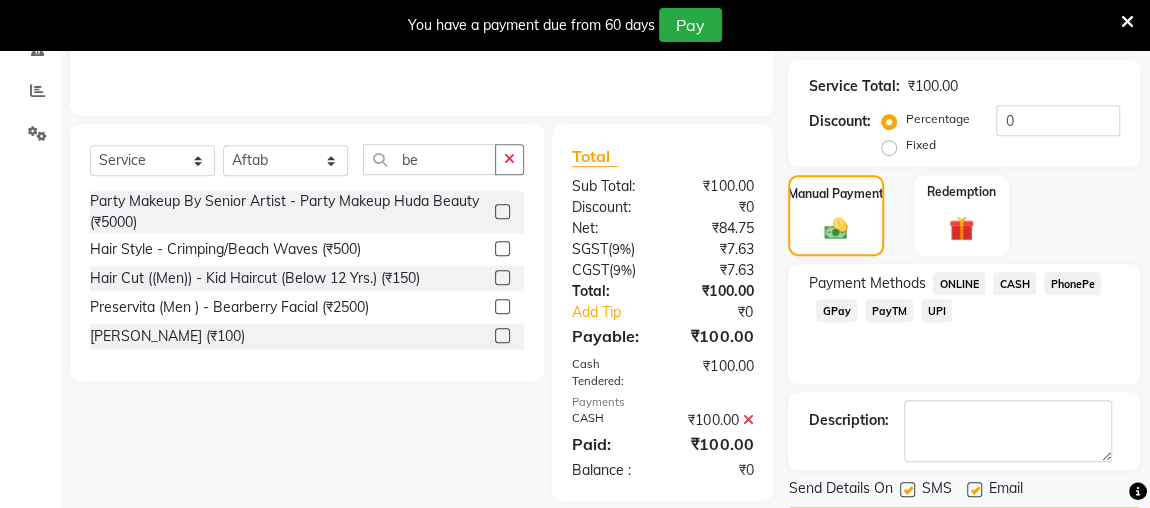 scroll, scrollTop: 458, scrollLeft: 0, axis: vertical 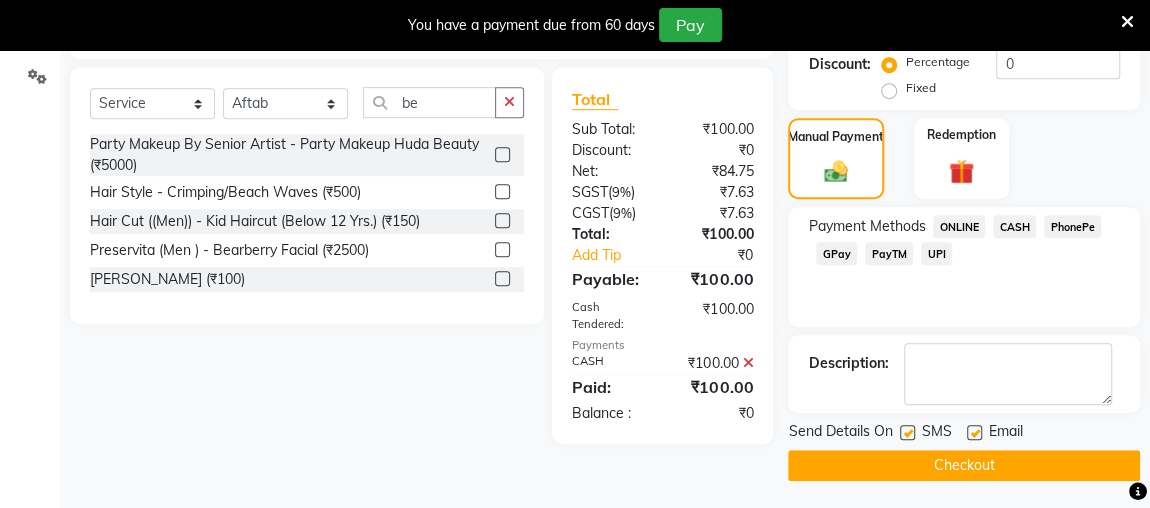 click on "Checkout" 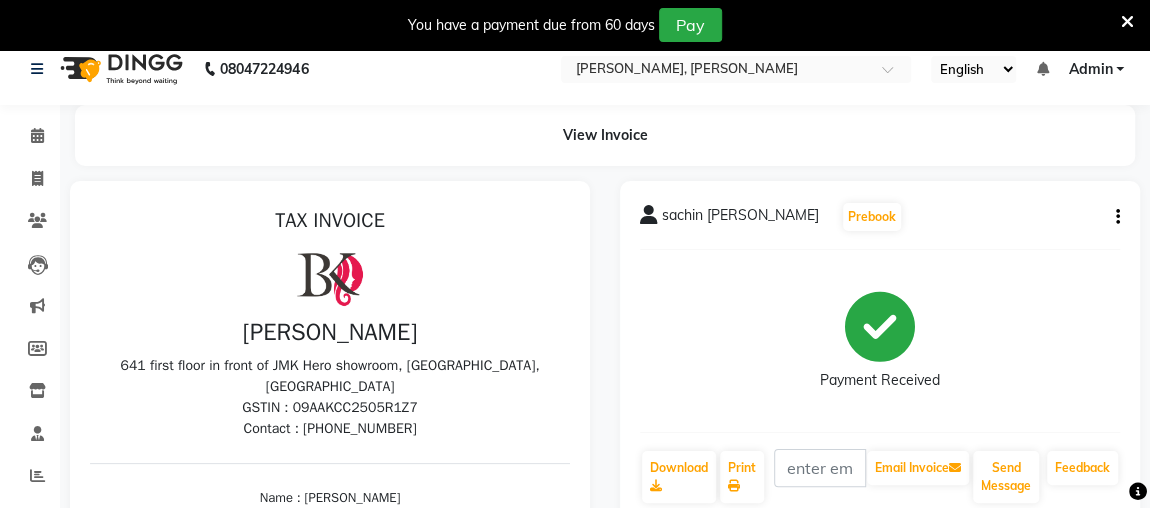 scroll, scrollTop: 0, scrollLeft: 0, axis: both 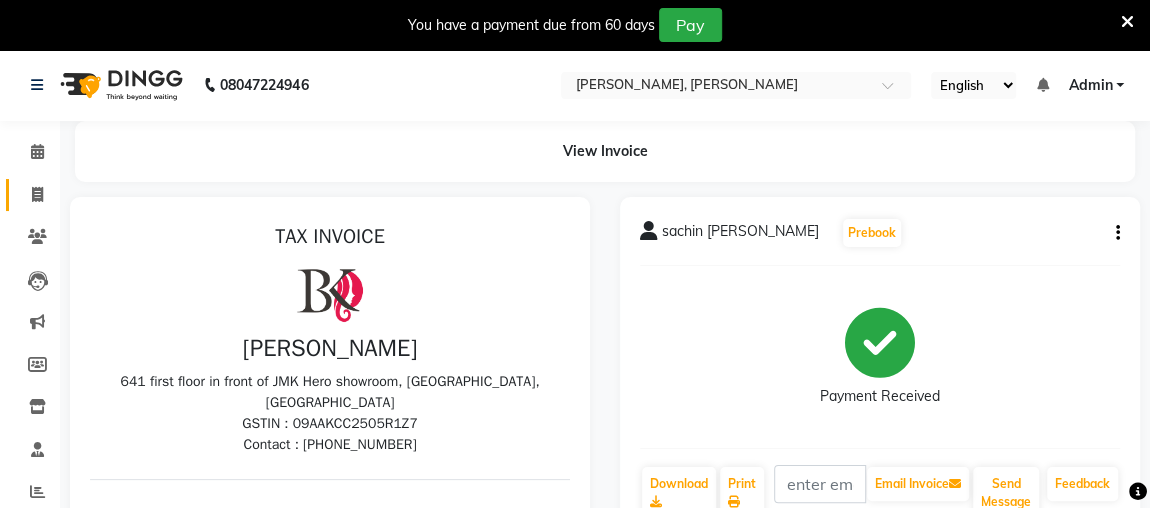 click 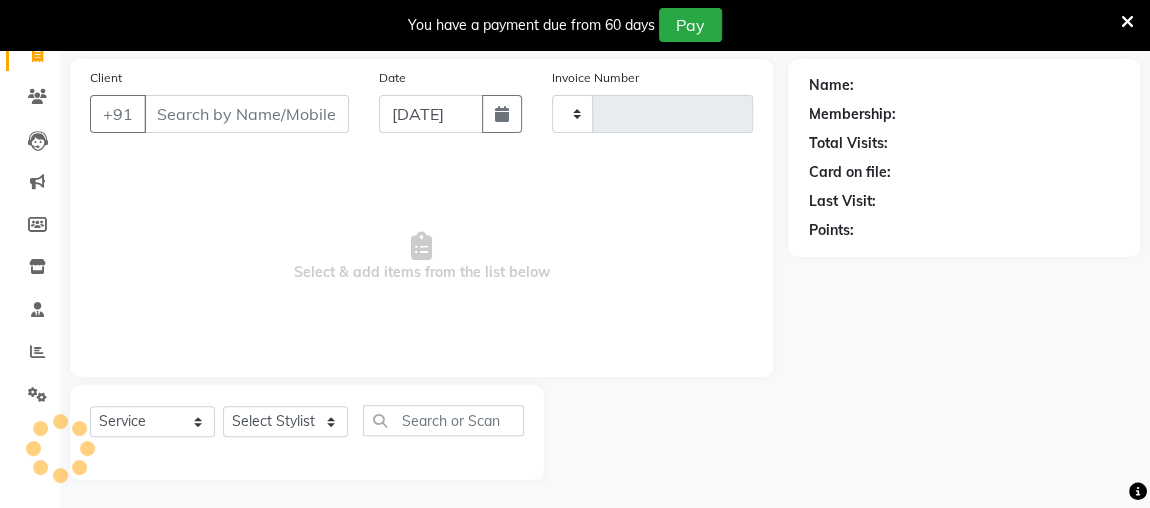 type on "1456" 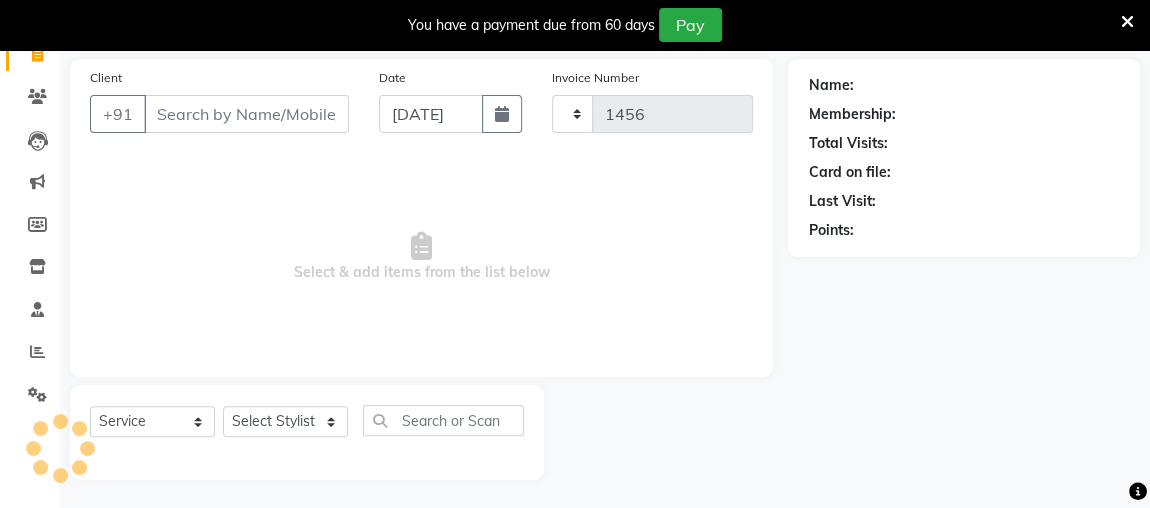 select on "4362" 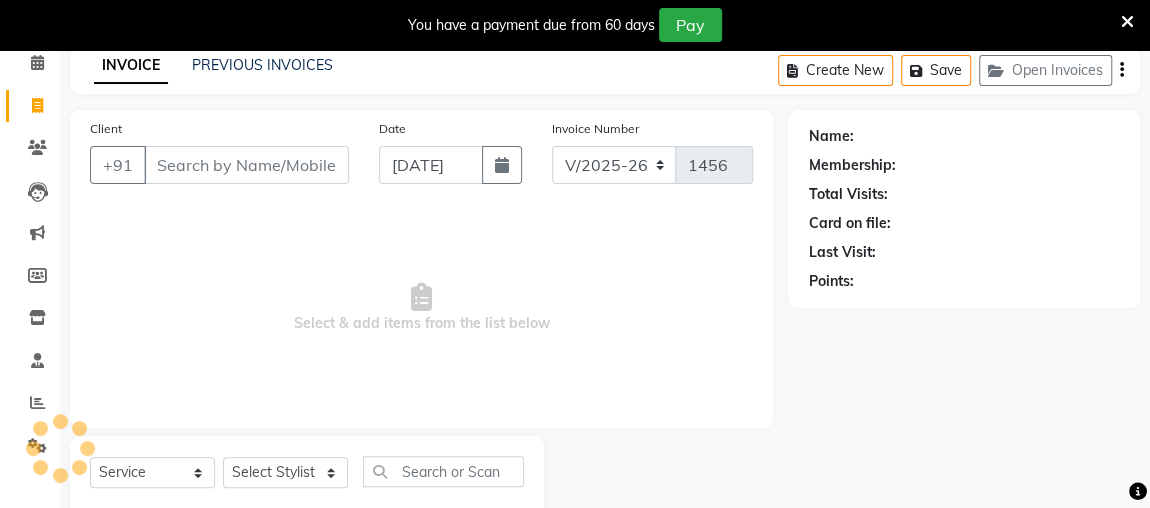 scroll, scrollTop: 86, scrollLeft: 0, axis: vertical 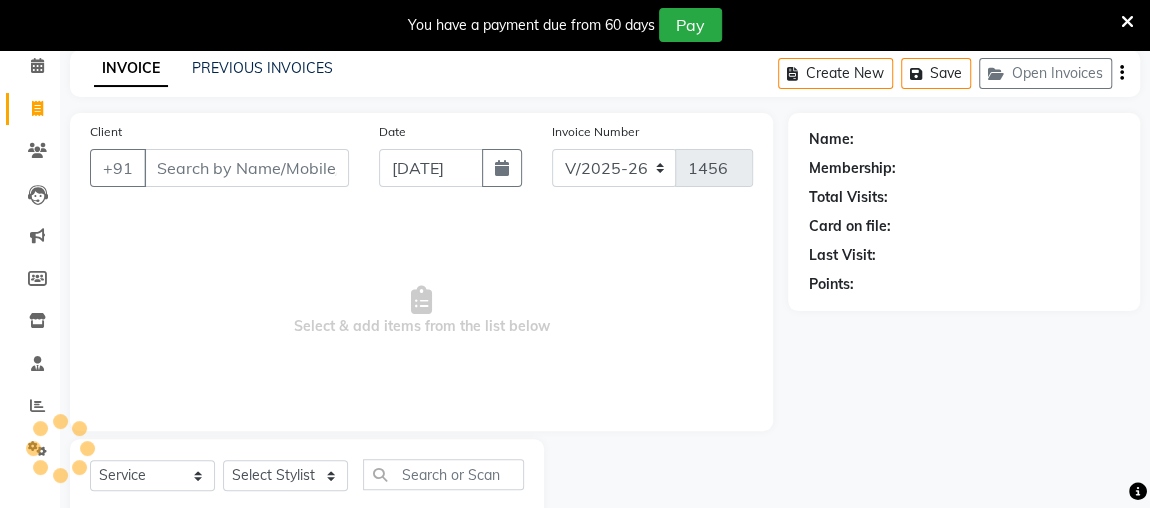 click on "INVOICE PREVIOUS INVOICES Create New   Save   Open Invoices" 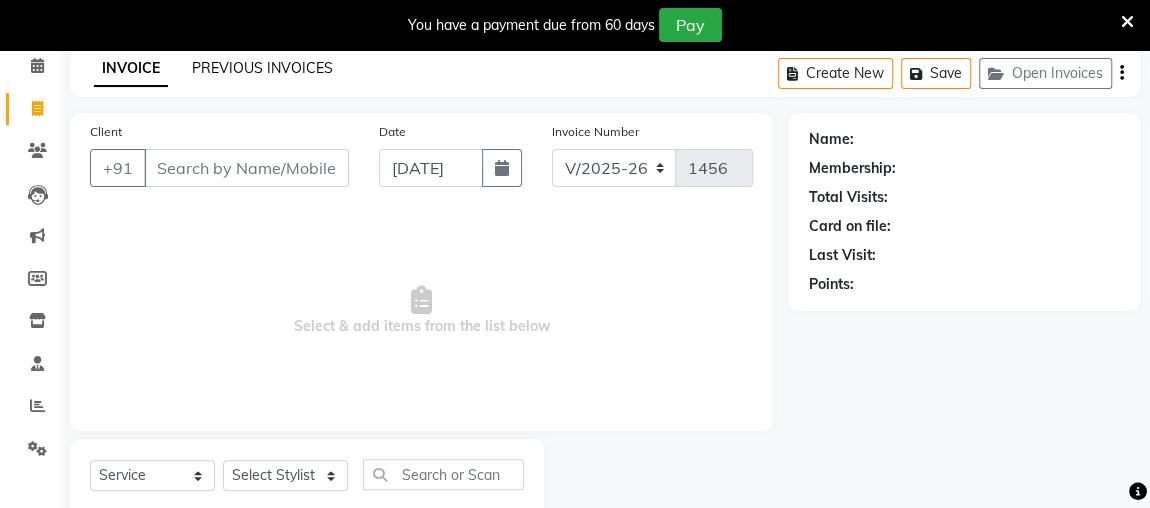 click on "PREVIOUS INVOICES" 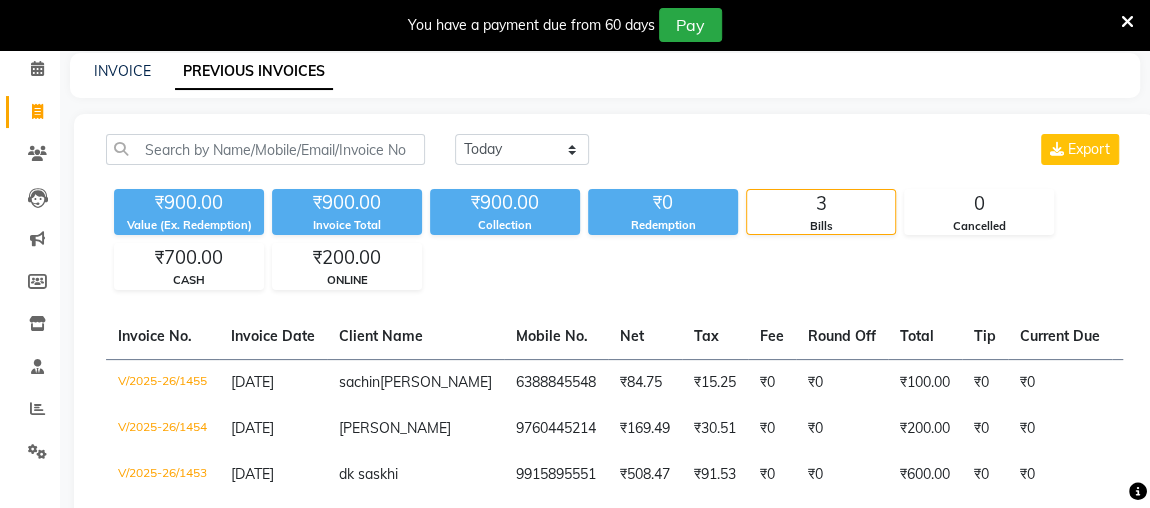 scroll, scrollTop: 86, scrollLeft: 0, axis: vertical 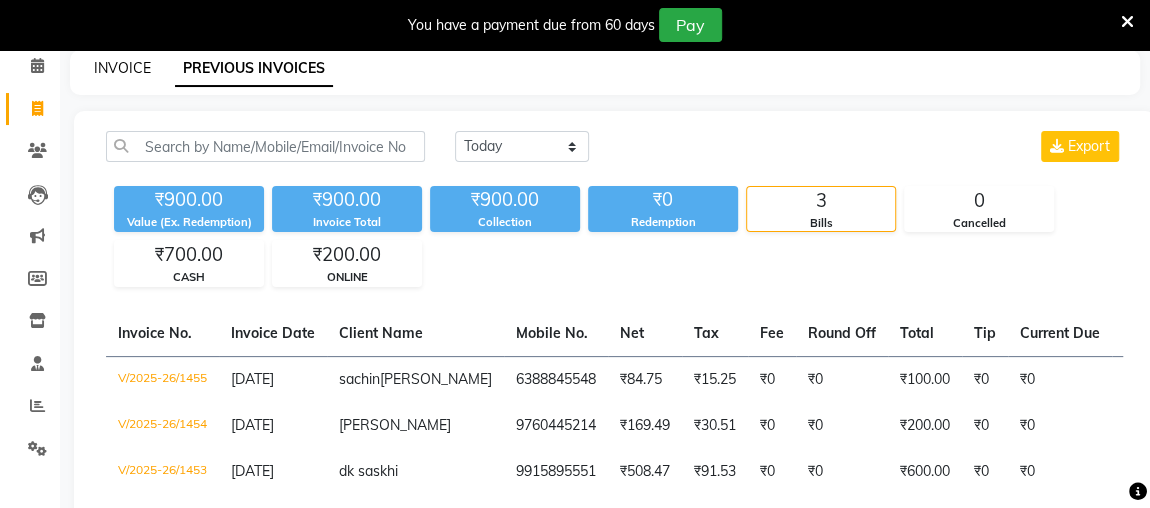 click on "INVOICE" 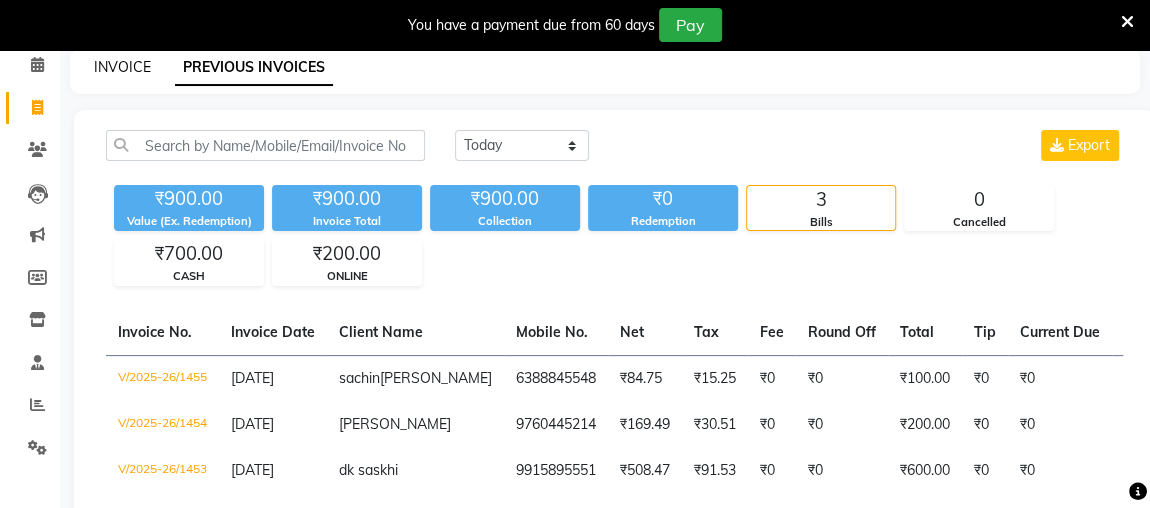 select on "service" 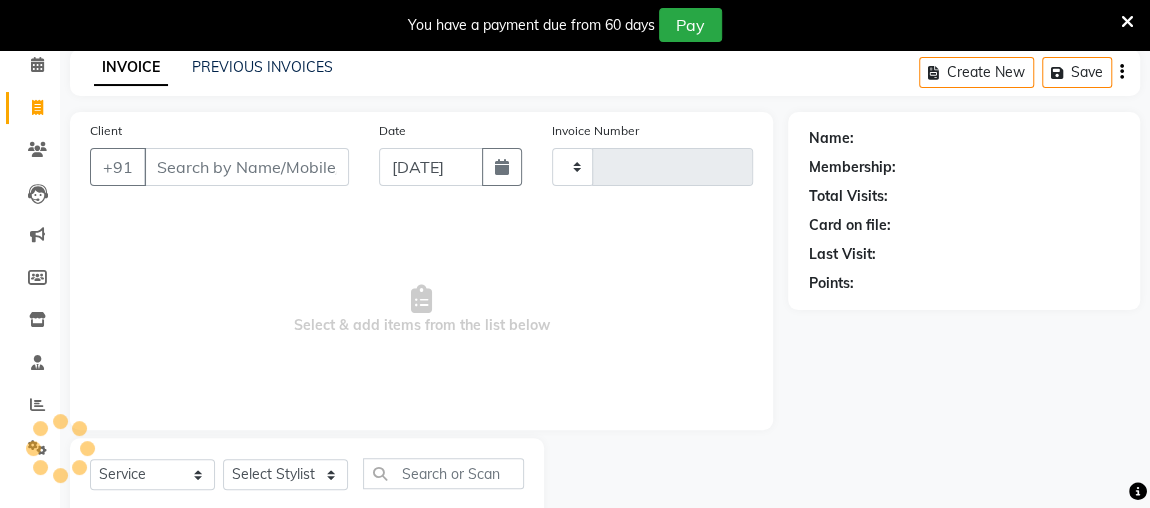 scroll, scrollTop: 140, scrollLeft: 0, axis: vertical 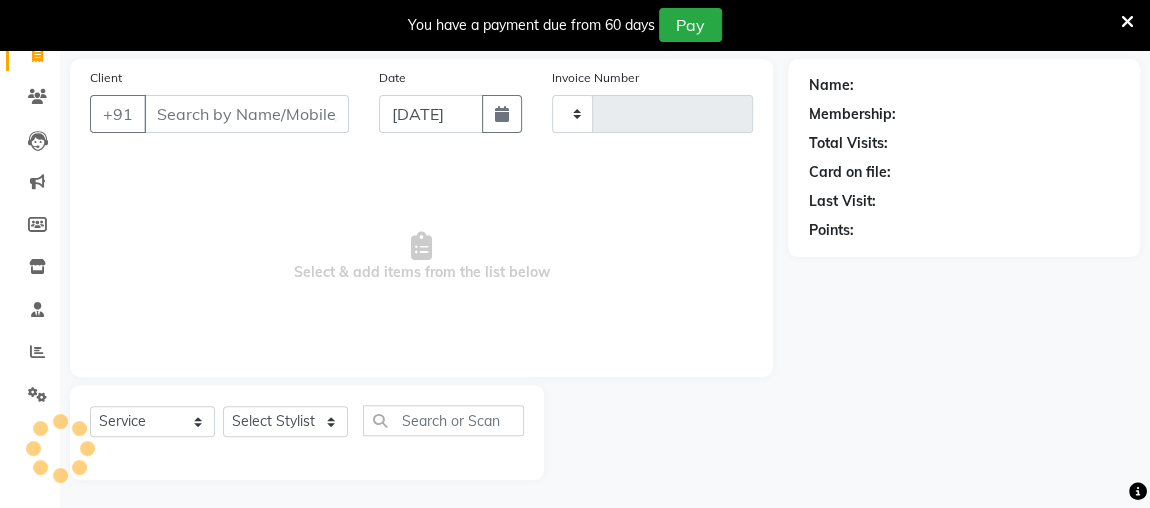 type on "1456" 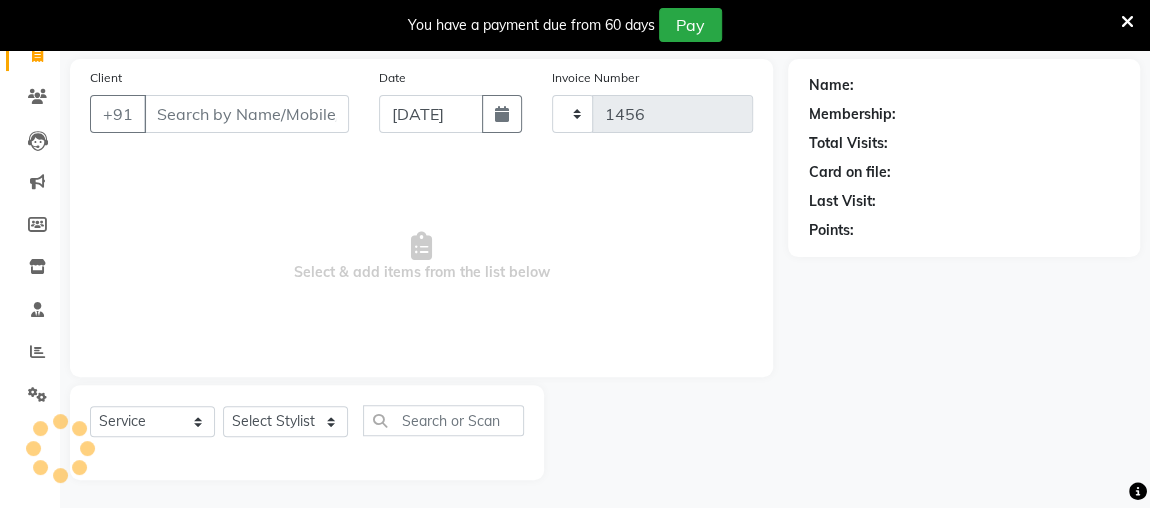 select on "4362" 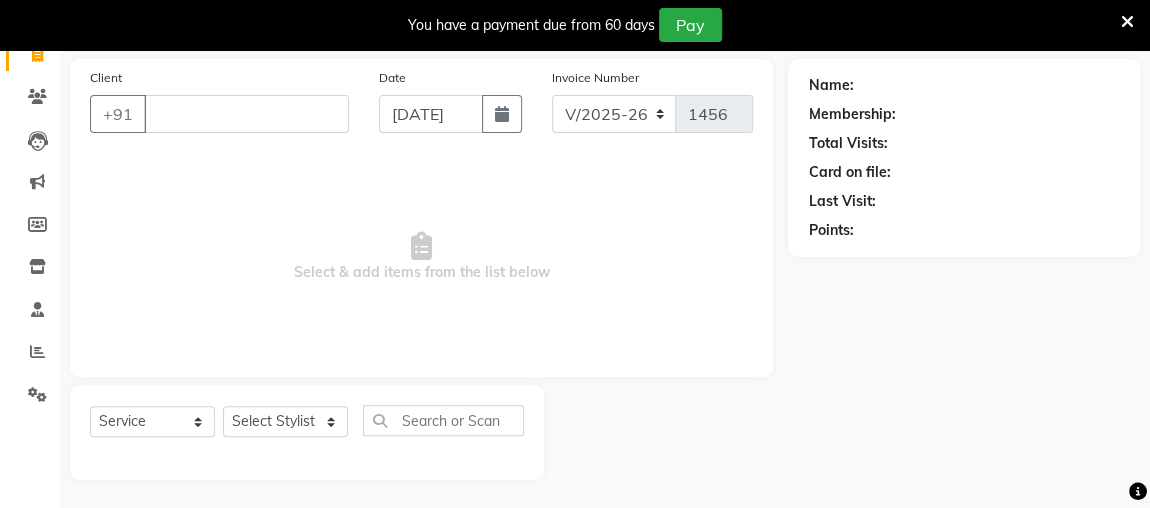type 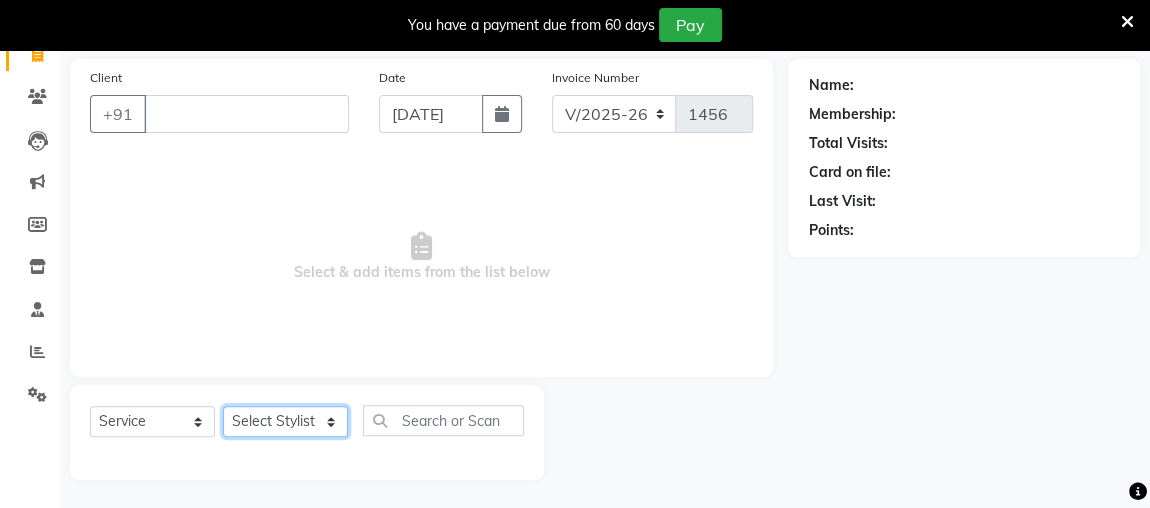 click on "Select Stylist [PERSON_NAME] anjali [PERSON_NAME] [PERSON_NAME] [PERSON_NAME] [PERSON_NAME] MAKEUPS AND PREBRIDAL [PERSON_NAME]  [PERSON_NAME] [PERSON_NAME]  [PERSON_NAME] [PERSON_NAME] [PERSON_NAME] cant TBASSUM [PERSON_NAME]  VISHAL" 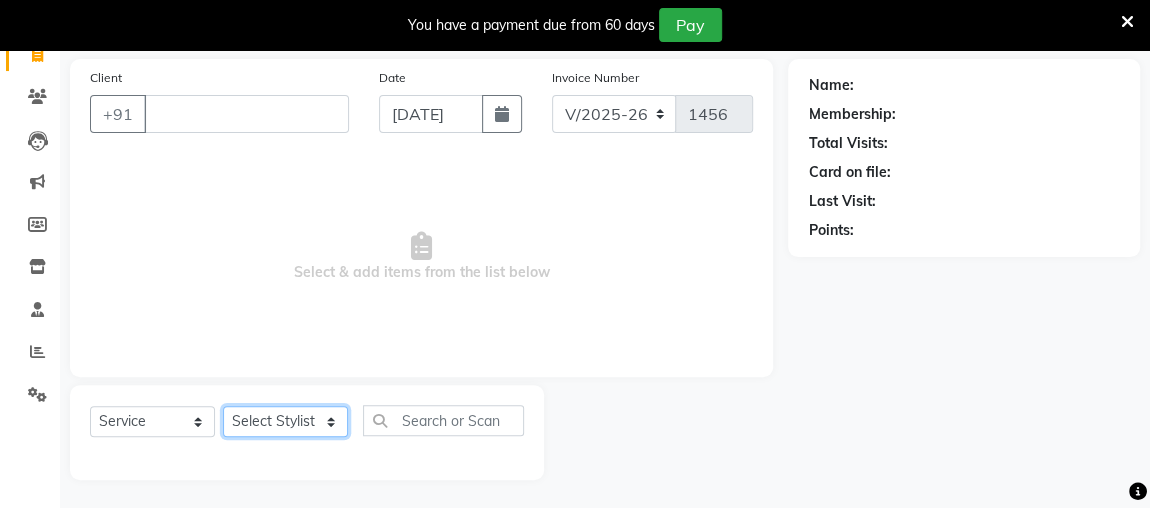 select on "82832" 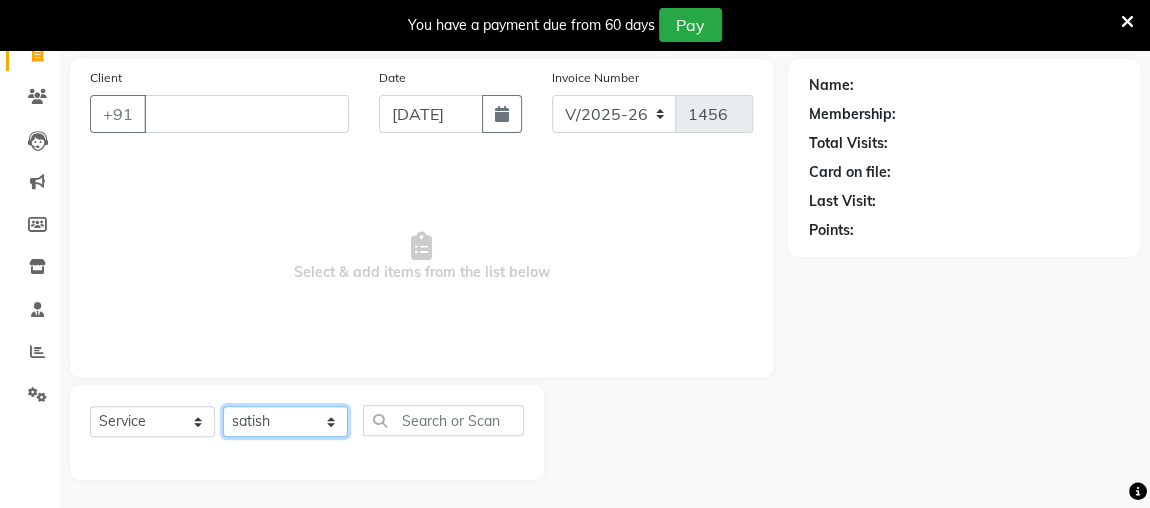 click on "Select Stylist [PERSON_NAME] anjali [PERSON_NAME] [PERSON_NAME] [PERSON_NAME] [PERSON_NAME] MAKEUPS AND PREBRIDAL [PERSON_NAME]  [PERSON_NAME] [PERSON_NAME]  [PERSON_NAME] [PERSON_NAME] [PERSON_NAME] cant TBASSUM [PERSON_NAME]  VISHAL" 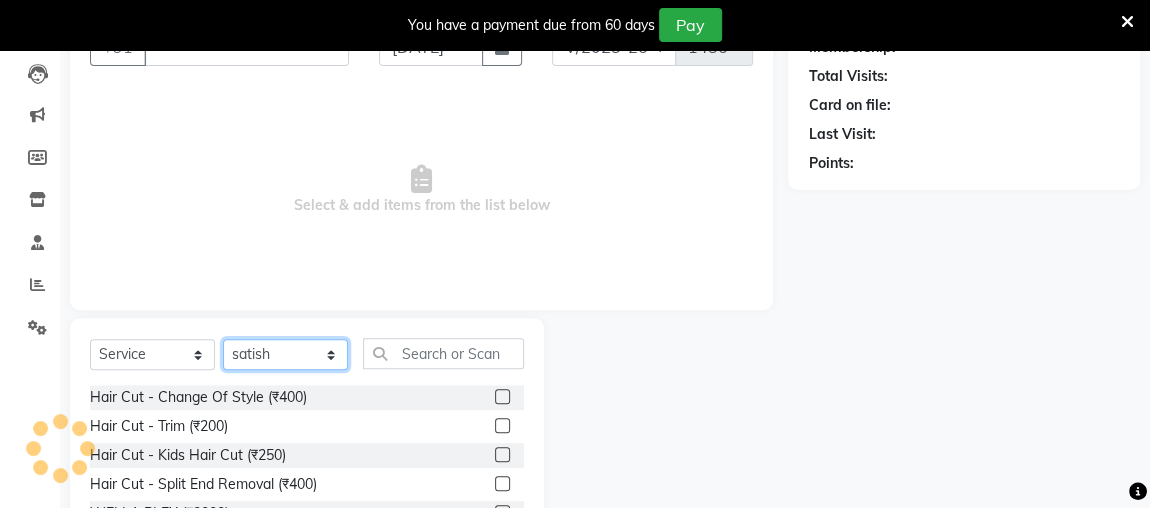 scroll, scrollTop: 207, scrollLeft: 0, axis: vertical 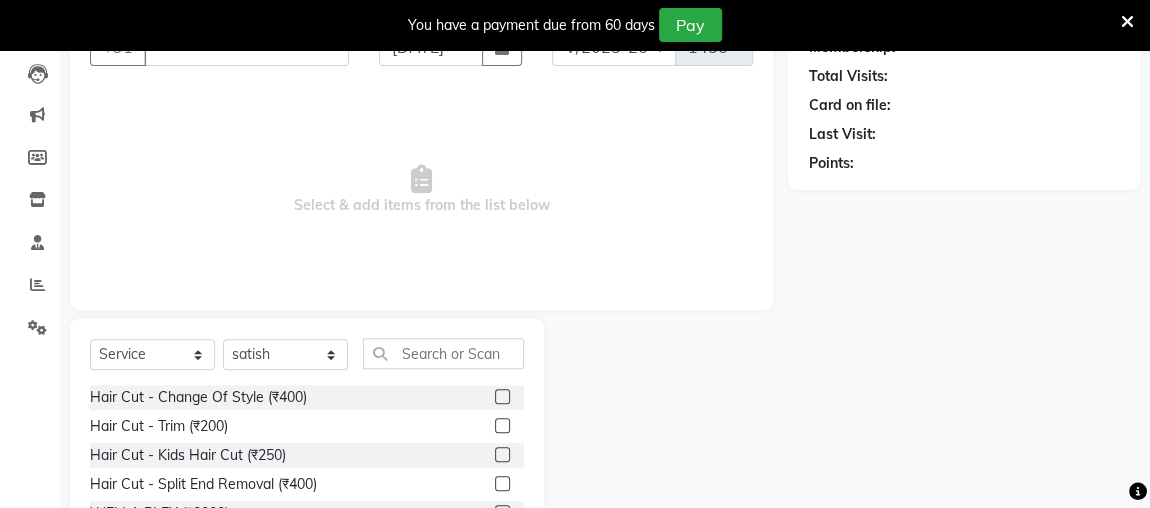 click 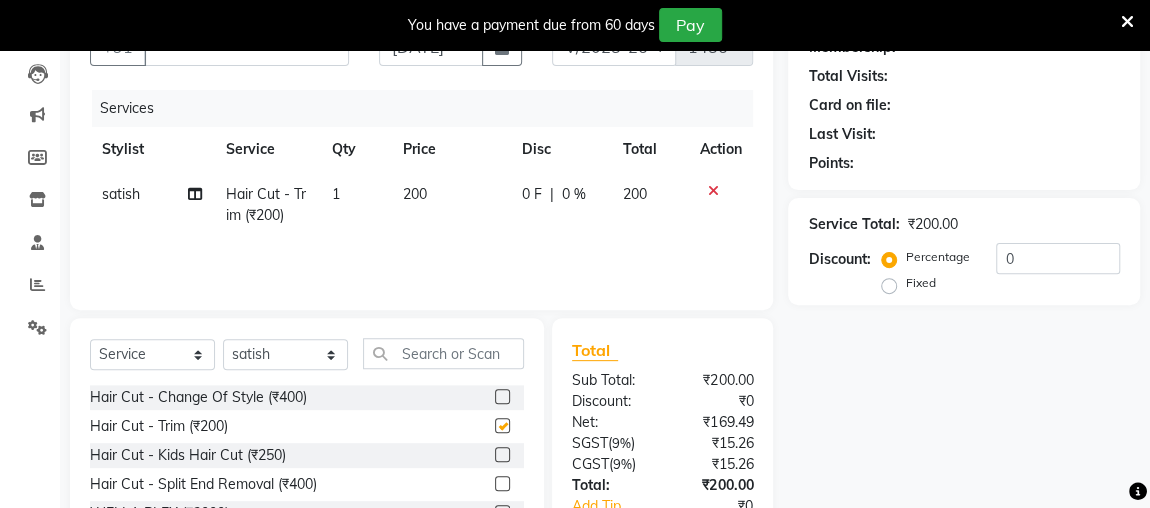 checkbox on "false" 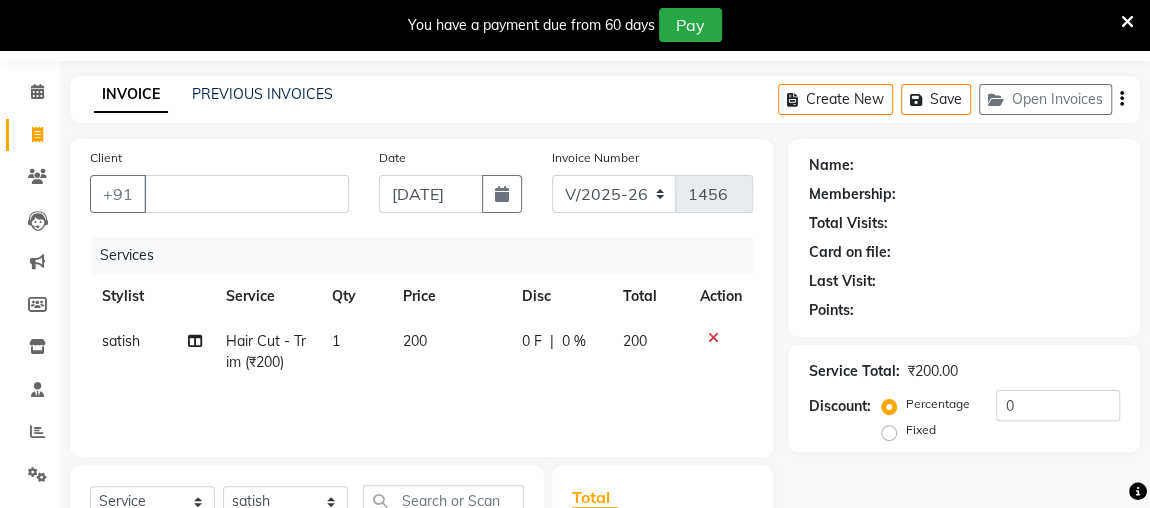 scroll, scrollTop: 59, scrollLeft: 0, axis: vertical 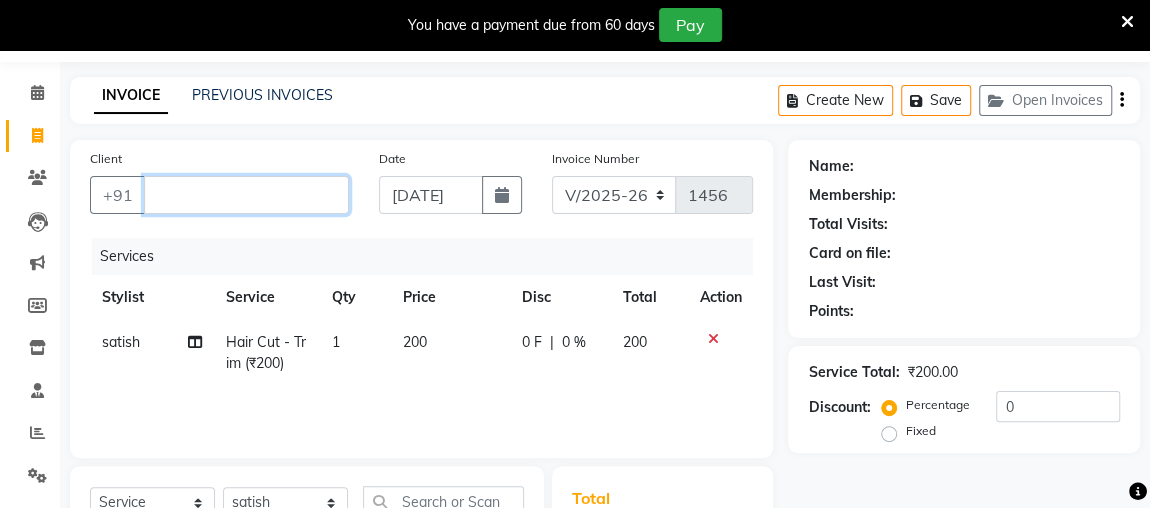 click on "Client" at bounding box center [246, 195] 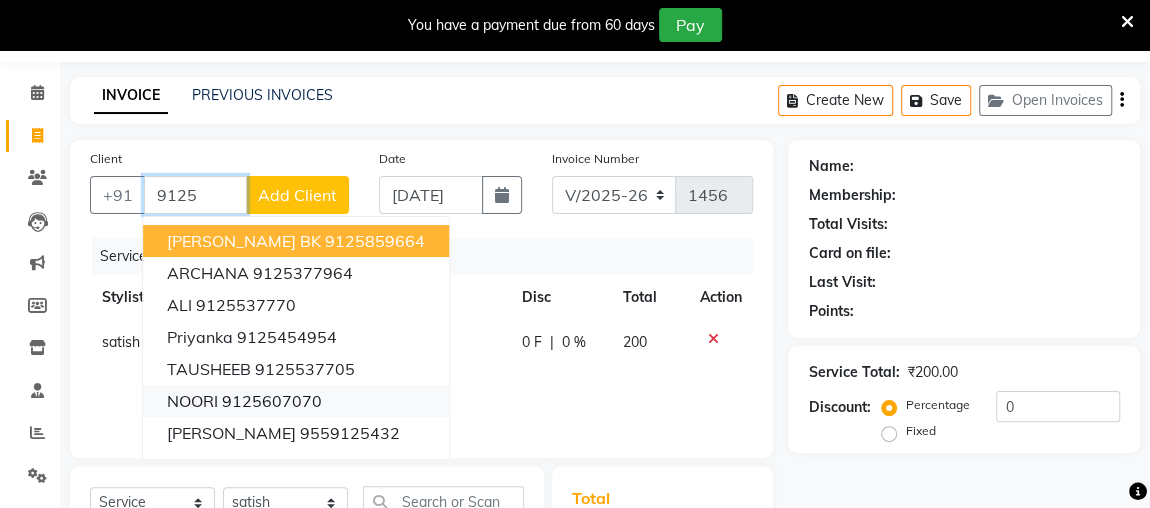click on "9125607070" at bounding box center (272, 401) 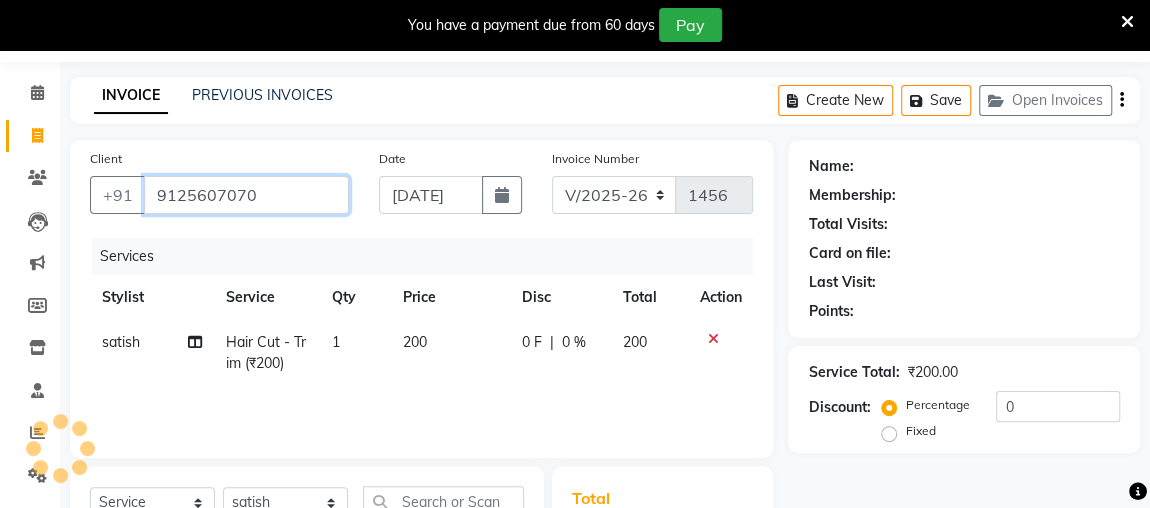 type on "9125607070" 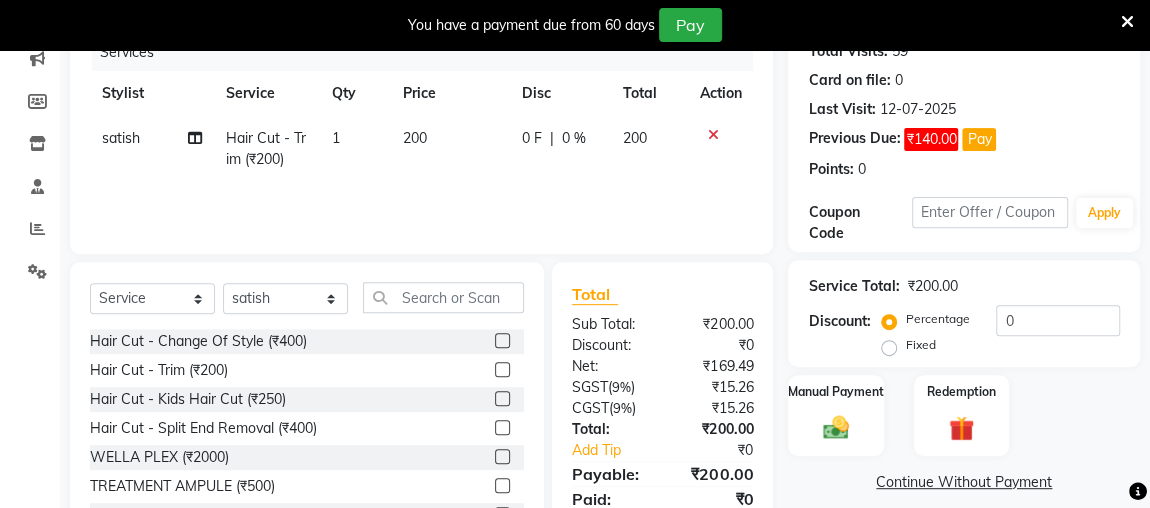 scroll, scrollTop: 340, scrollLeft: 0, axis: vertical 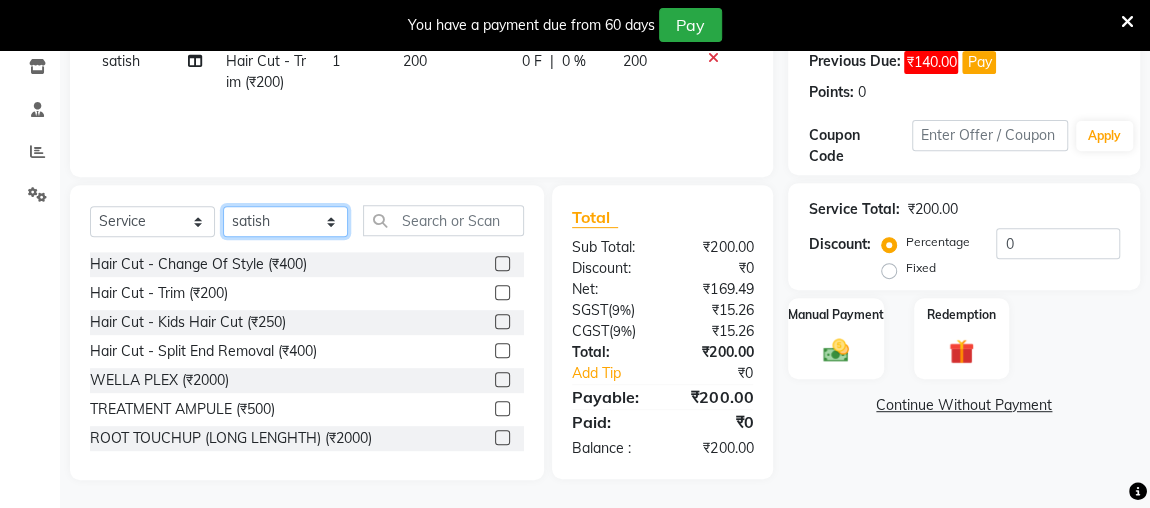 click on "Select Stylist [PERSON_NAME] anjali [PERSON_NAME] [PERSON_NAME] [PERSON_NAME] [PERSON_NAME] MAKEUPS AND PREBRIDAL [PERSON_NAME]  [PERSON_NAME] [PERSON_NAME]  [PERSON_NAME] [PERSON_NAME] [PERSON_NAME] cant TBASSUM [PERSON_NAME]  VISHAL" 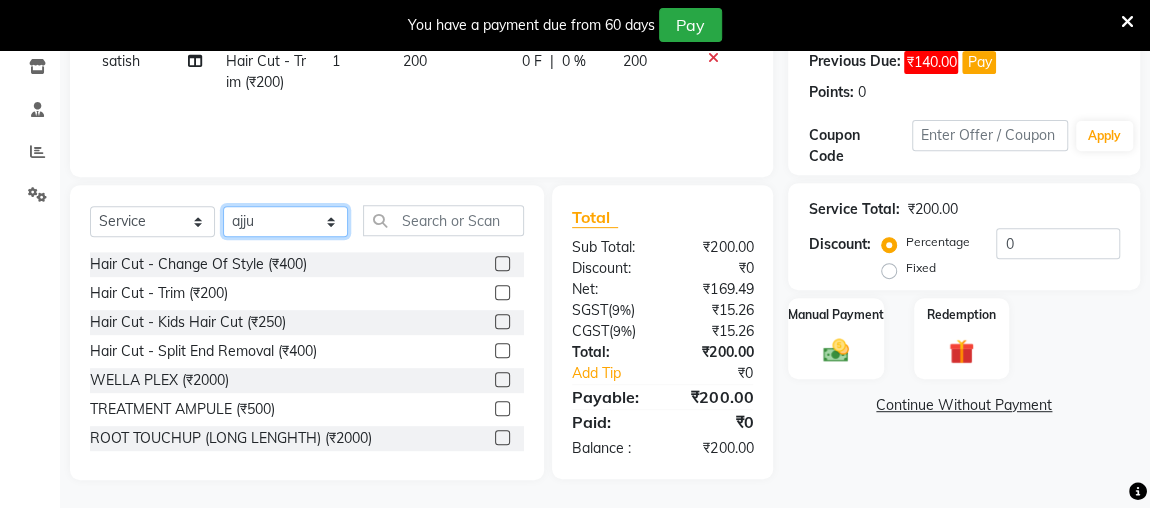 click on "Select Stylist [PERSON_NAME] anjali [PERSON_NAME] [PERSON_NAME] [PERSON_NAME] [PERSON_NAME] MAKEUPS AND PREBRIDAL [PERSON_NAME]  [PERSON_NAME] [PERSON_NAME]  [PERSON_NAME] [PERSON_NAME] [PERSON_NAME] cant TBASSUM [PERSON_NAME]  VISHAL" 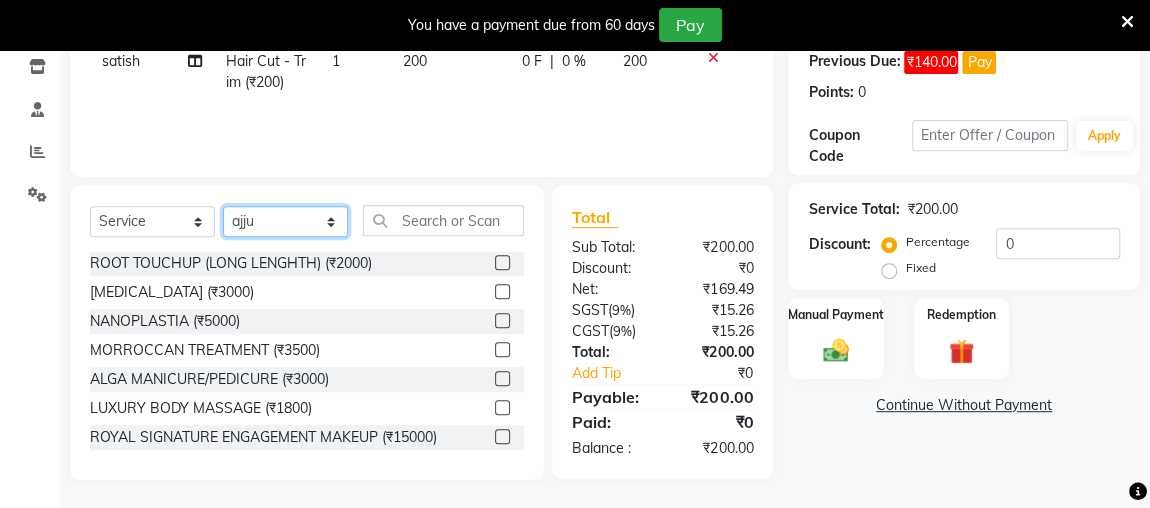 scroll, scrollTop: 0, scrollLeft: 0, axis: both 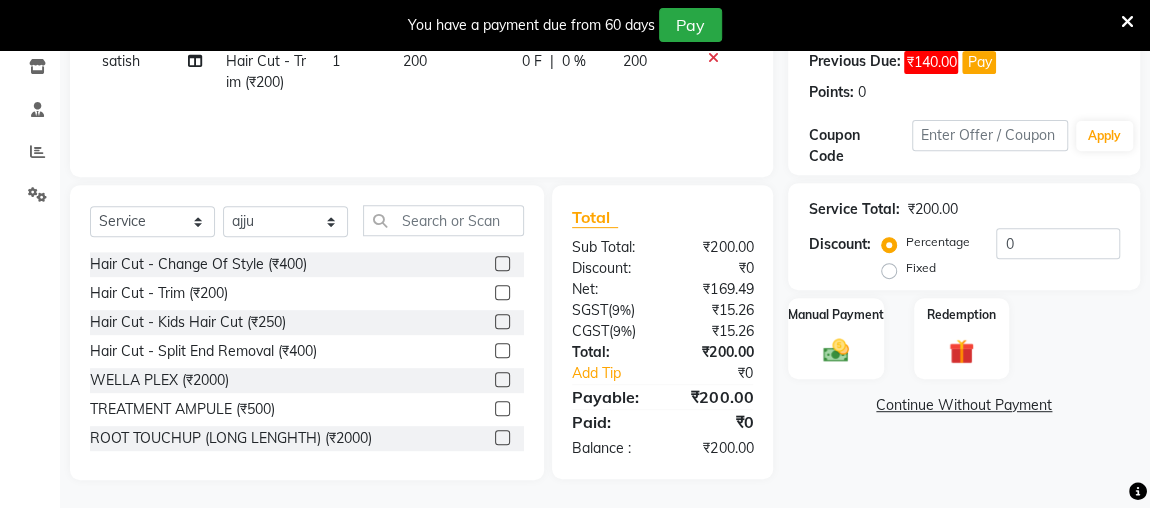 click 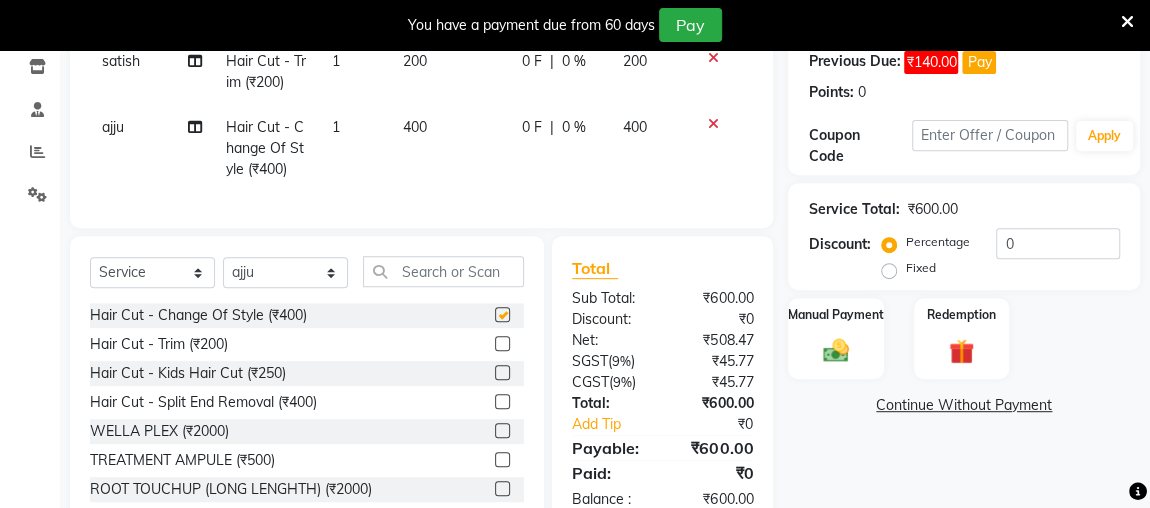 checkbox on "false" 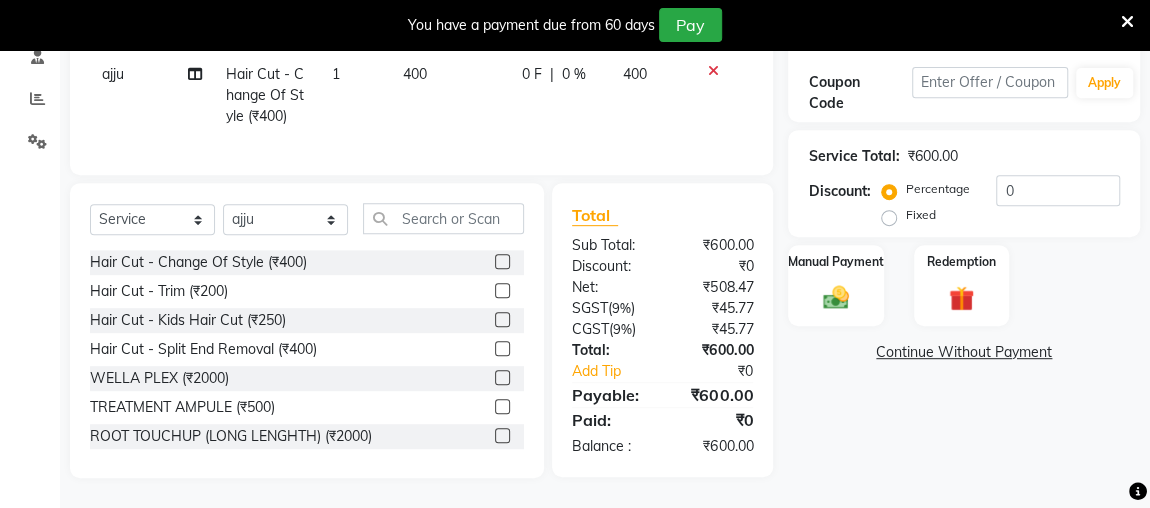 scroll, scrollTop: 405, scrollLeft: 0, axis: vertical 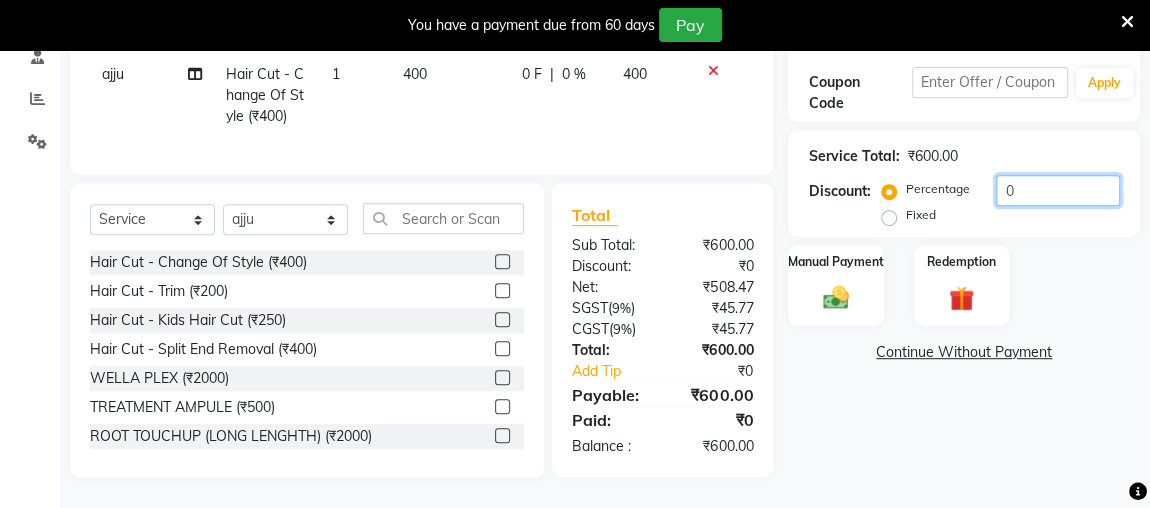 click on "0" 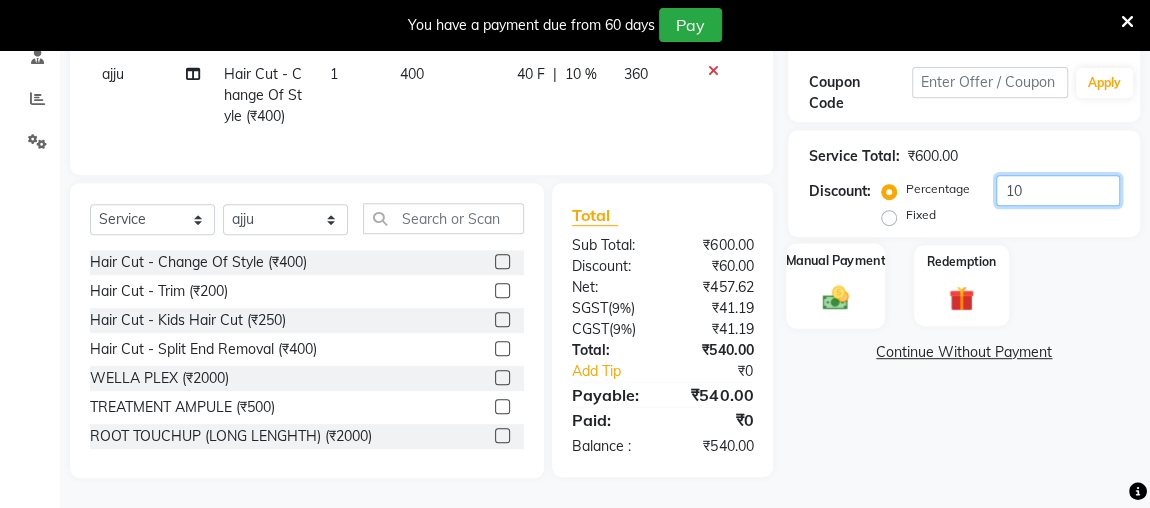 type on "10" 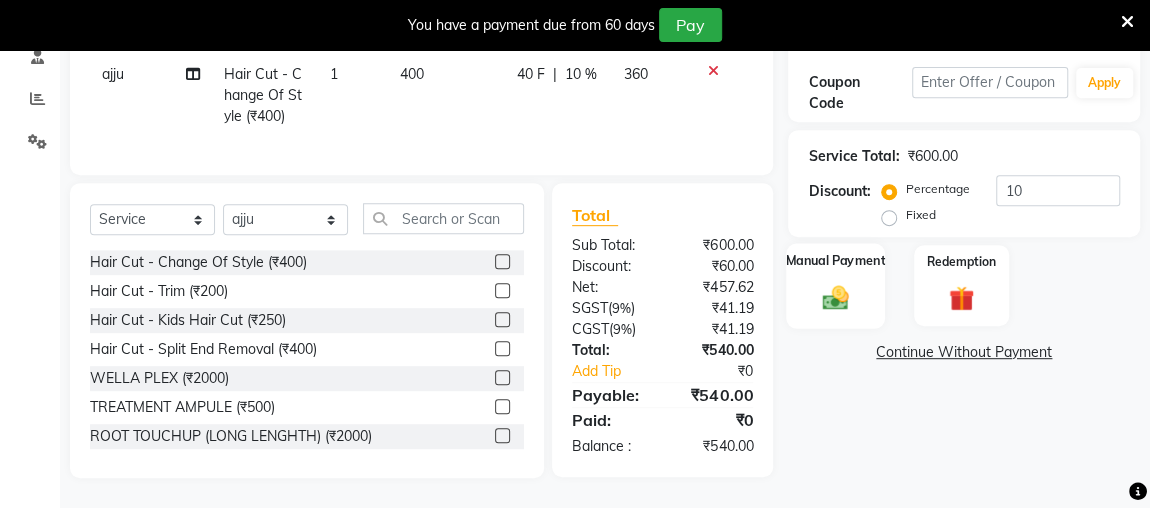 click 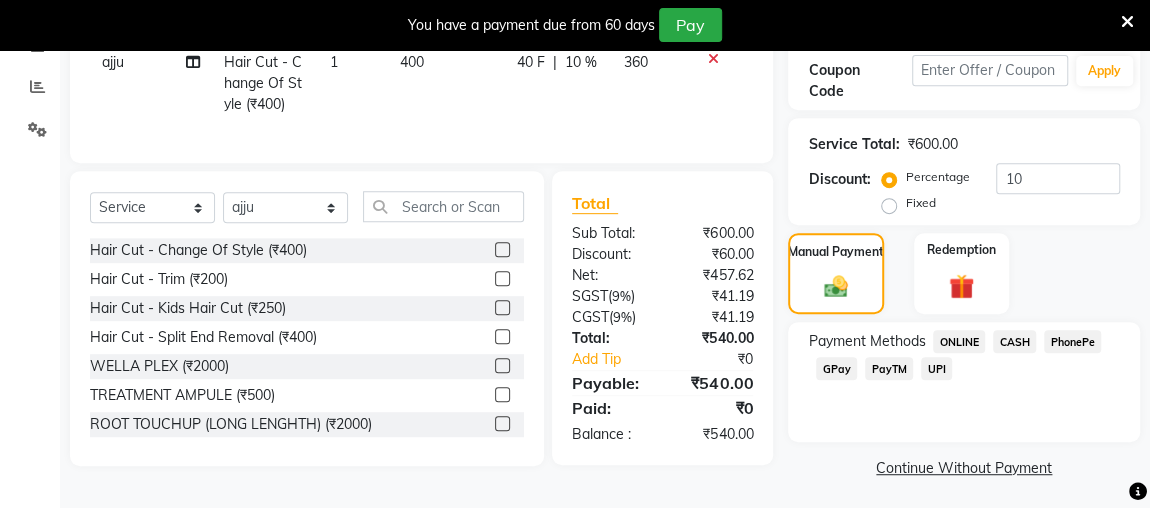 click on "ONLINE" 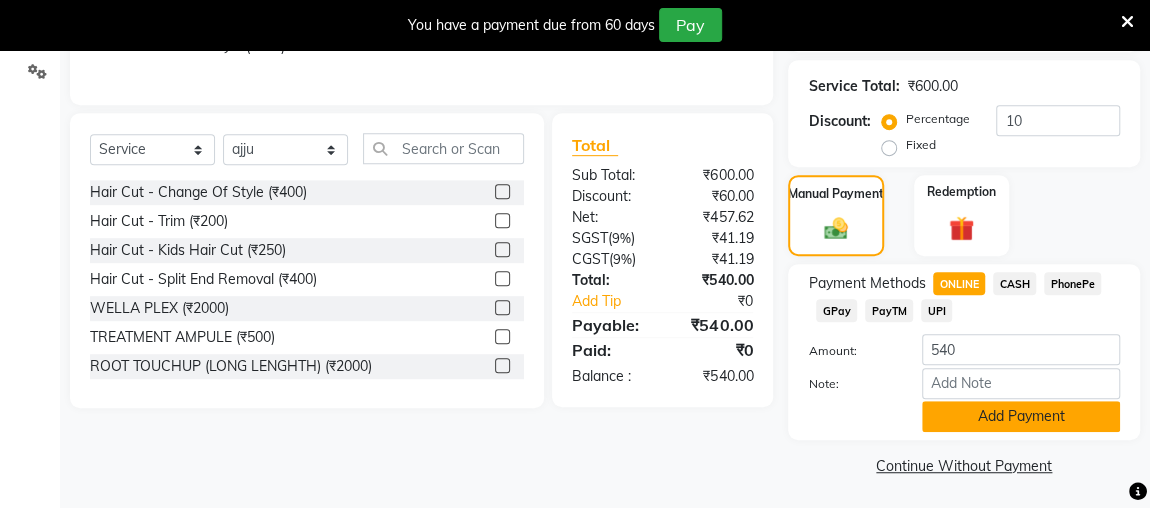 click on "Add Payment" 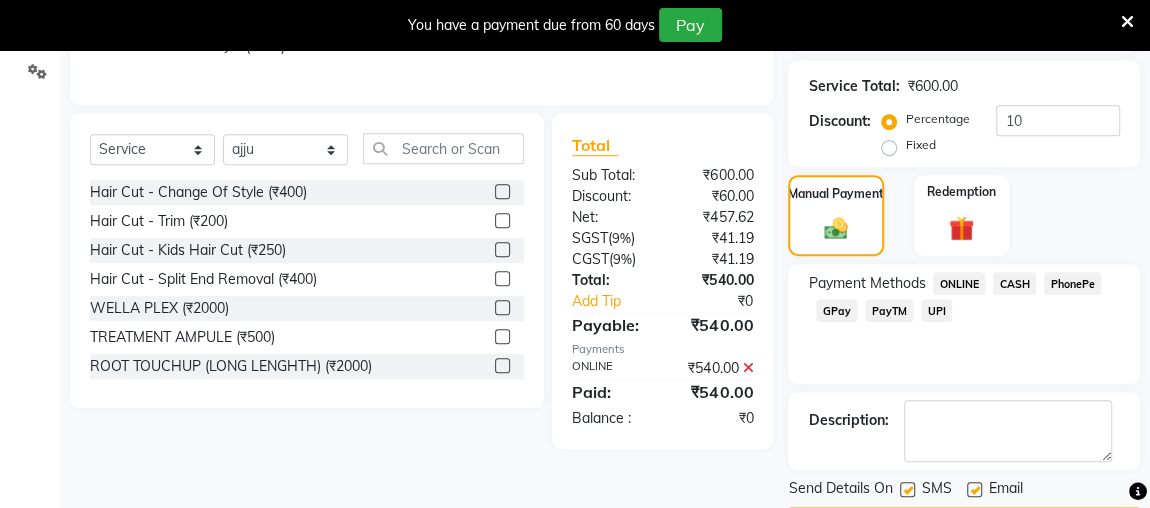 scroll, scrollTop: 520, scrollLeft: 0, axis: vertical 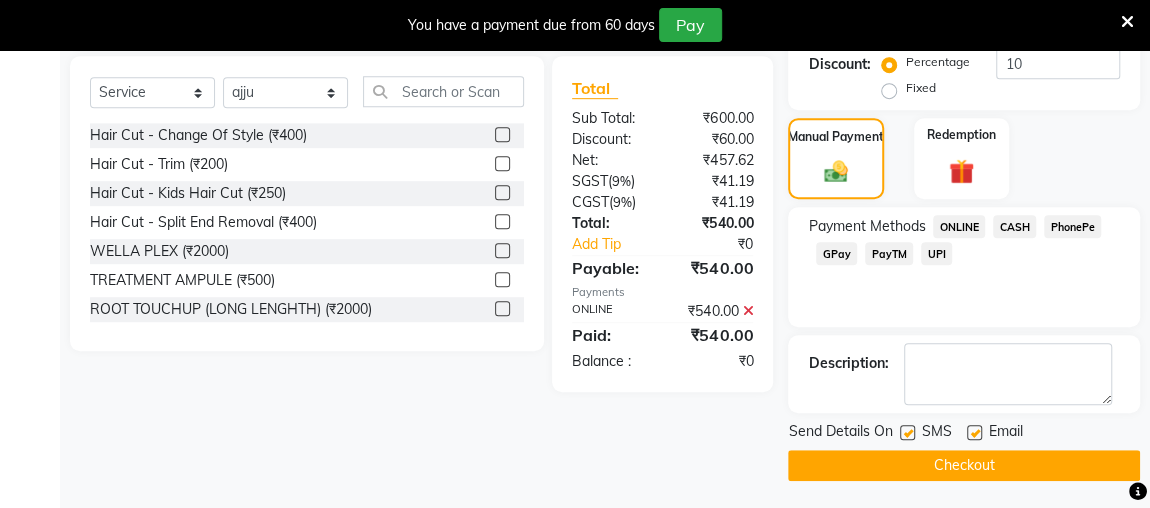 click on "Checkout" 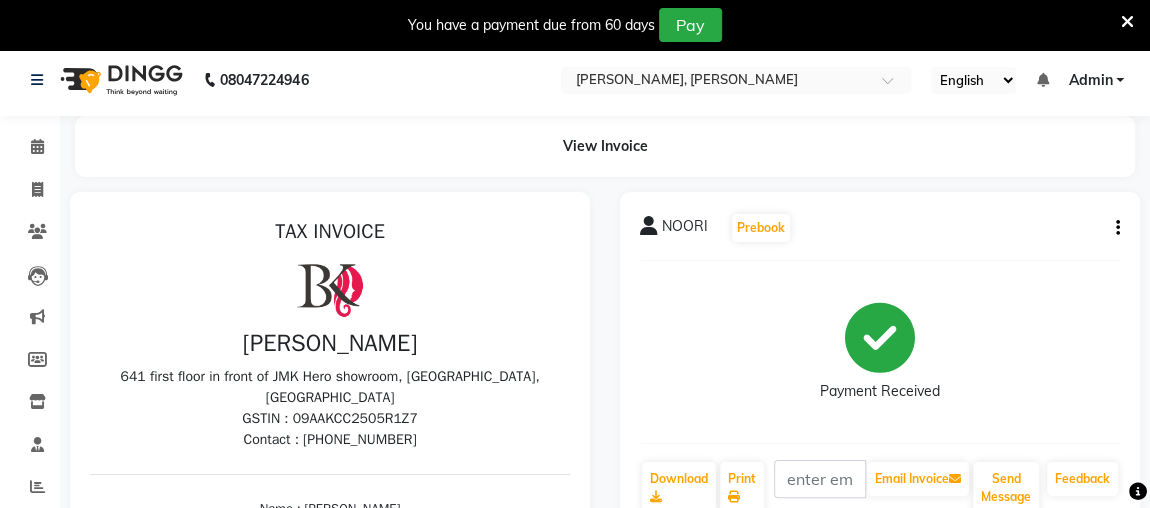 scroll, scrollTop: 141, scrollLeft: 0, axis: vertical 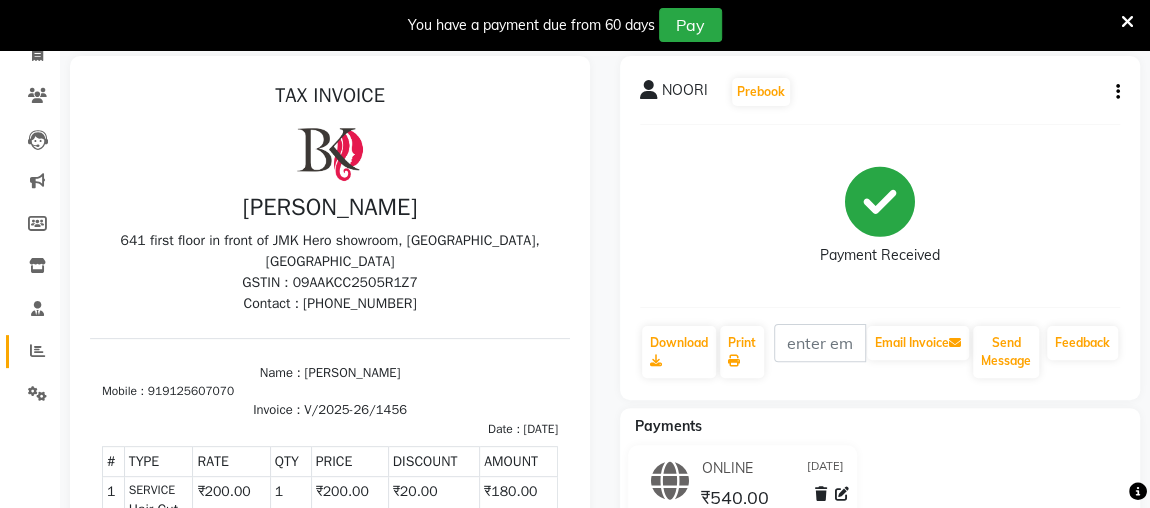 click 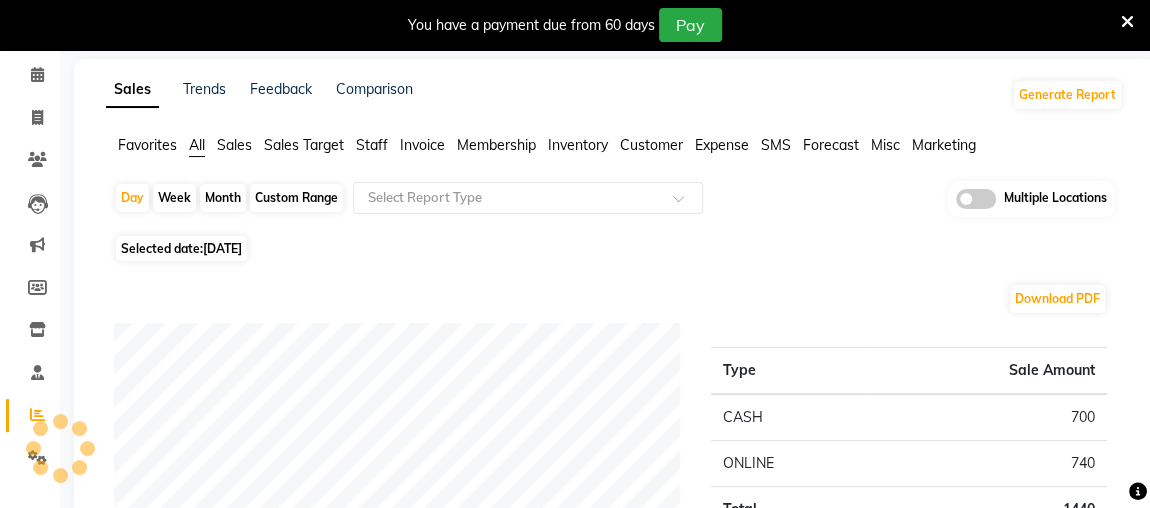 scroll, scrollTop: 141, scrollLeft: 0, axis: vertical 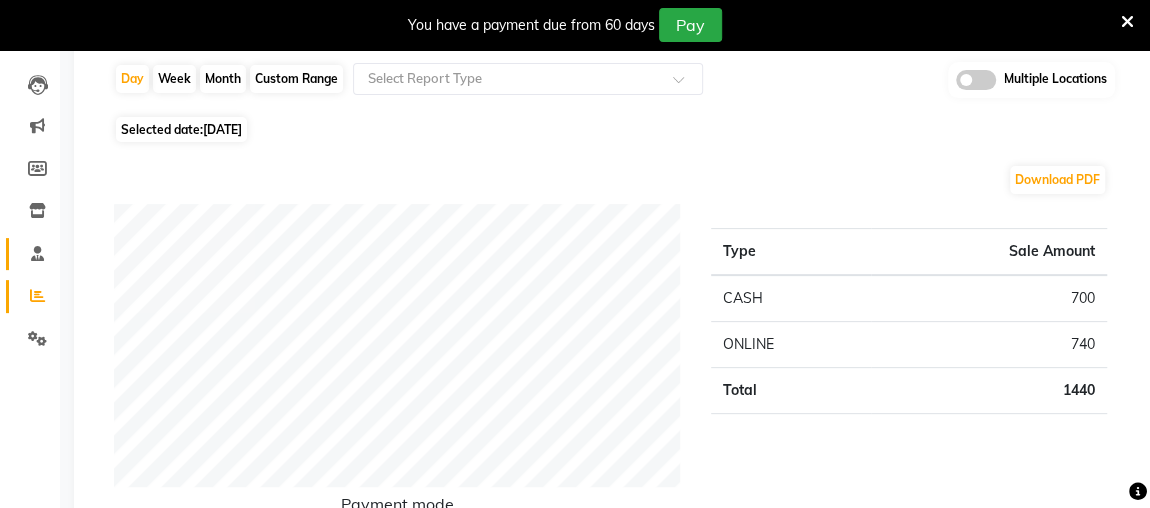 click 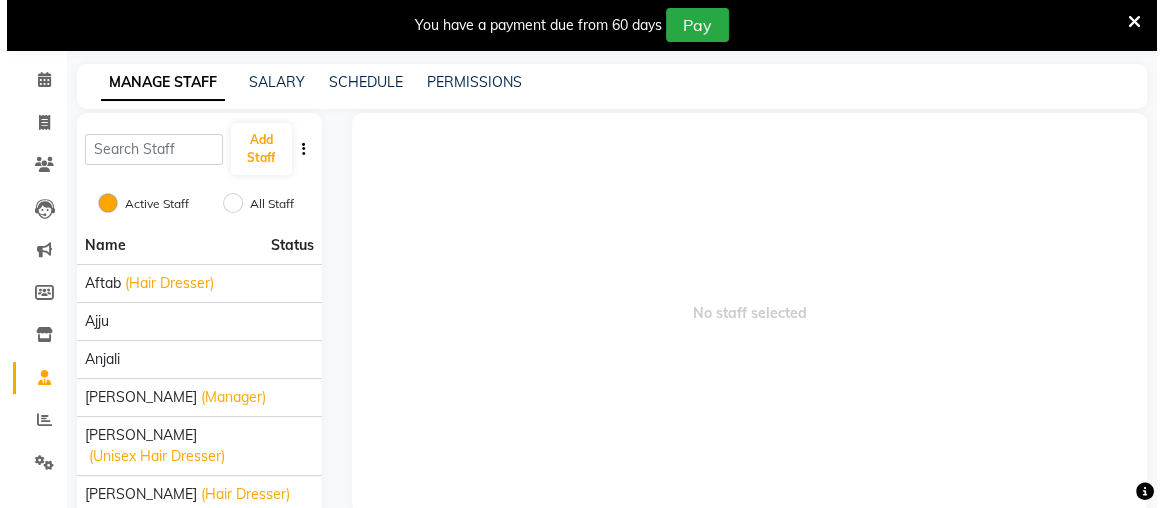 scroll, scrollTop: 82, scrollLeft: 0, axis: vertical 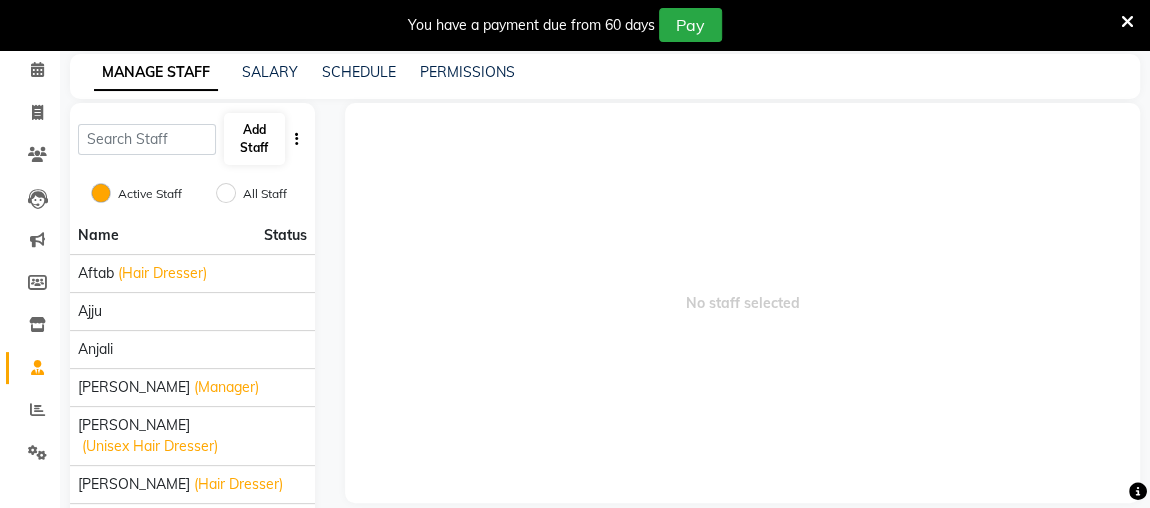 click on "Add Staff" 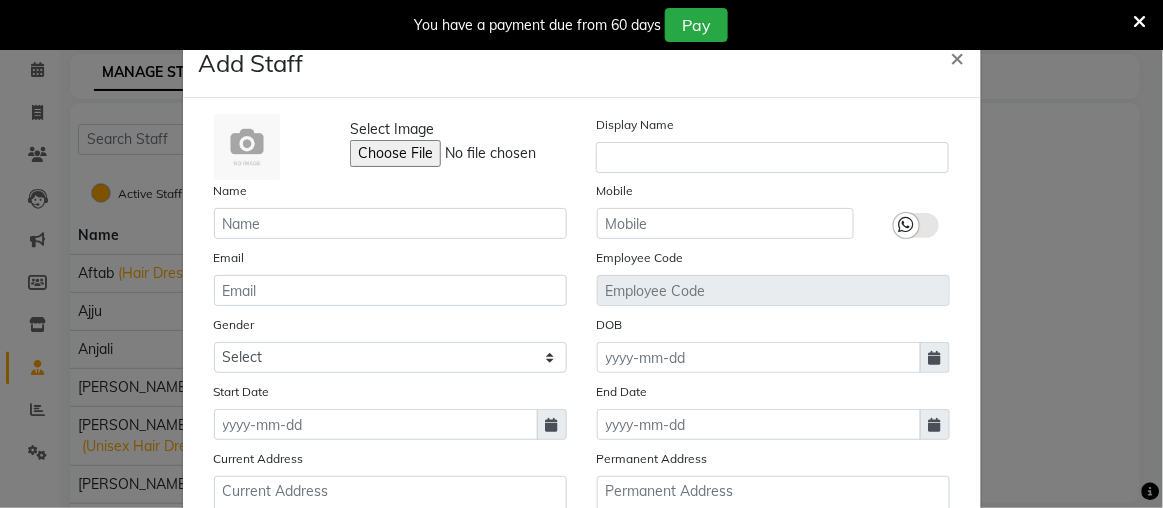 click on "Name" 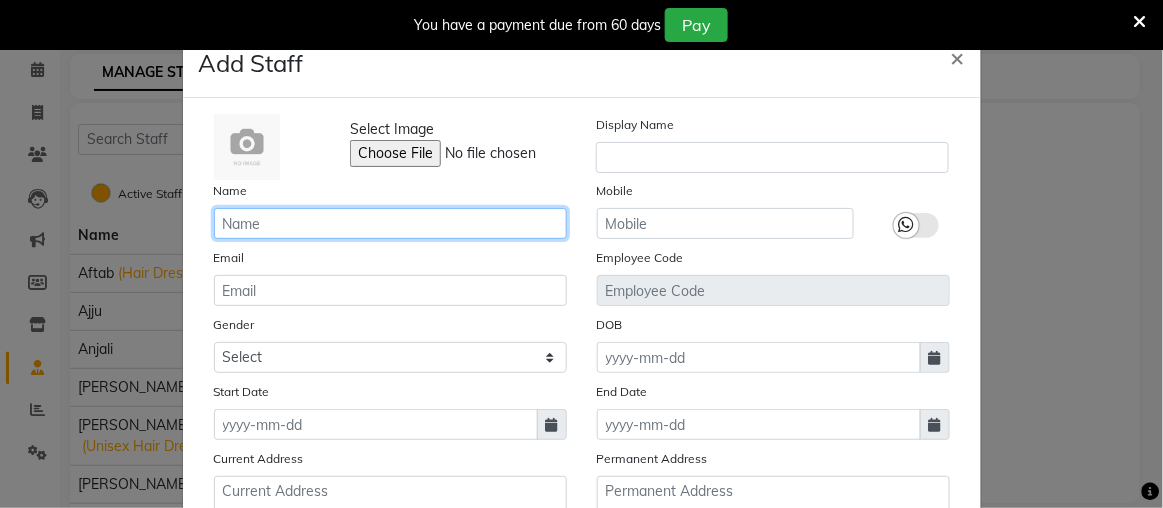 click 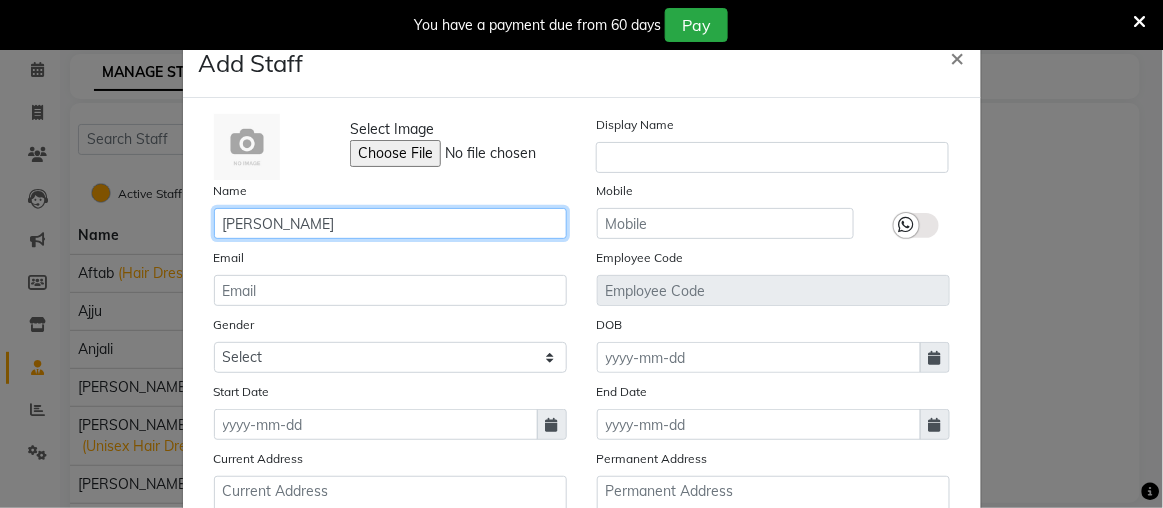 type on "[PERSON_NAME]" 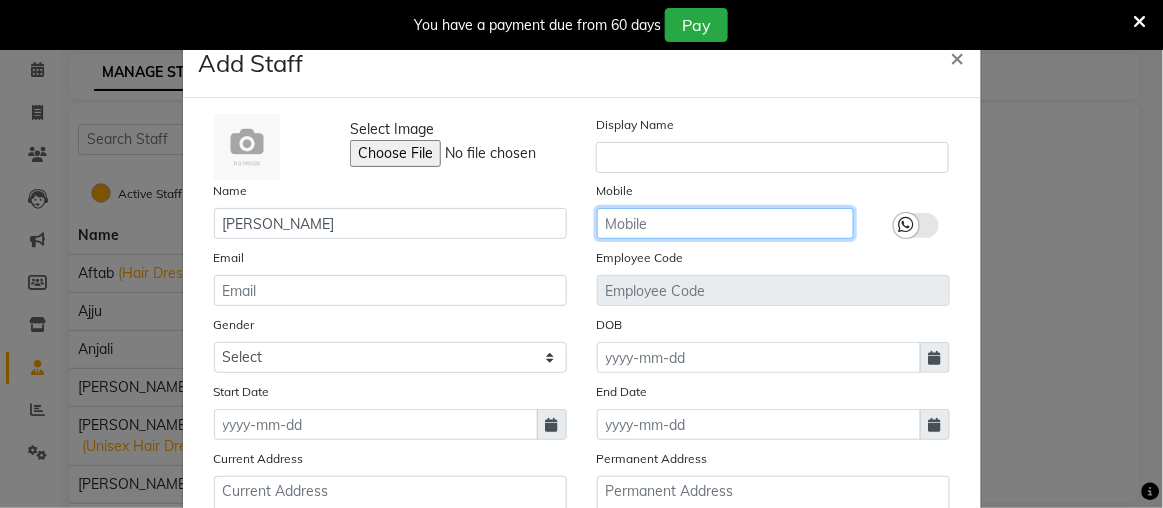 click 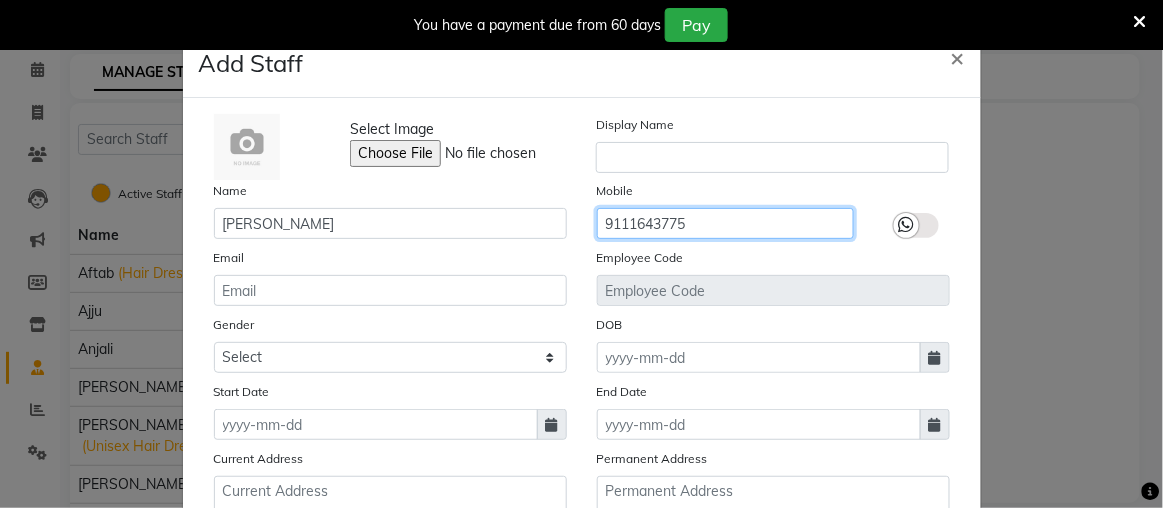 type on "9111643775" 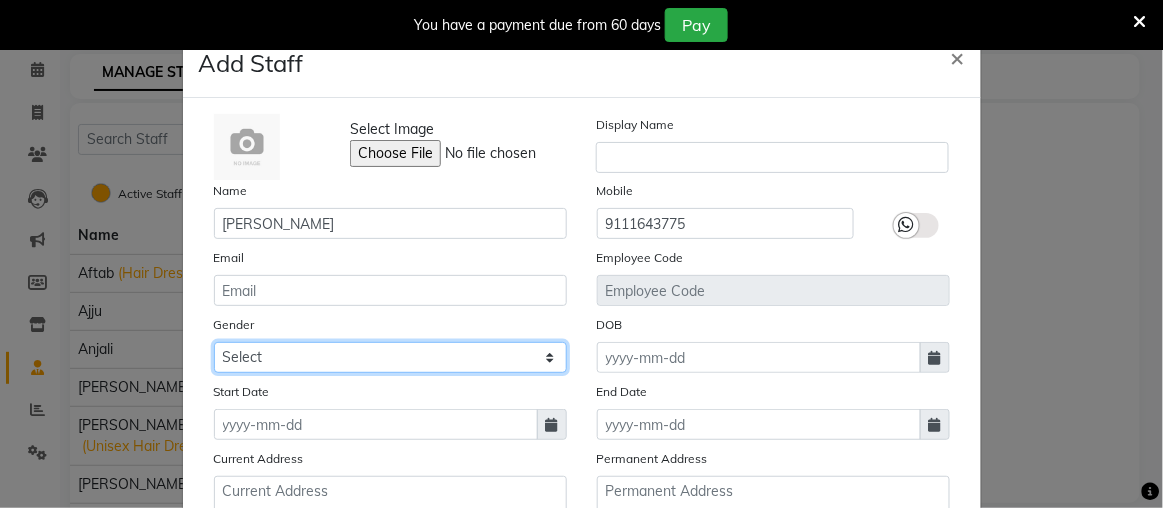 click on "Select [DEMOGRAPHIC_DATA] [DEMOGRAPHIC_DATA] Other Prefer Not To Say" 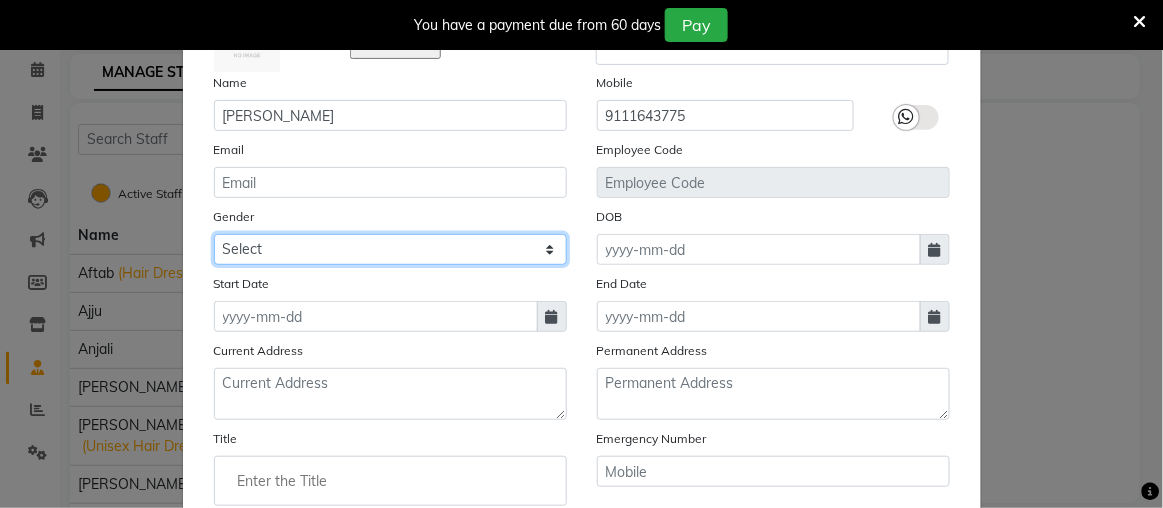 scroll, scrollTop: 123, scrollLeft: 0, axis: vertical 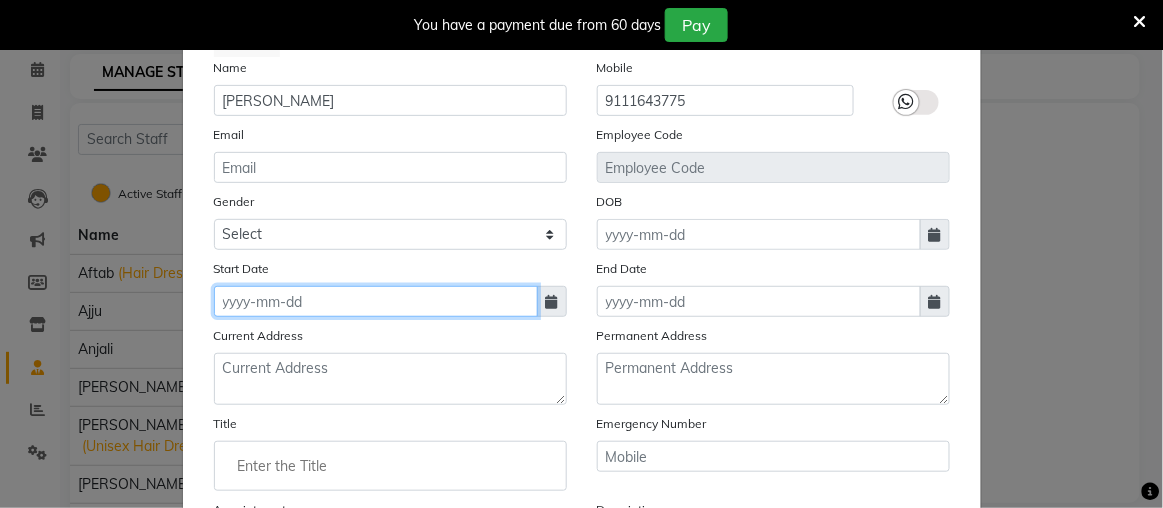 click 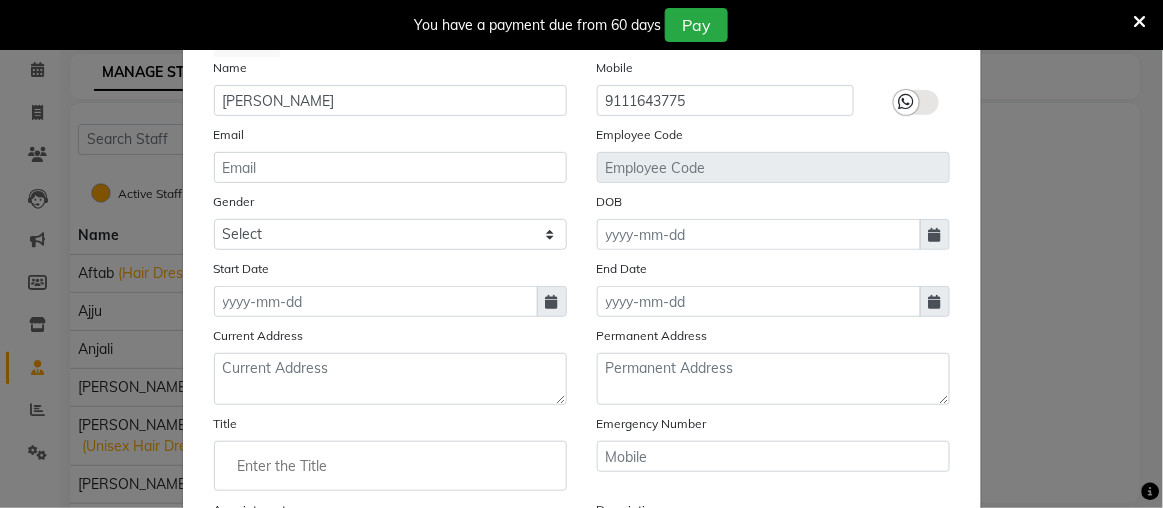 select on "7" 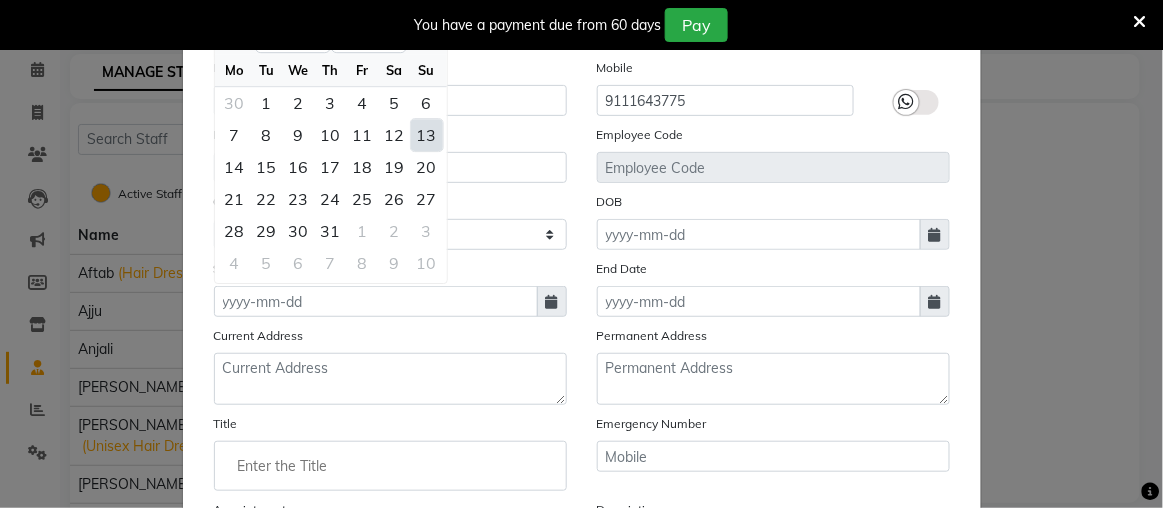 click on "13" 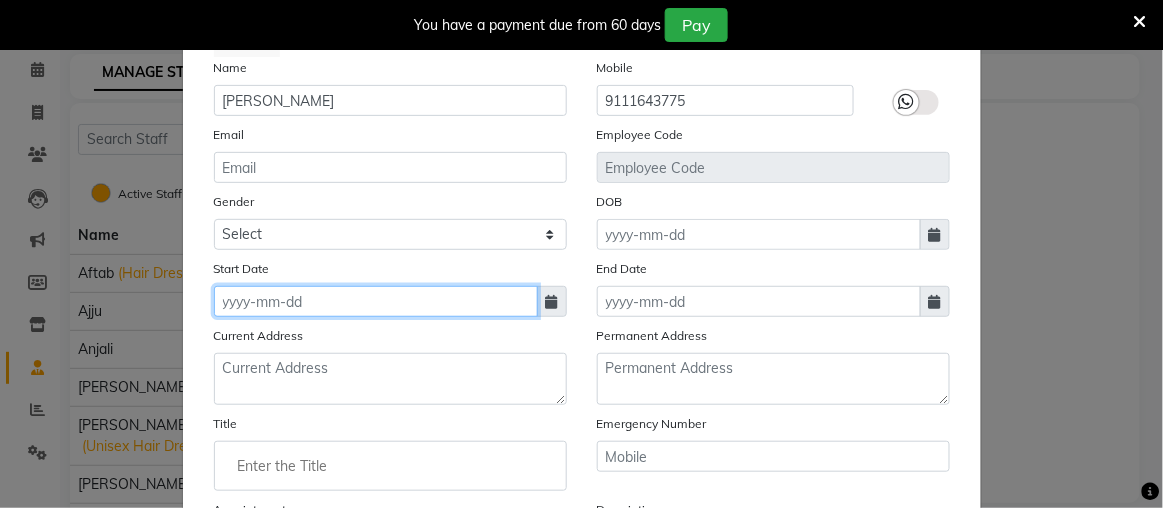 type on "[DATE]" 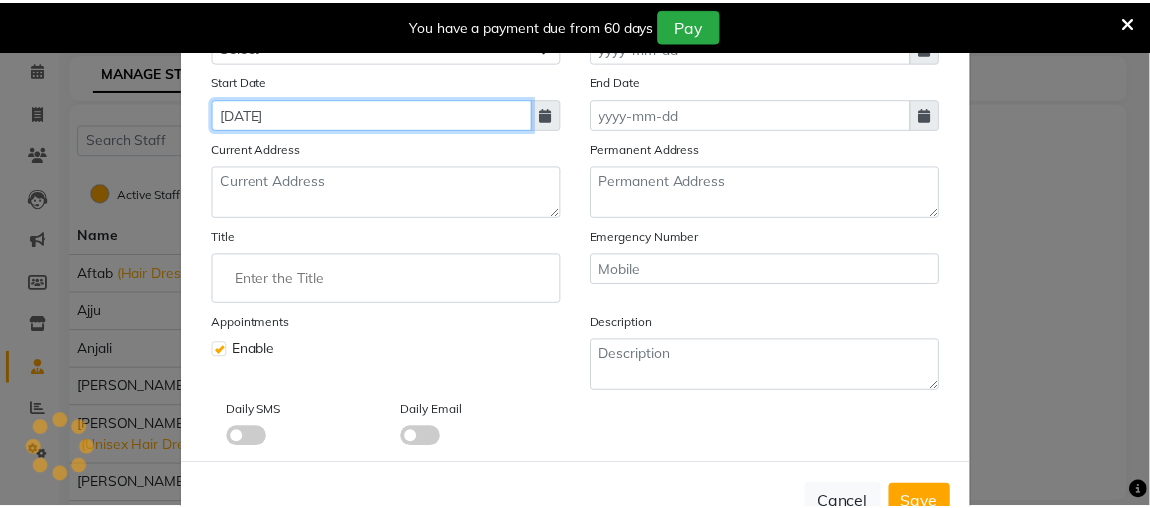 scroll, scrollTop: 367, scrollLeft: 0, axis: vertical 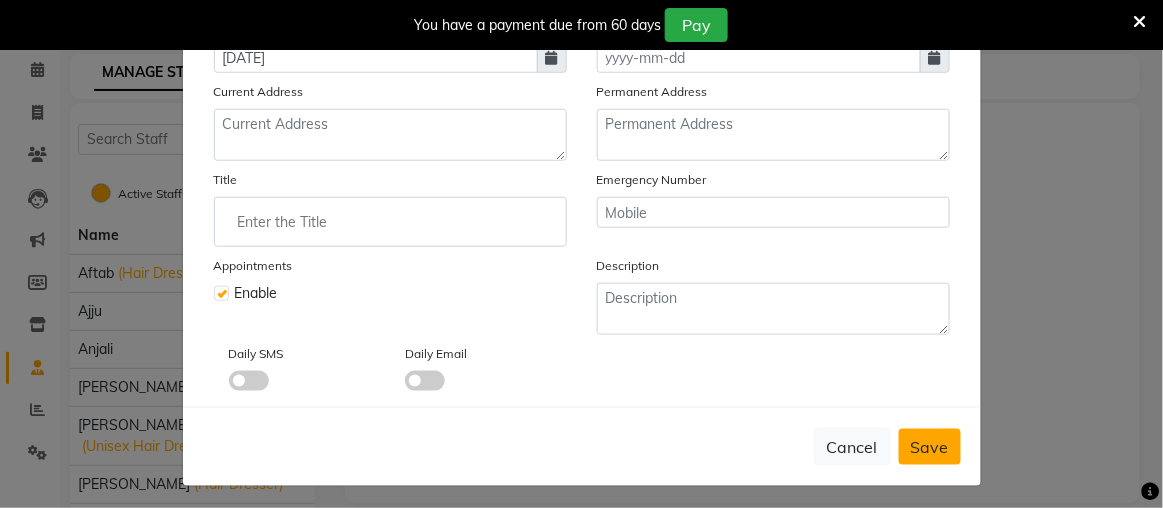 click on "Save" at bounding box center [930, 447] 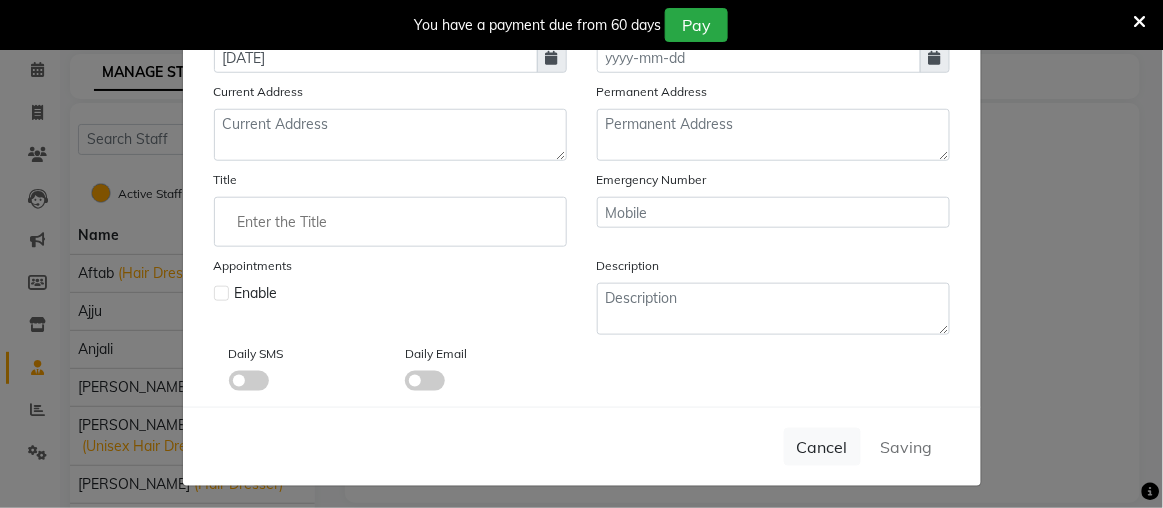 type 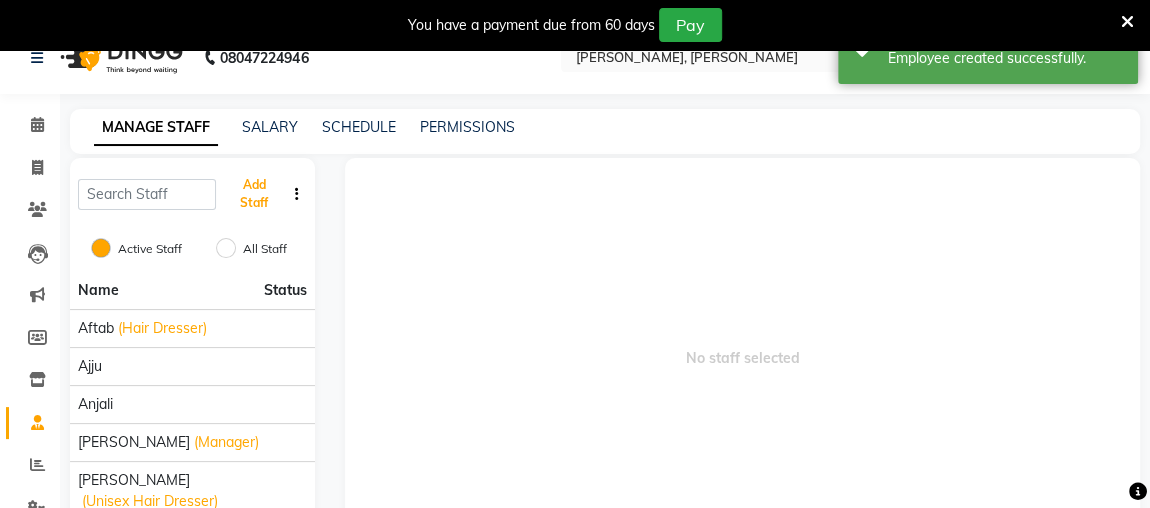 scroll, scrollTop: 0, scrollLeft: 0, axis: both 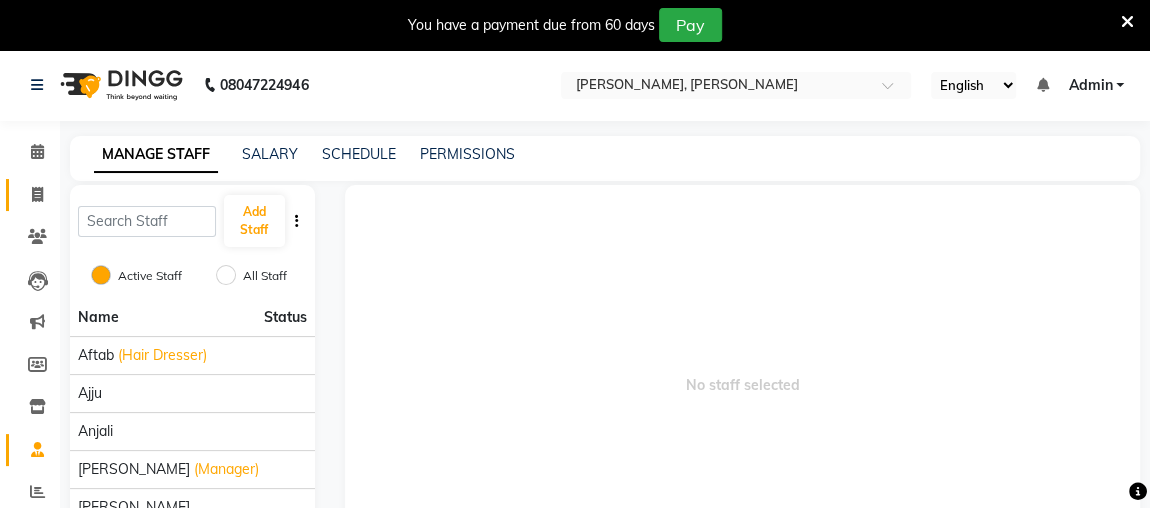 click 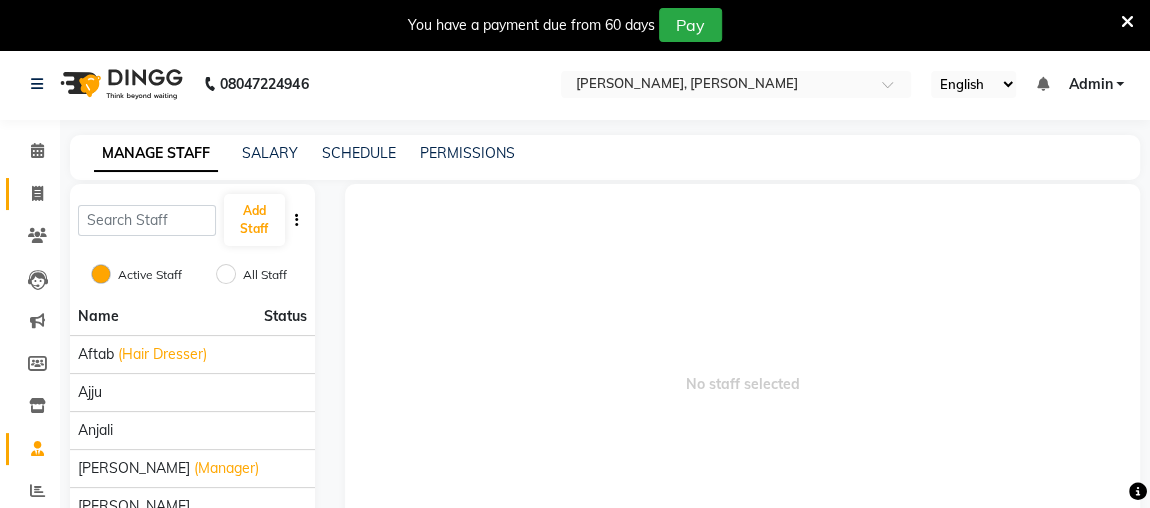 select on "service" 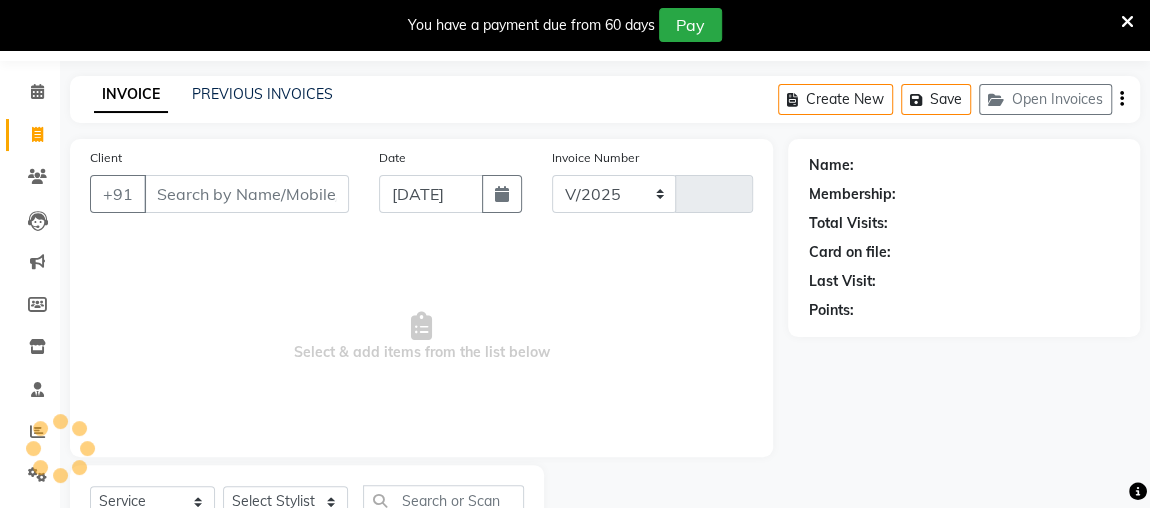select on "4362" 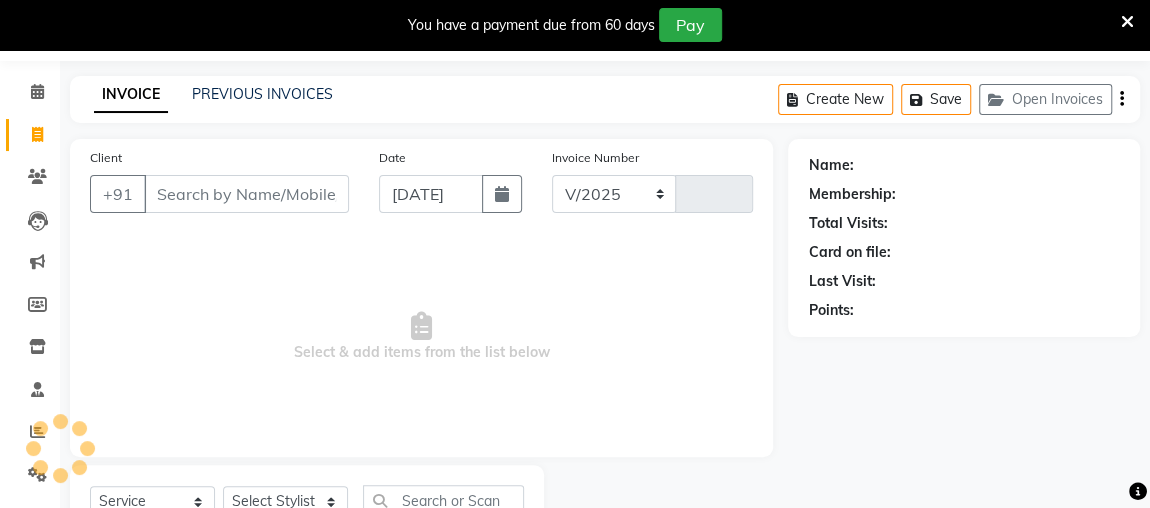 type on "1457" 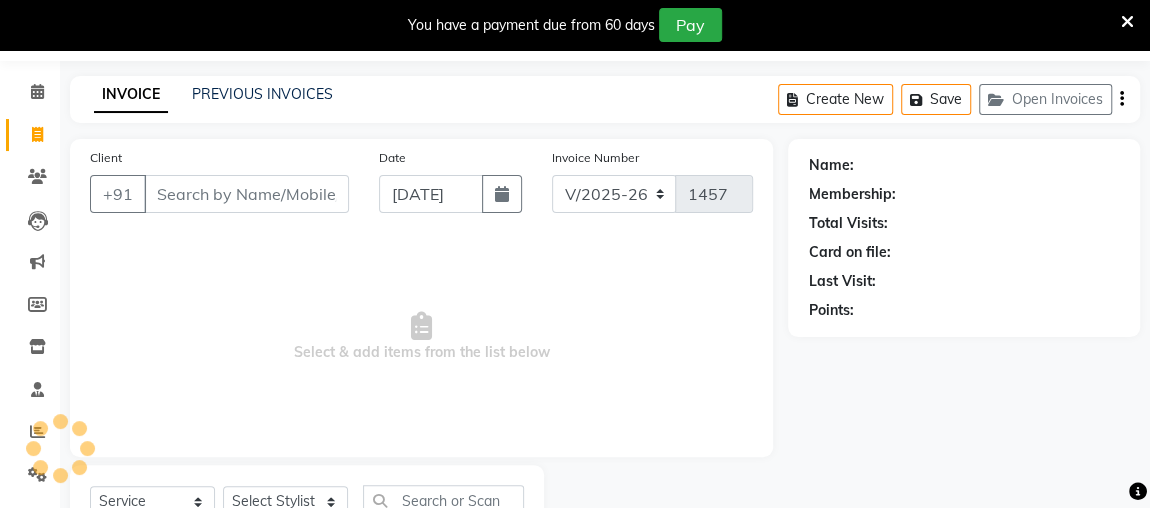 scroll, scrollTop: 140, scrollLeft: 0, axis: vertical 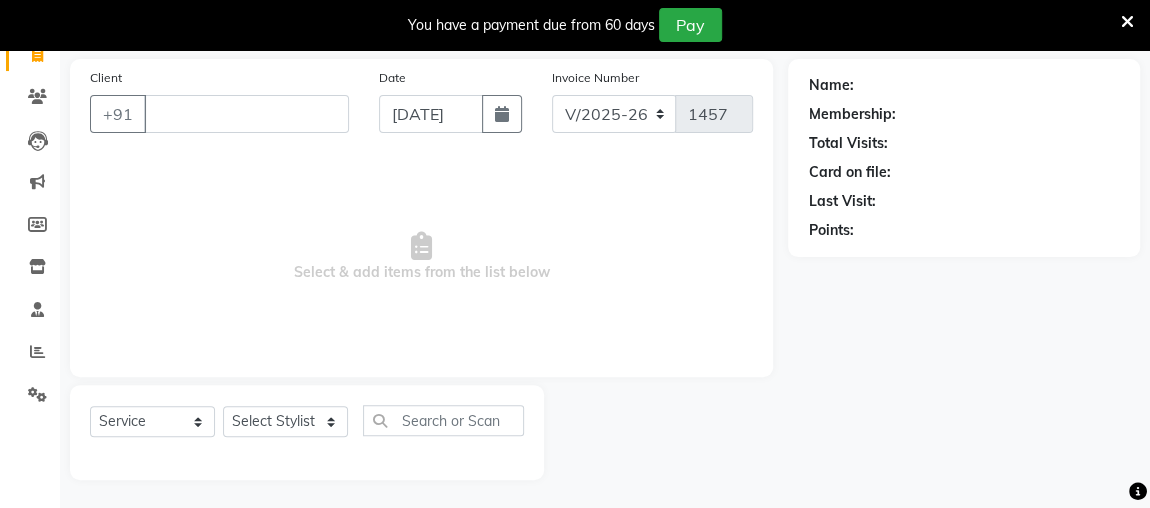 type 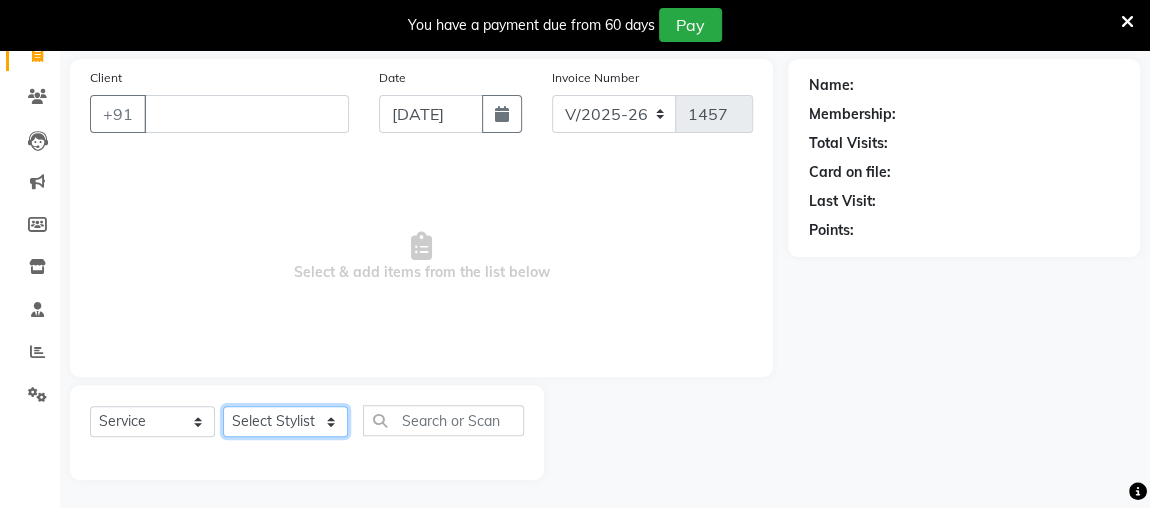 click on "Select Stylist [PERSON_NAME] anjali [PERSON_NAME] [PERSON_NAME] [PERSON_NAME] [PERSON_NAME] MAKEUPS AND PREBRIDAL [PERSON_NAME]  [PERSON_NAME] [PERSON_NAME]  [PERSON_NAME] [PERSON_NAME] [PERSON_NAME] cant TBASSUM [PERSON_NAME]  VISHAL [PERSON_NAME]" 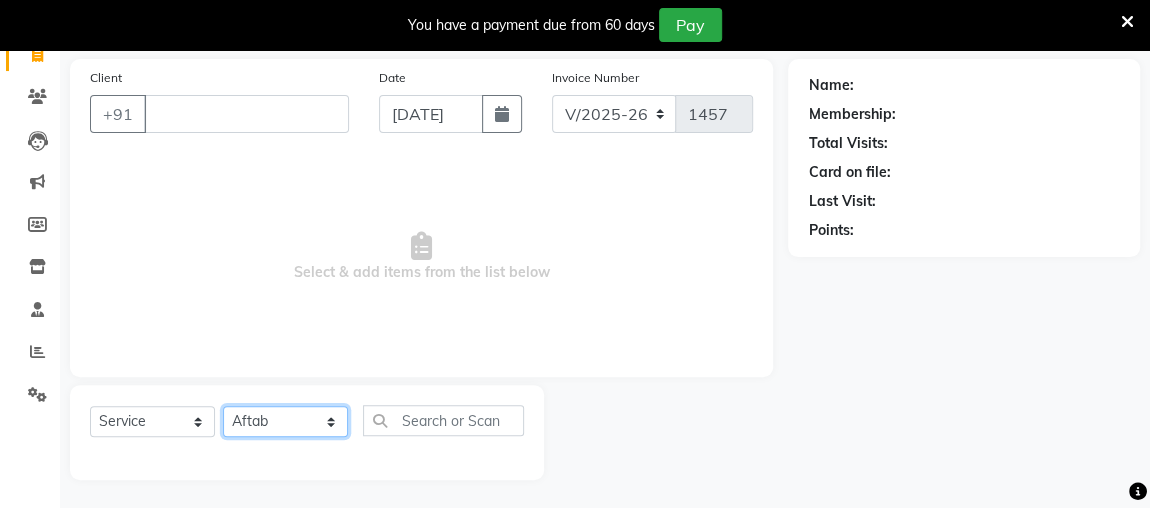 click on "Select Stylist [PERSON_NAME] anjali [PERSON_NAME] [PERSON_NAME] [PERSON_NAME] [PERSON_NAME] MAKEUPS AND PREBRIDAL [PERSON_NAME]  [PERSON_NAME] [PERSON_NAME]  [PERSON_NAME] [PERSON_NAME] [PERSON_NAME] cant TBASSUM [PERSON_NAME]  VISHAL [PERSON_NAME]" 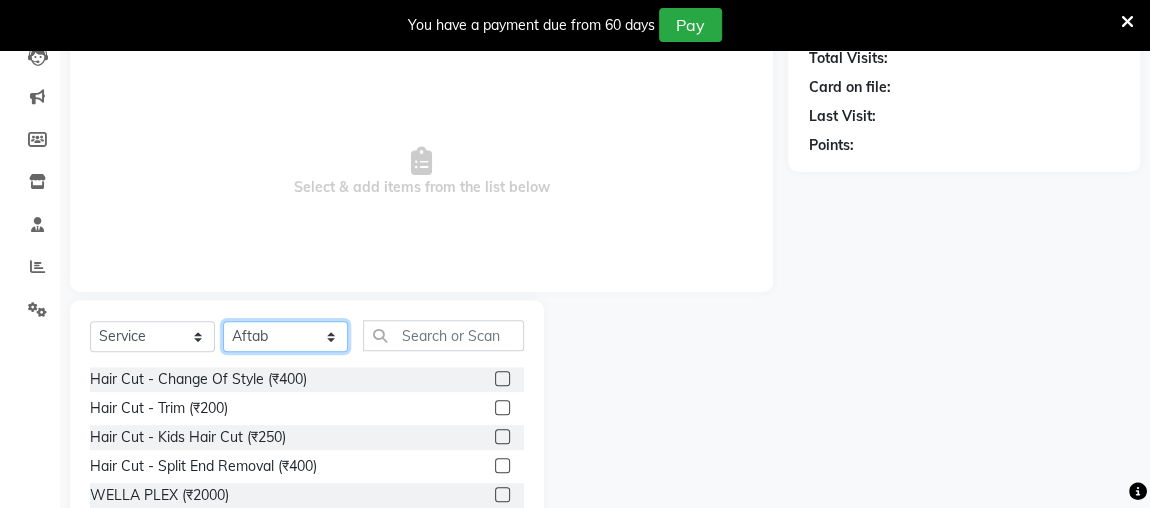 scroll, scrollTop: 242, scrollLeft: 0, axis: vertical 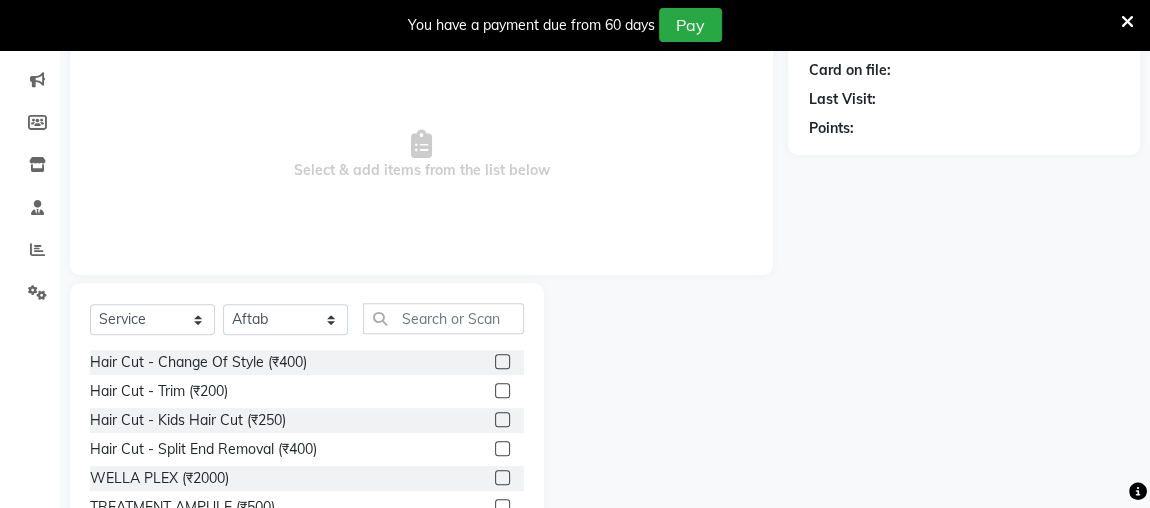 click 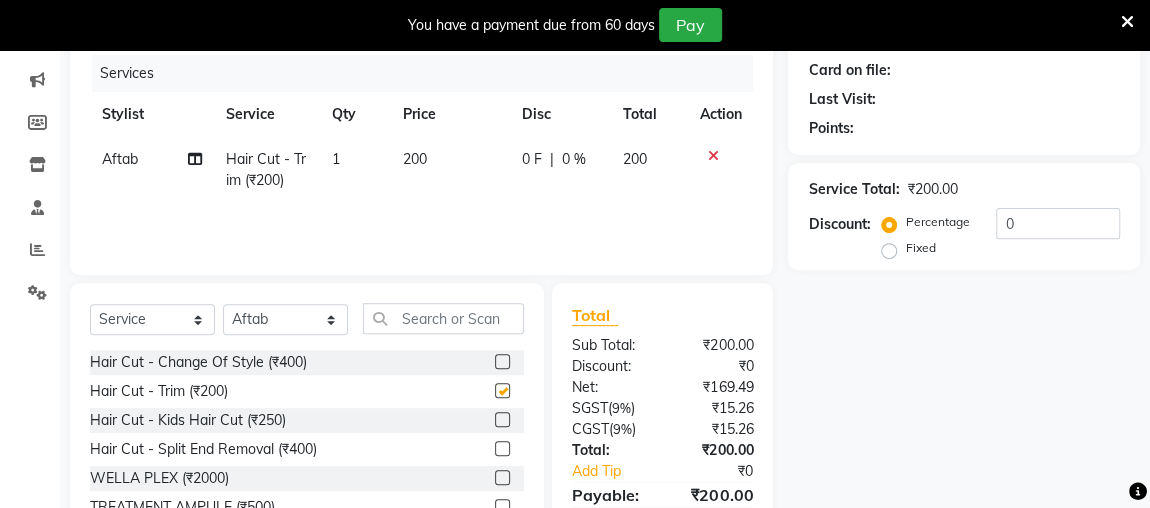 checkbox on "false" 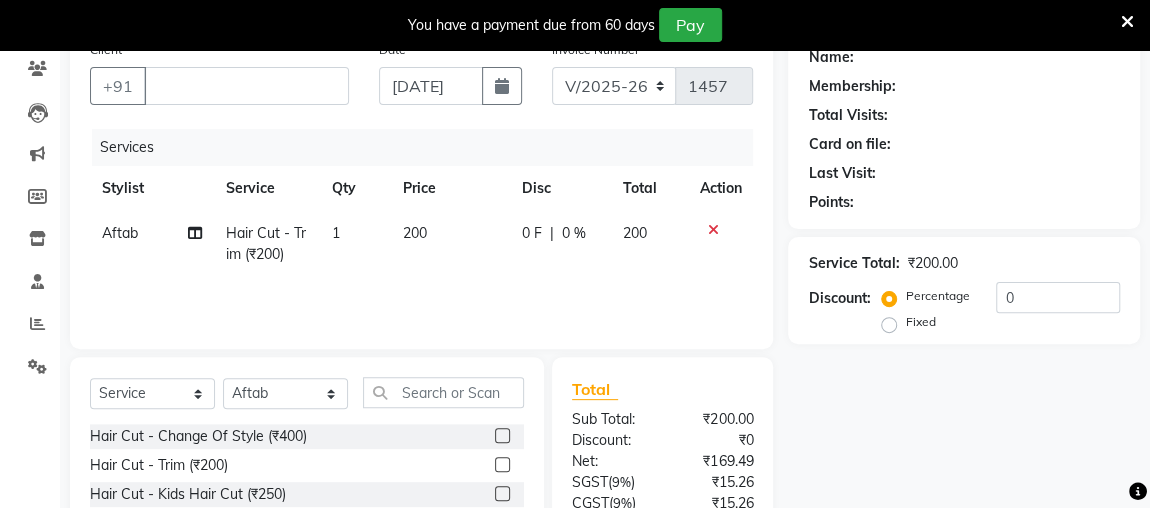 scroll, scrollTop: 101, scrollLeft: 0, axis: vertical 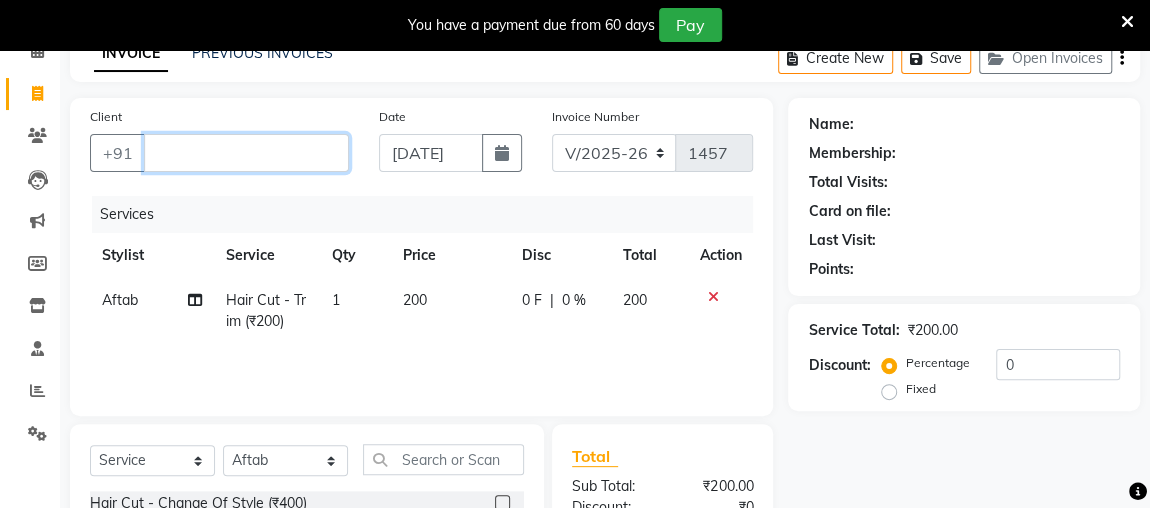 click on "Client" at bounding box center (246, 153) 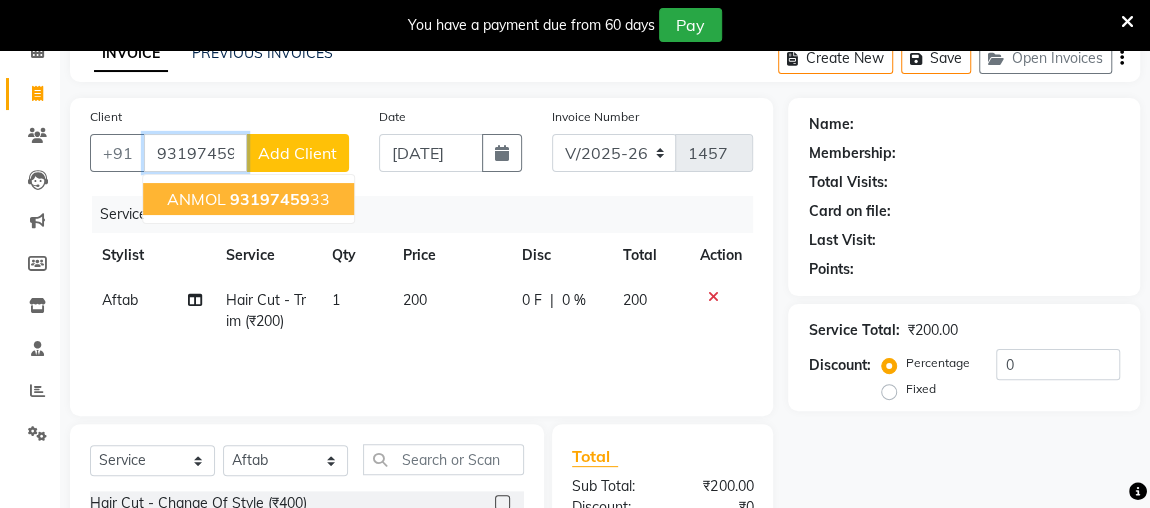 click on "93197459" 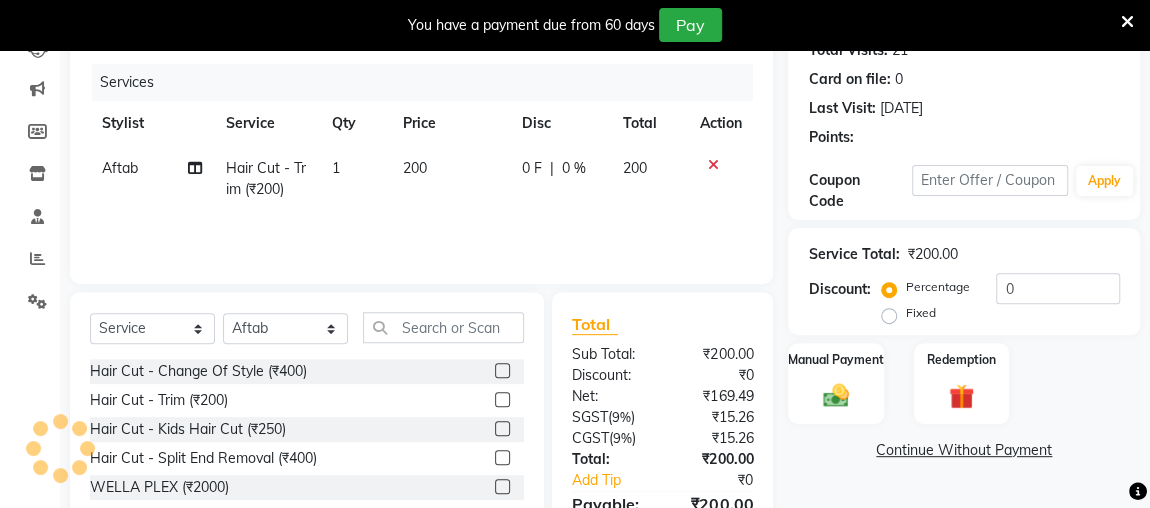 scroll, scrollTop: 250, scrollLeft: 0, axis: vertical 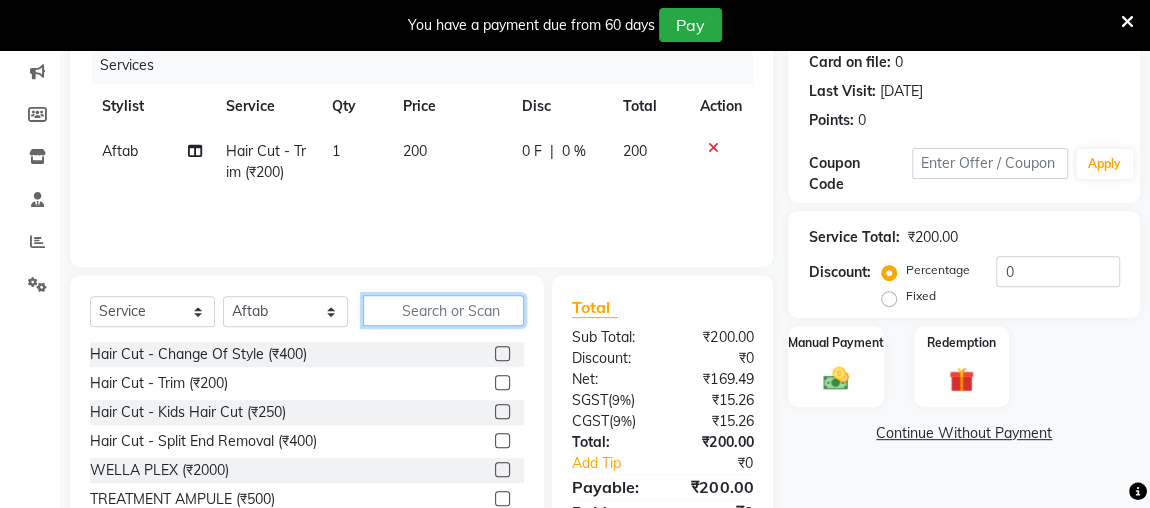 click 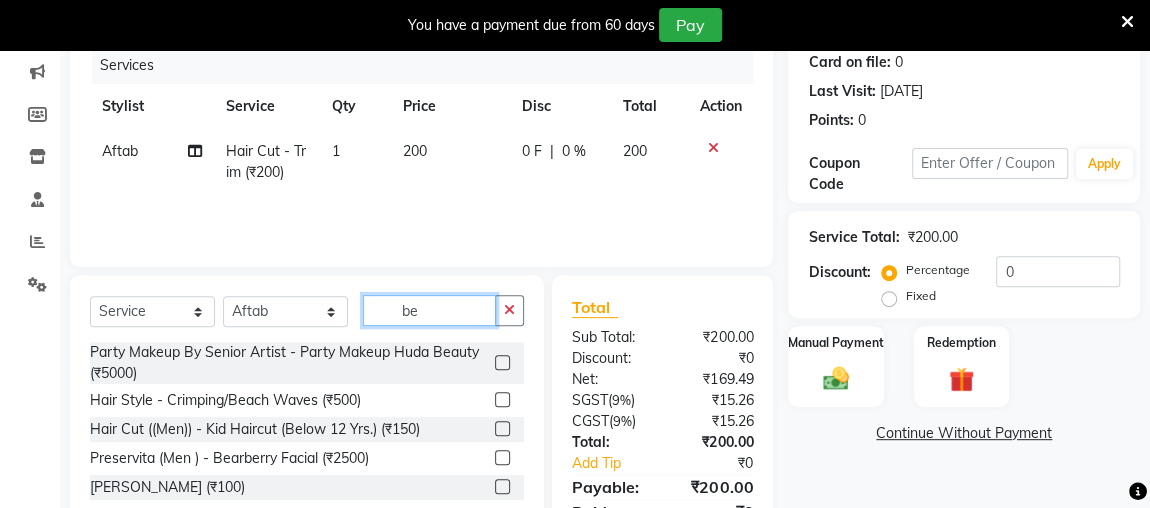type on "be" 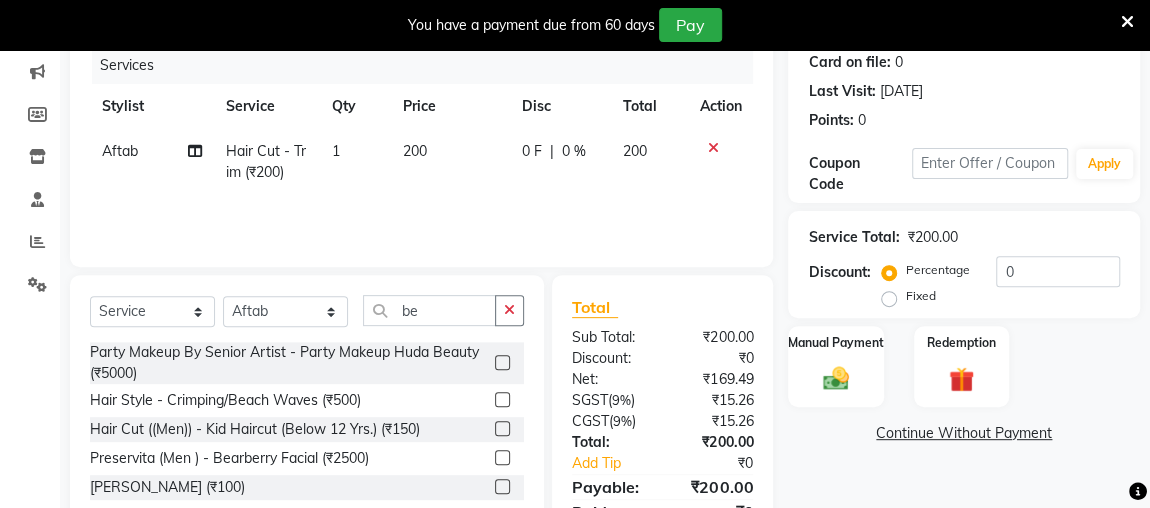 click 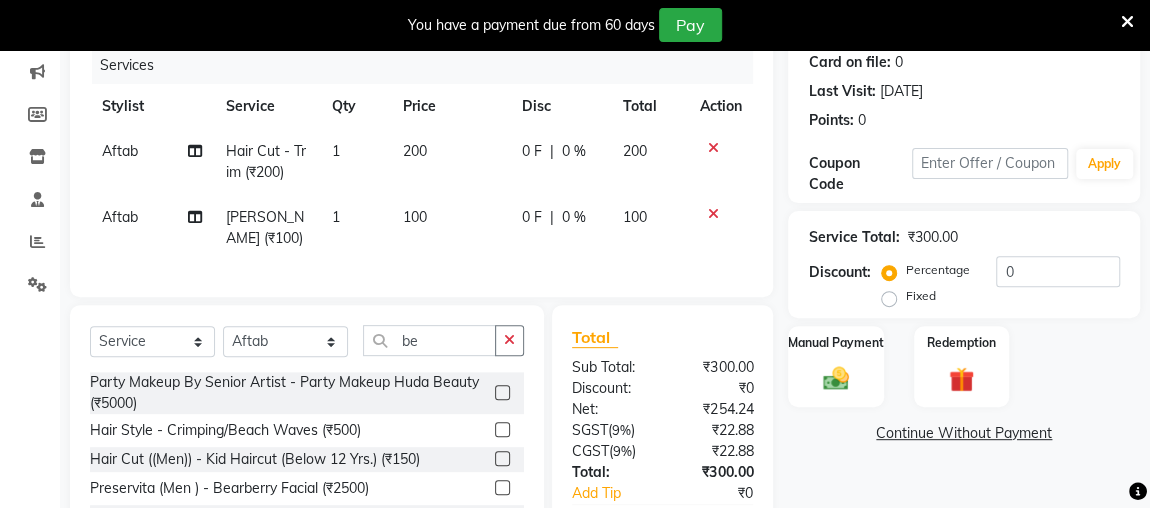 checkbox on "false" 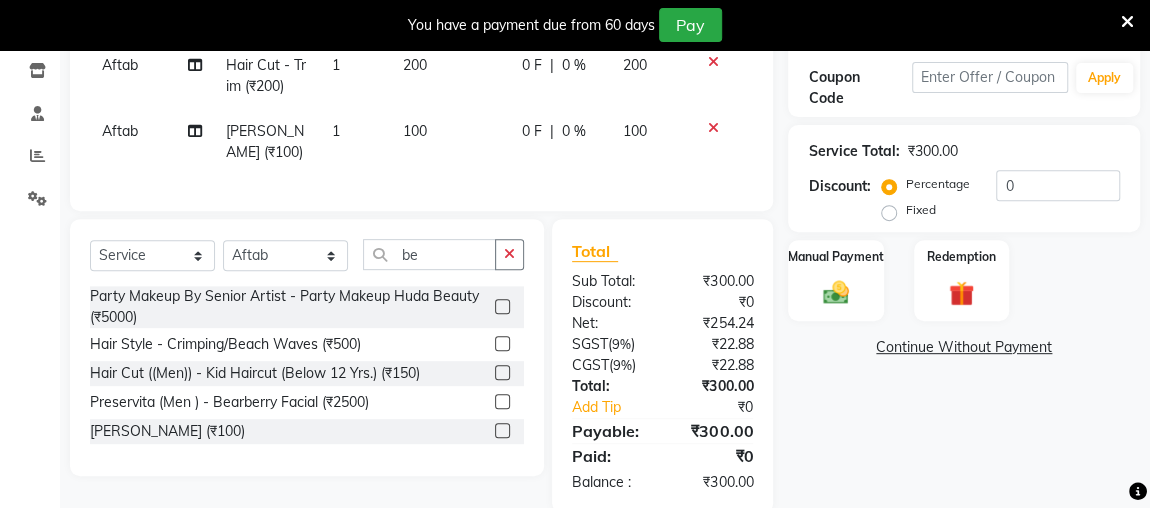 scroll, scrollTop: 382, scrollLeft: 0, axis: vertical 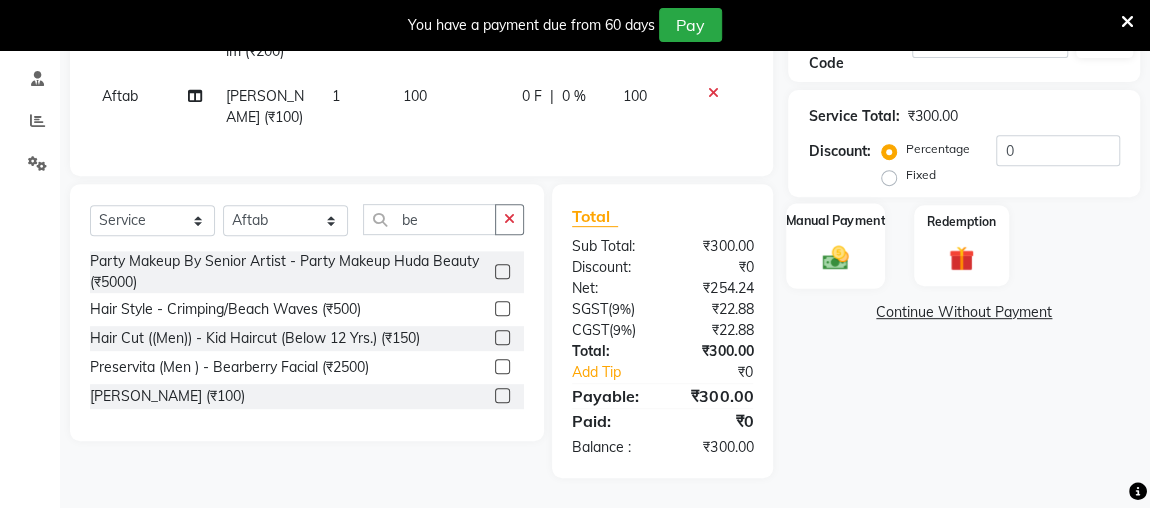 click 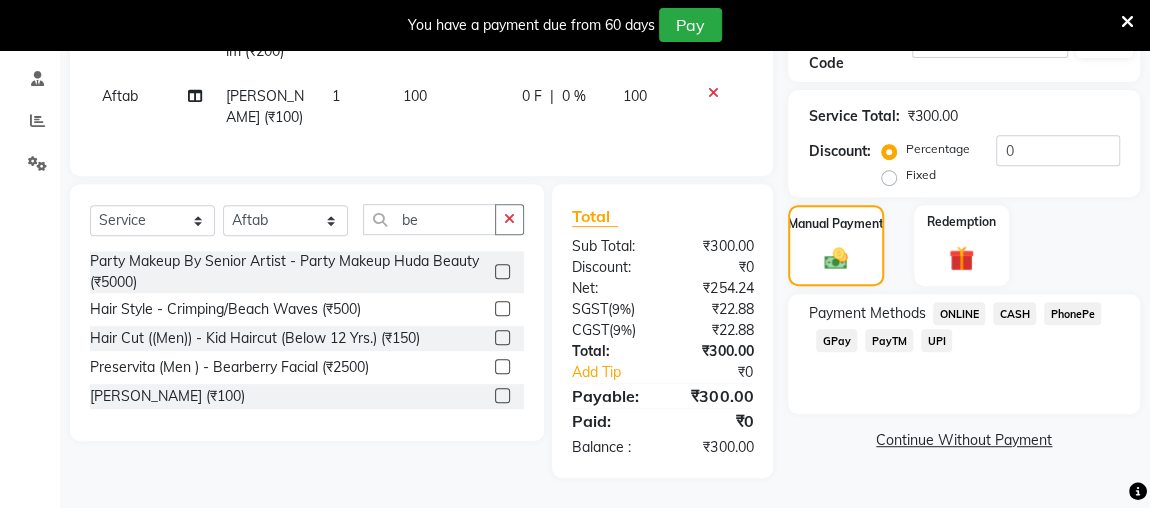 click on "CASH" 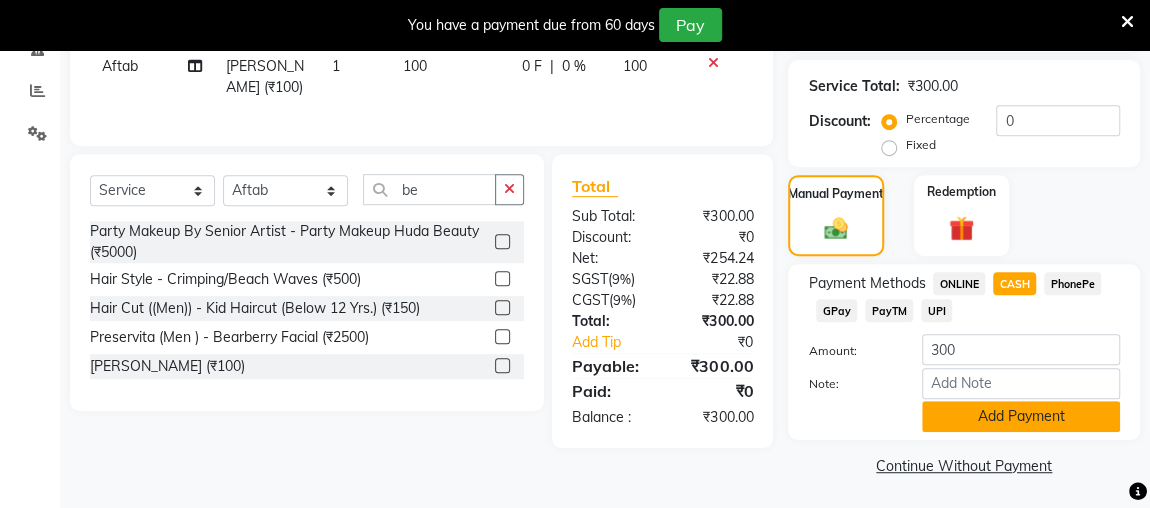 click on "Add Payment" 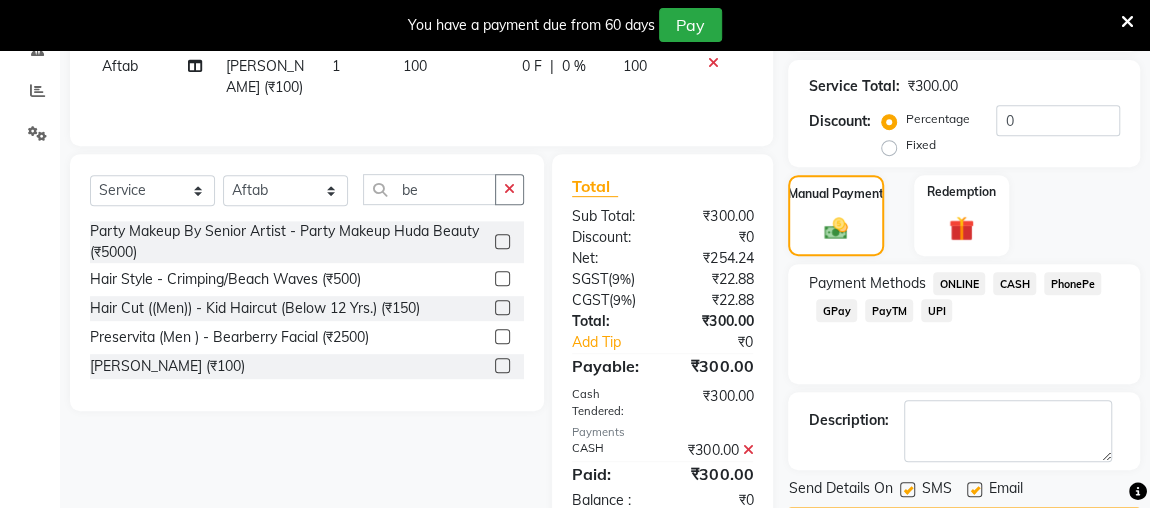 scroll, scrollTop: 466, scrollLeft: 0, axis: vertical 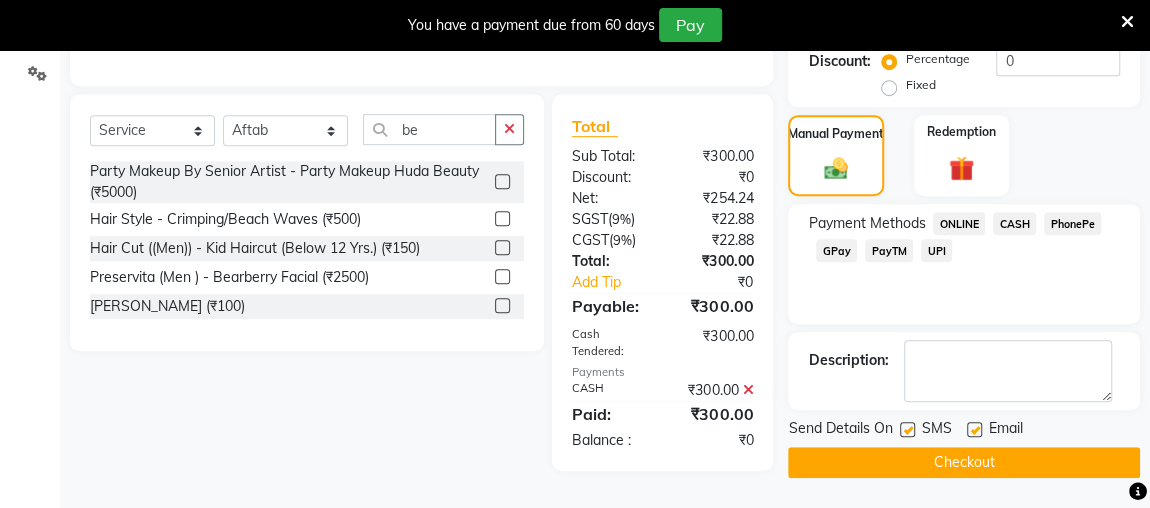 click on "Checkout" 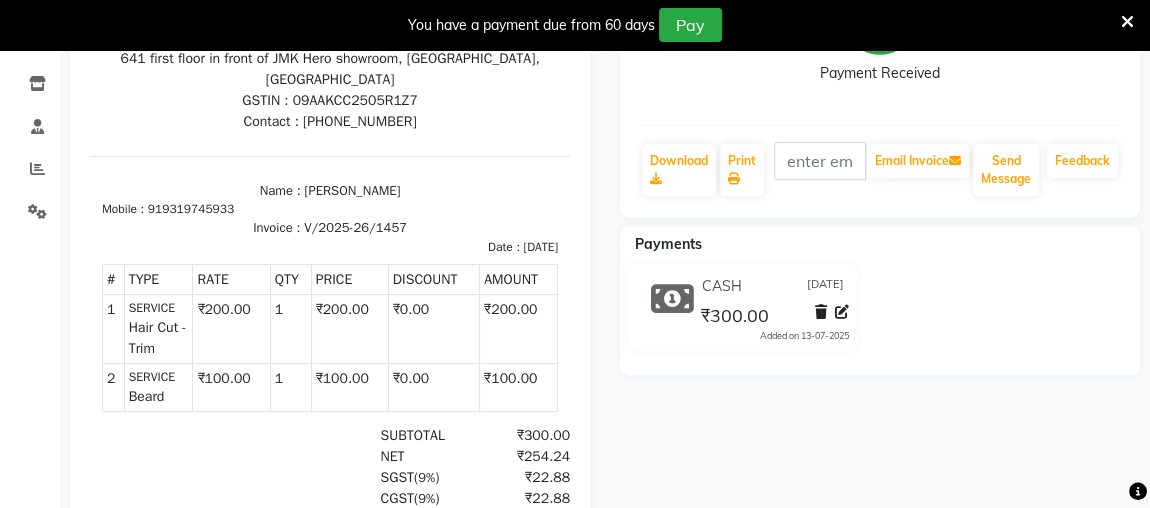 scroll, scrollTop: 0, scrollLeft: 0, axis: both 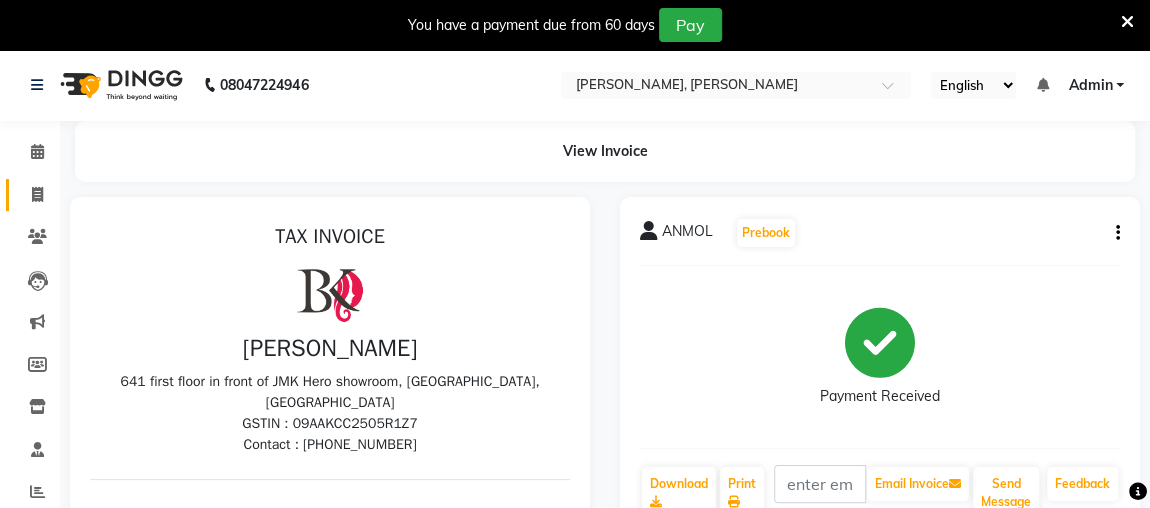 click 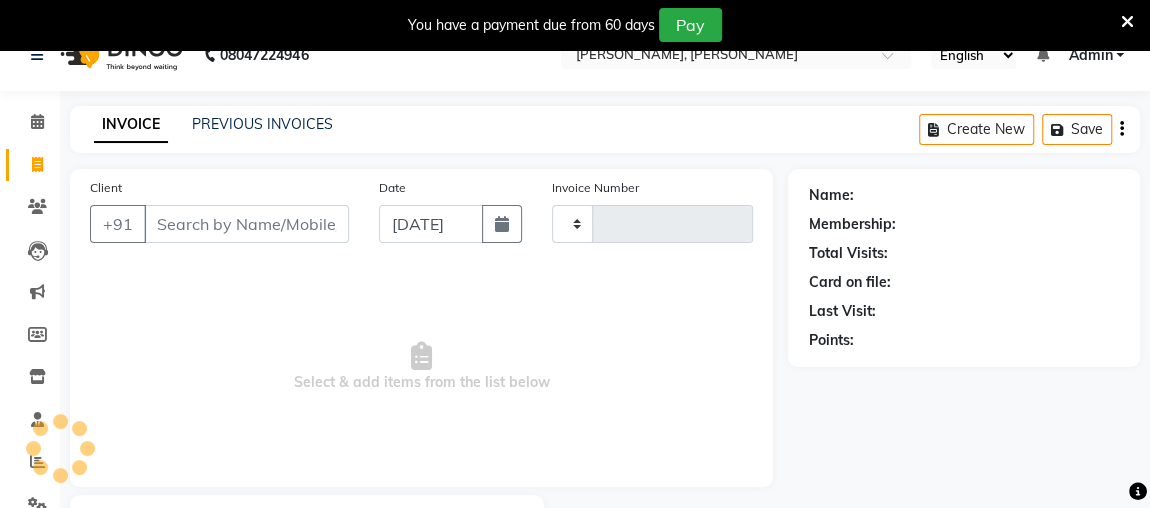 scroll, scrollTop: 140, scrollLeft: 0, axis: vertical 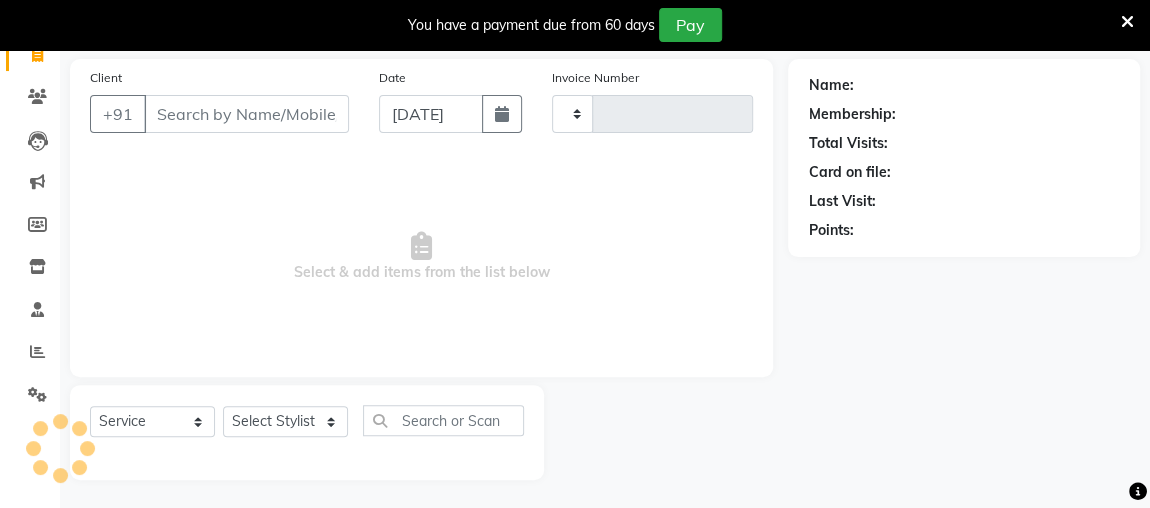 type on "1458" 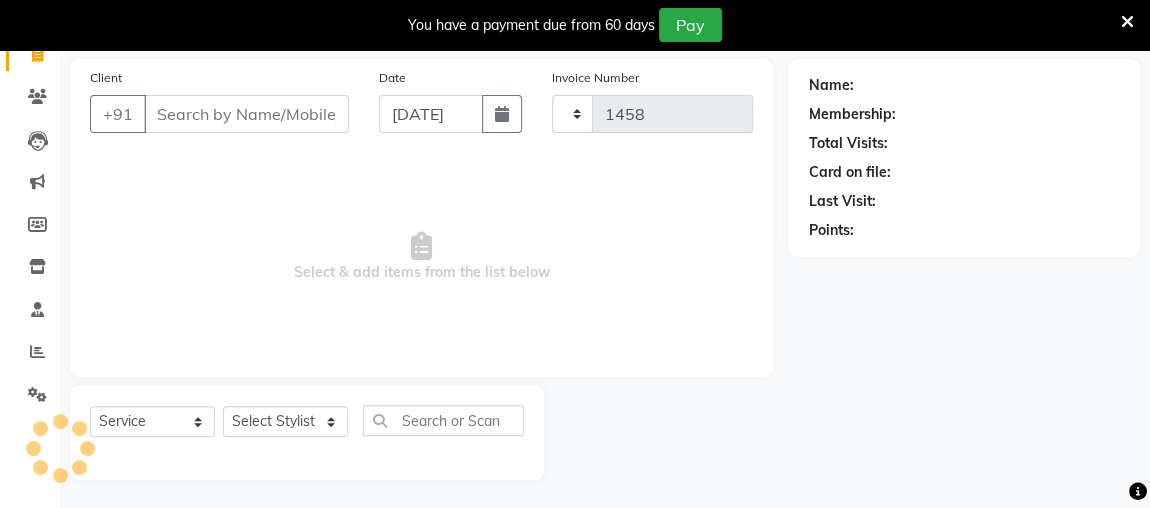 select on "4362" 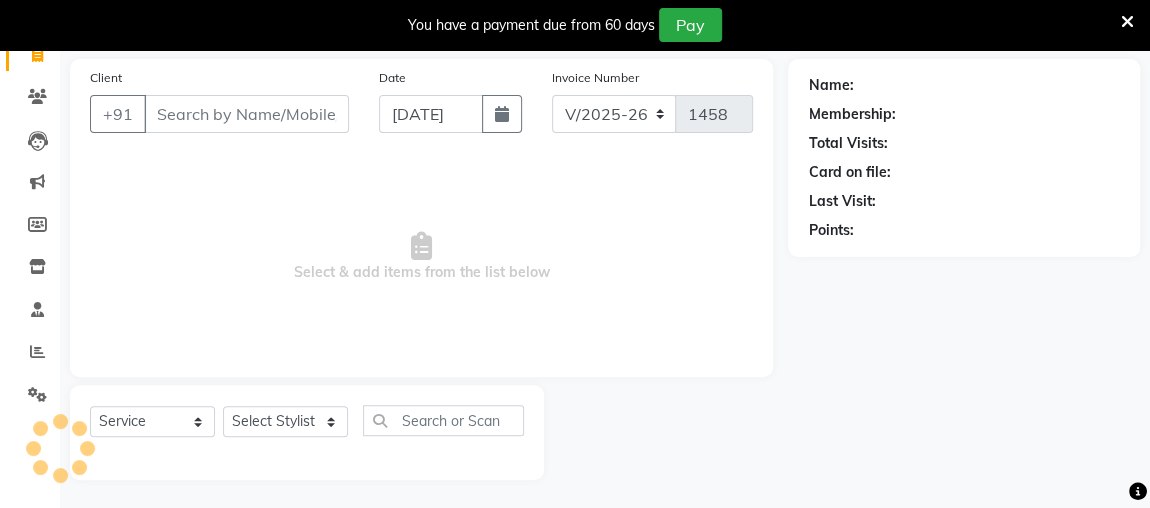 scroll, scrollTop: 0, scrollLeft: 0, axis: both 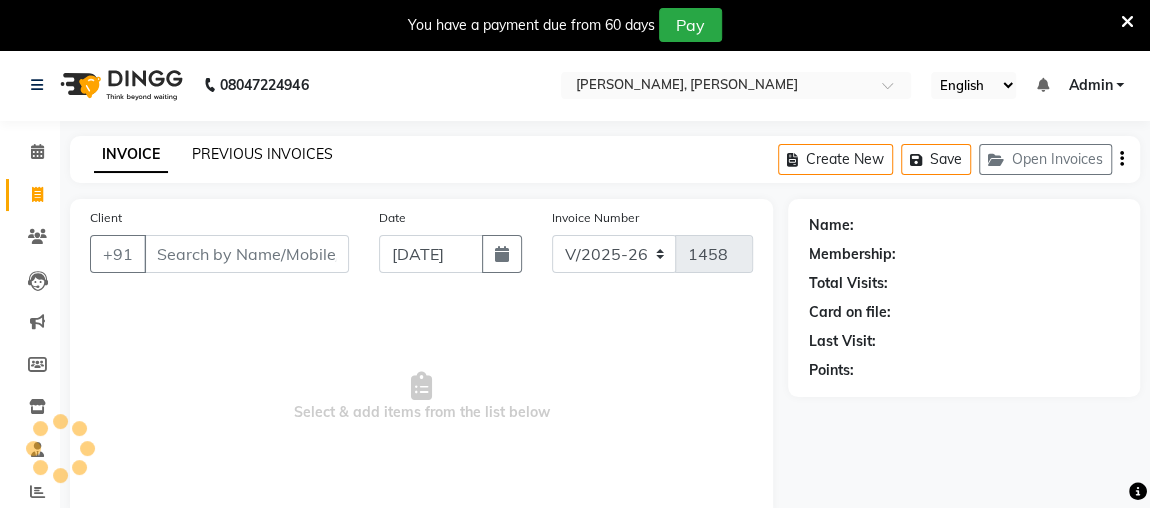 click on "PREVIOUS INVOICES" 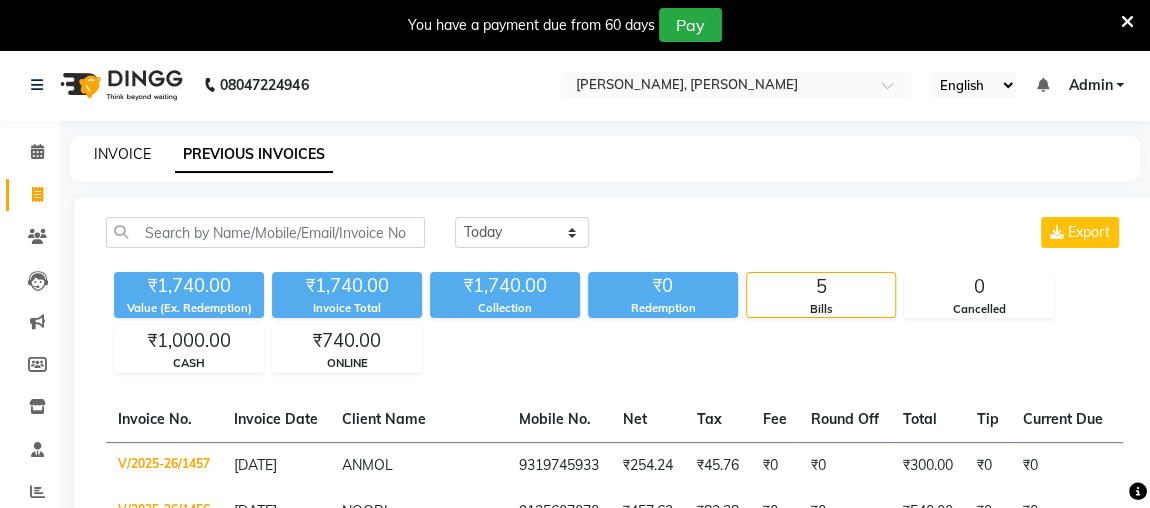 click on "INVOICE" 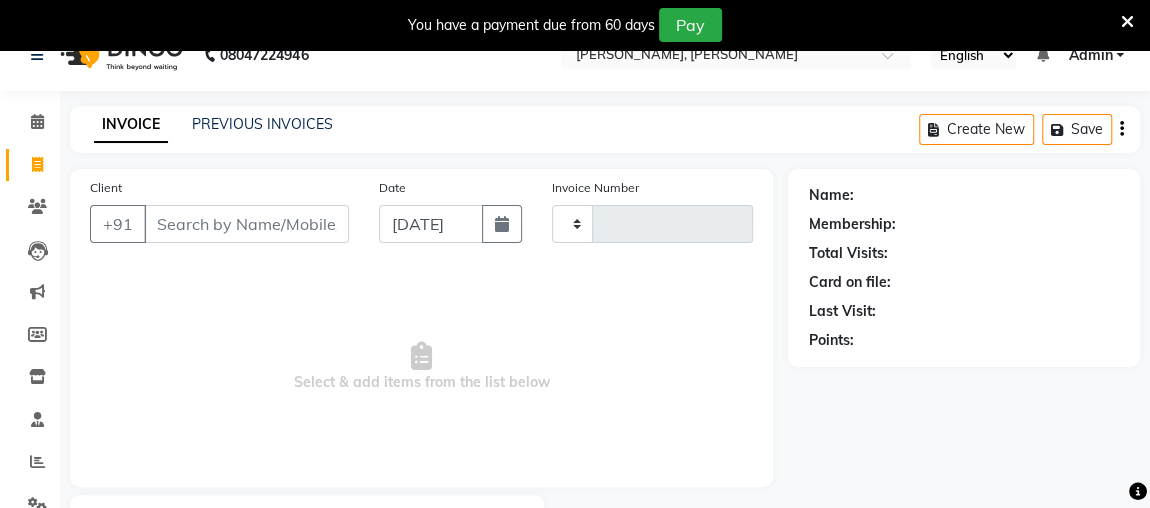 type on "1458" 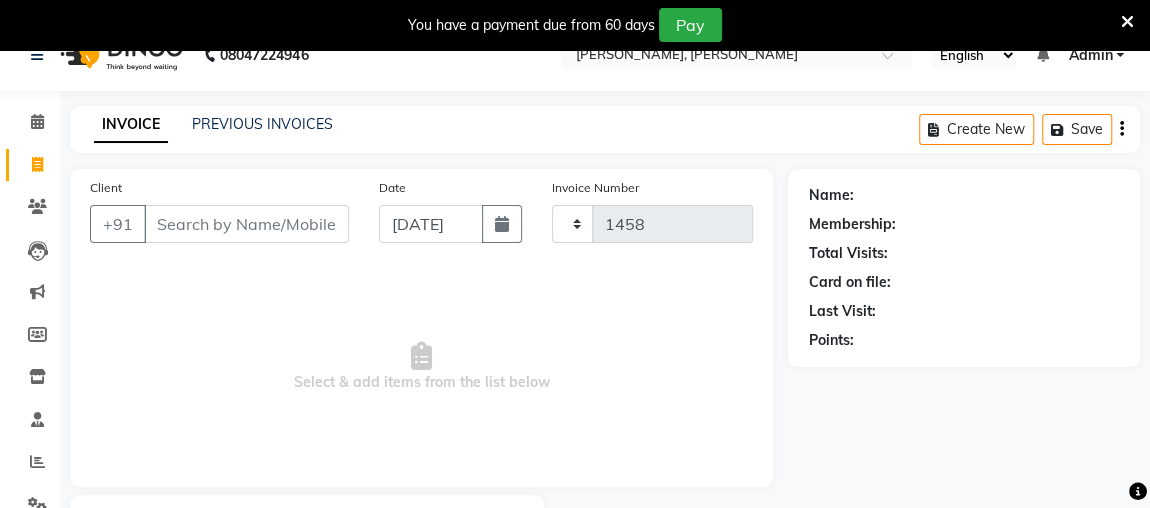 scroll, scrollTop: 140, scrollLeft: 0, axis: vertical 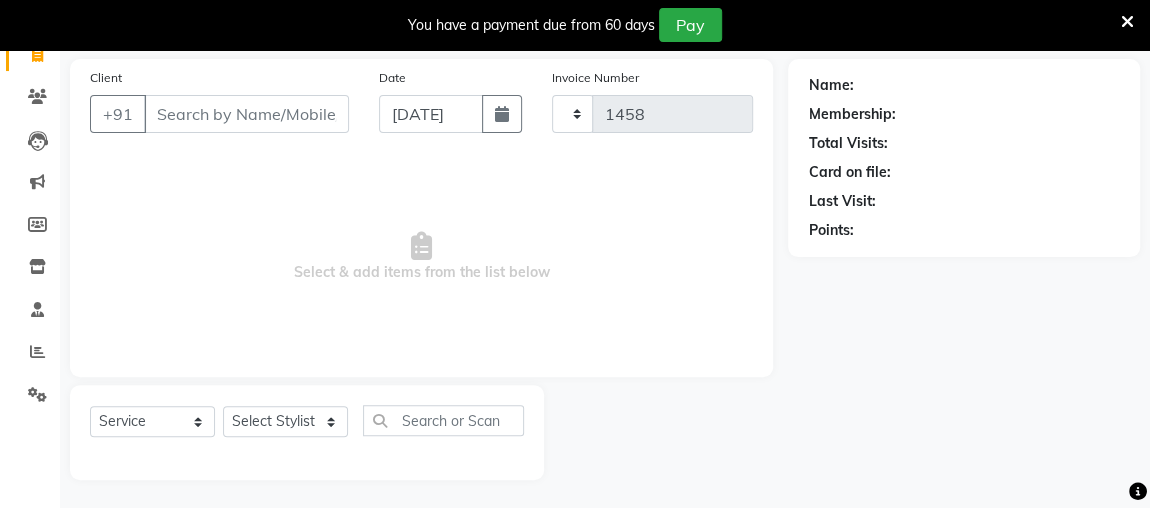 select on "4362" 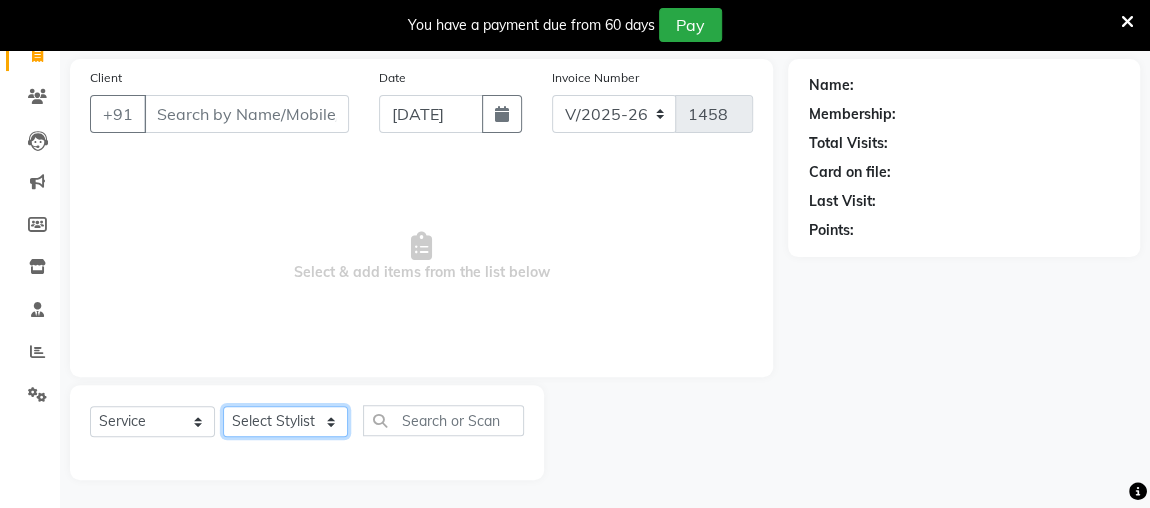 click on "Select Stylist [PERSON_NAME] anjali [PERSON_NAME] [PERSON_NAME] [PERSON_NAME] [PERSON_NAME] MAKEUPS AND PREBRIDAL [PERSON_NAME]  [PERSON_NAME] [PERSON_NAME]  [PERSON_NAME] [PERSON_NAME] [PERSON_NAME] cant TBASSUM [PERSON_NAME]  VISHAL [PERSON_NAME]" 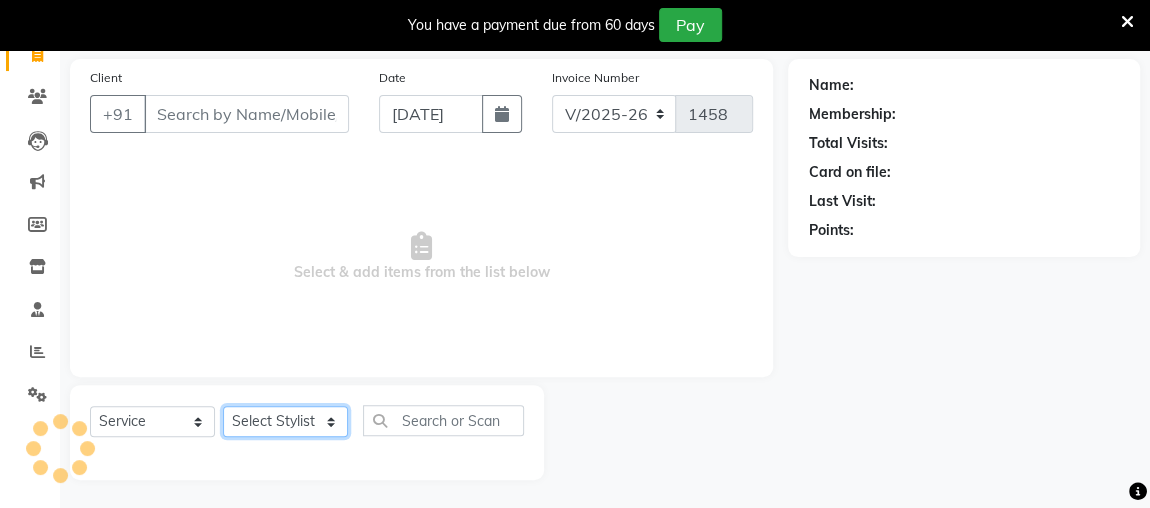 select on "85814" 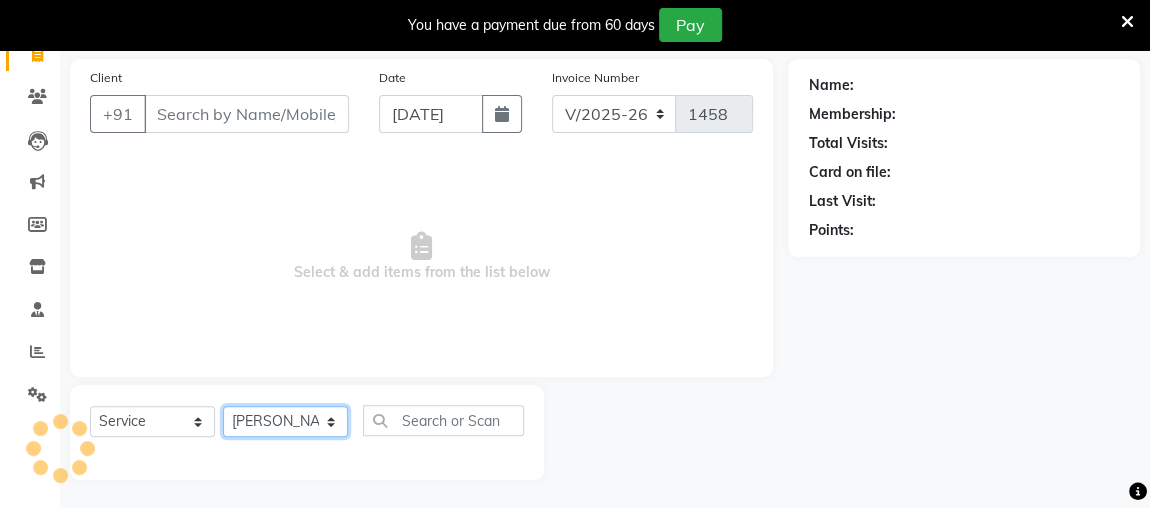 click on "Select Stylist [PERSON_NAME] anjali [PERSON_NAME] [PERSON_NAME] [PERSON_NAME] [PERSON_NAME] MAKEUPS AND PREBRIDAL [PERSON_NAME]  [PERSON_NAME] [PERSON_NAME]  [PERSON_NAME] [PERSON_NAME] [PERSON_NAME] cant TBASSUM [PERSON_NAME]  VISHAL [PERSON_NAME]" 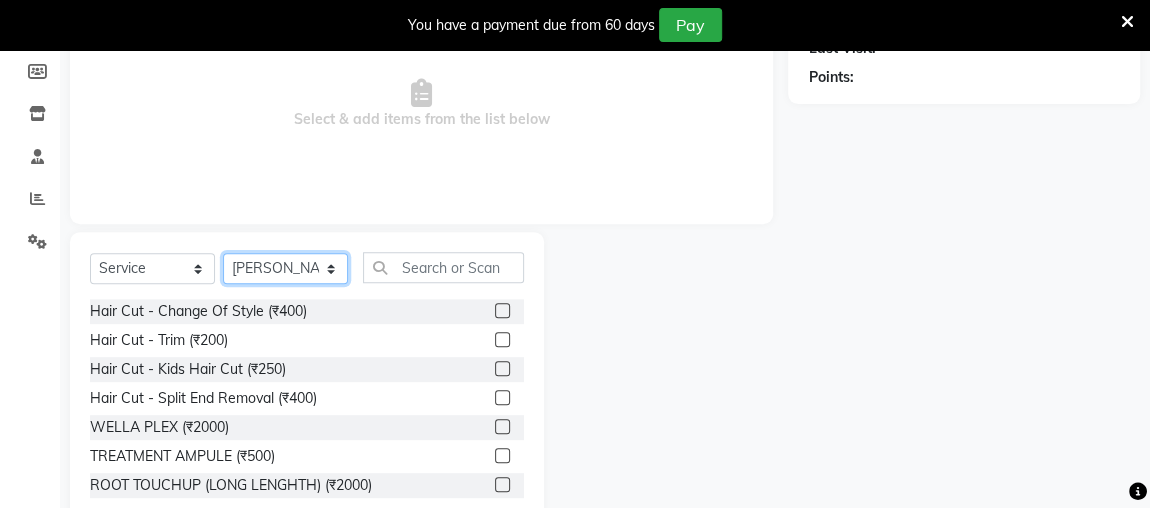 scroll, scrollTop: 292, scrollLeft: 0, axis: vertical 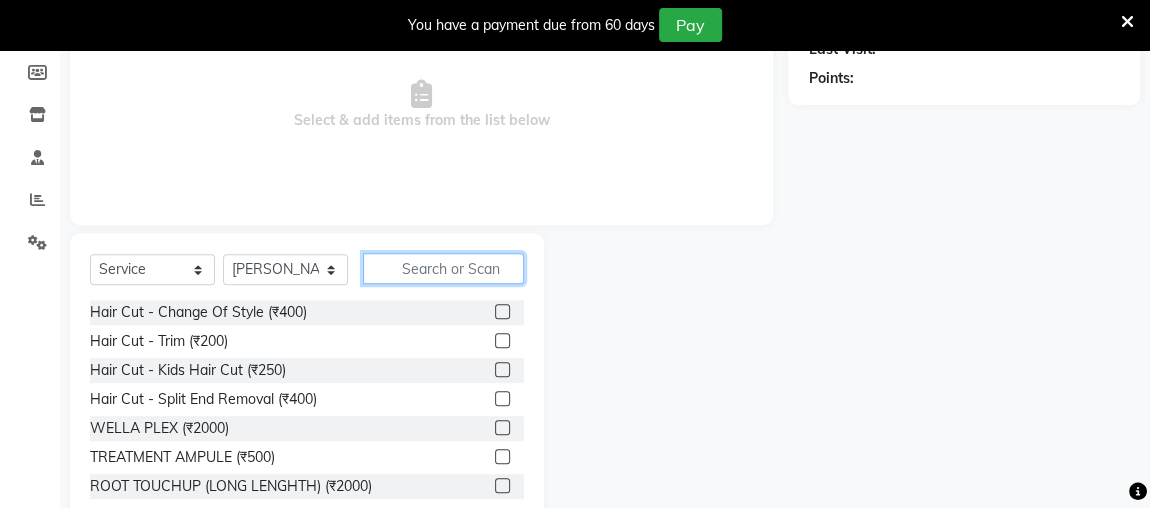 click 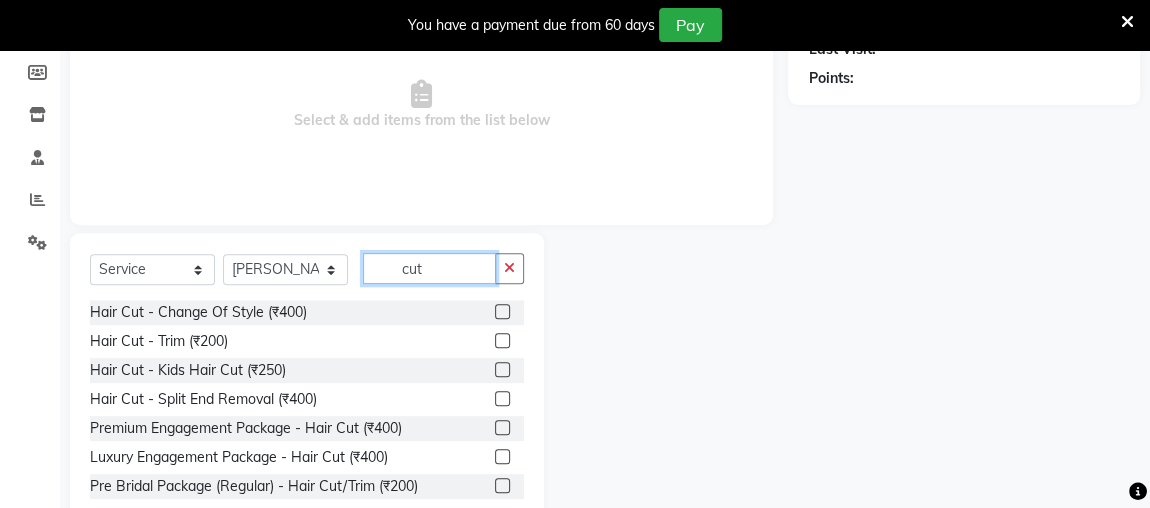 type on "cut" 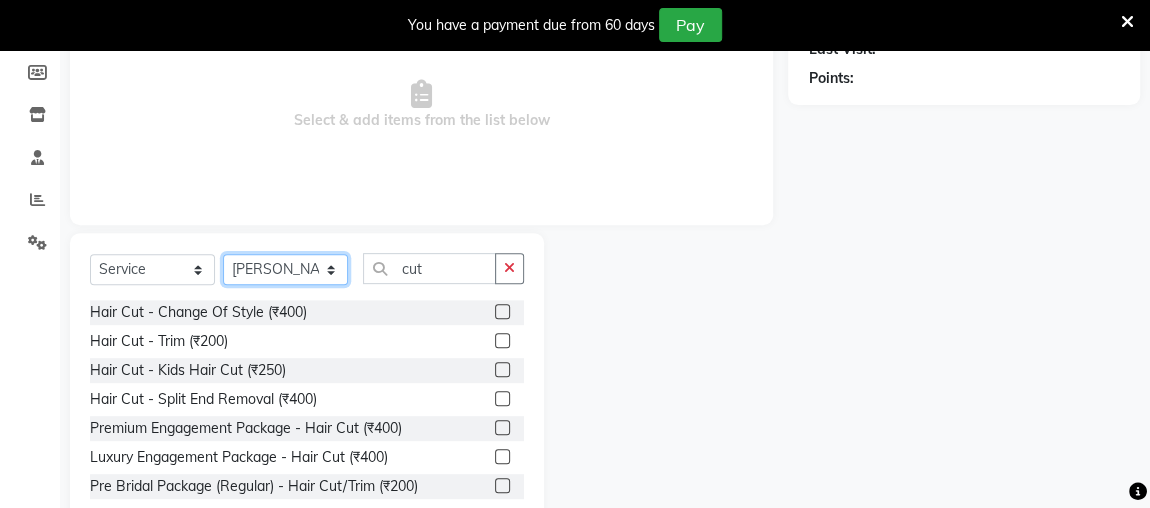 click on "Select Stylist [PERSON_NAME] anjali [PERSON_NAME] [PERSON_NAME] [PERSON_NAME] [PERSON_NAME] MAKEUPS AND PREBRIDAL [PERSON_NAME]  [PERSON_NAME] [PERSON_NAME]  [PERSON_NAME] [PERSON_NAME] [PERSON_NAME] cant TBASSUM [PERSON_NAME]  VISHAL [PERSON_NAME]" 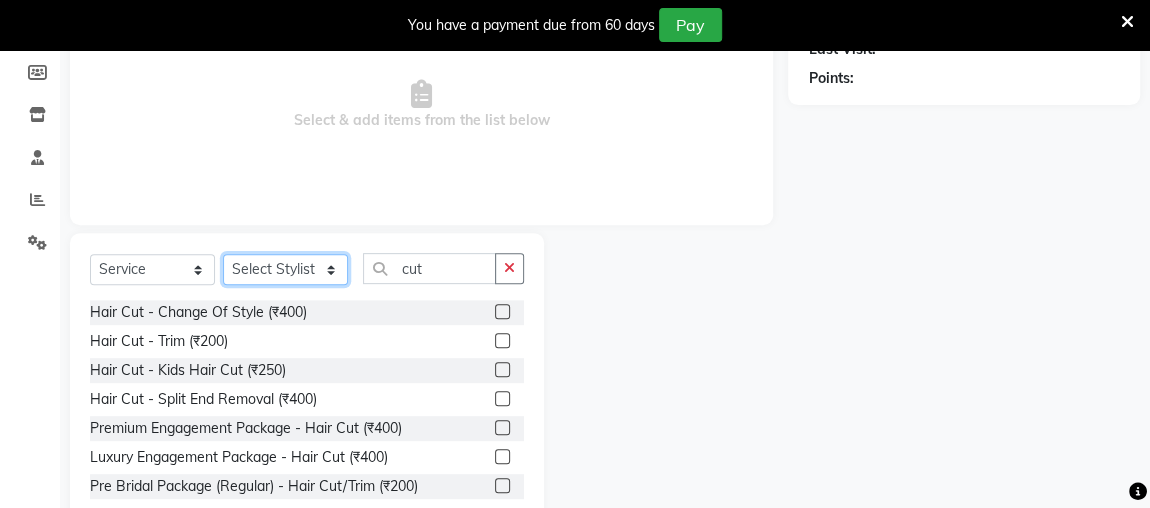 click on "Select Stylist [PERSON_NAME] anjali [PERSON_NAME] [PERSON_NAME] [PERSON_NAME] [PERSON_NAME] MAKEUPS AND PREBRIDAL [PERSON_NAME]  [PERSON_NAME] [PERSON_NAME]  [PERSON_NAME] [PERSON_NAME] [PERSON_NAME] cant TBASSUM [PERSON_NAME]  VISHAL [PERSON_NAME]" 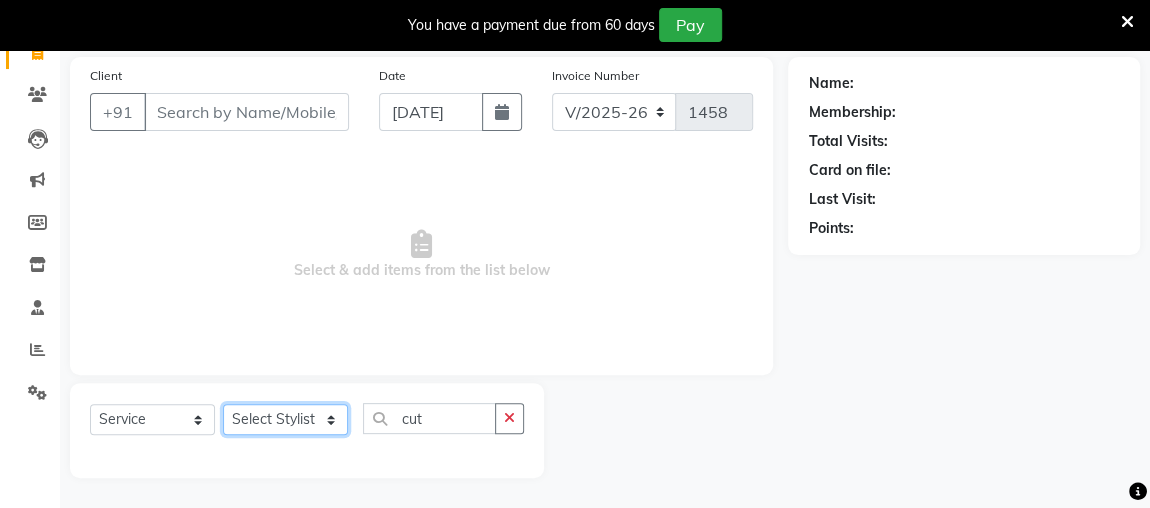 scroll, scrollTop: 140, scrollLeft: 0, axis: vertical 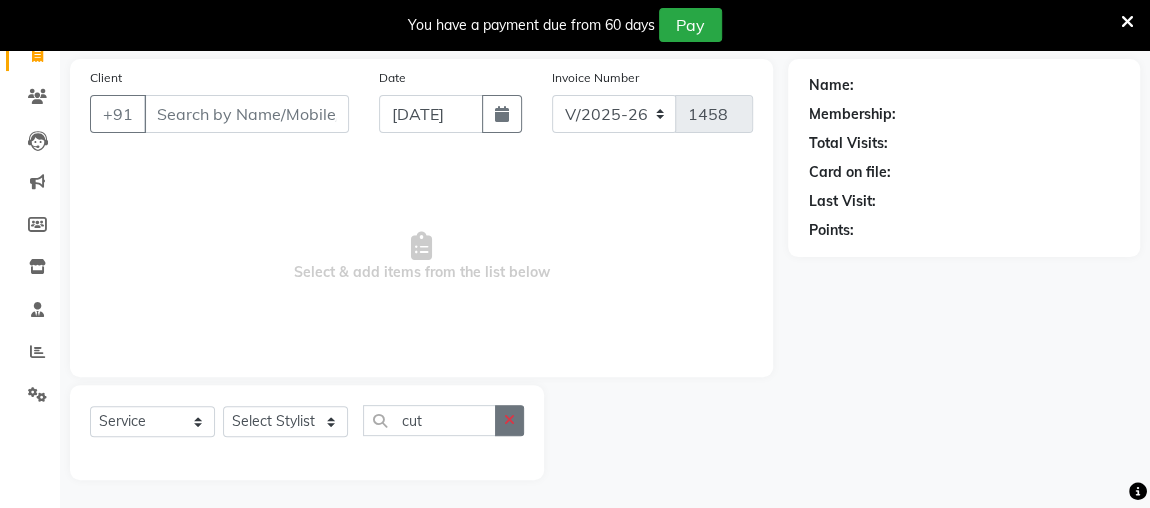 click 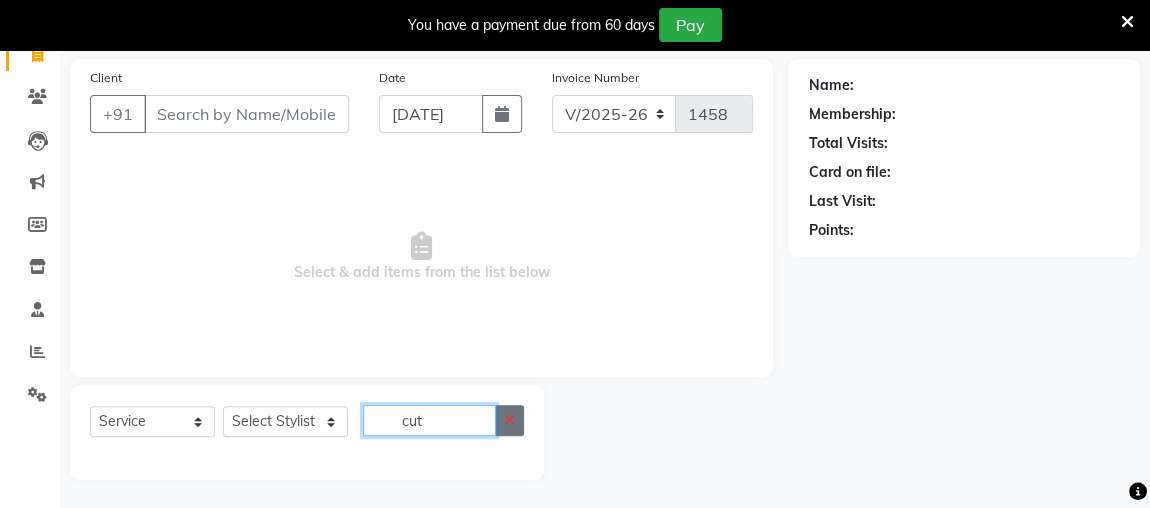 type 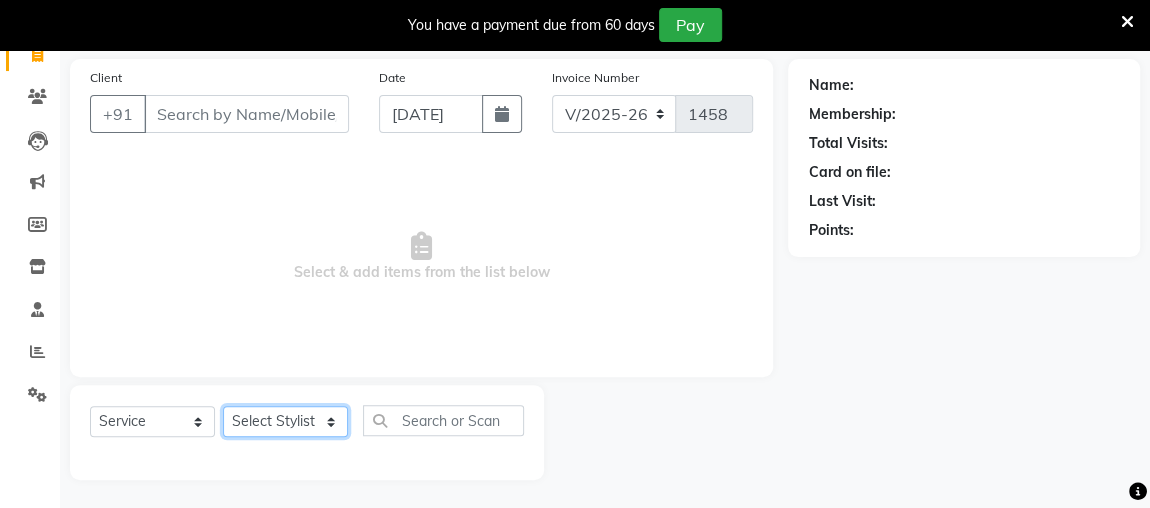 click on "Select Stylist [PERSON_NAME] anjali [PERSON_NAME] [PERSON_NAME] [PERSON_NAME] [PERSON_NAME] MAKEUPS AND PREBRIDAL [PERSON_NAME]  [PERSON_NAME] [PERSON_NAME]  [PERSON_NAME] [PERSON_NAME] [PERSON_NAME] cant TBASSUM [PERSON_NAME]  VISHAL [PERSON_NAME]" 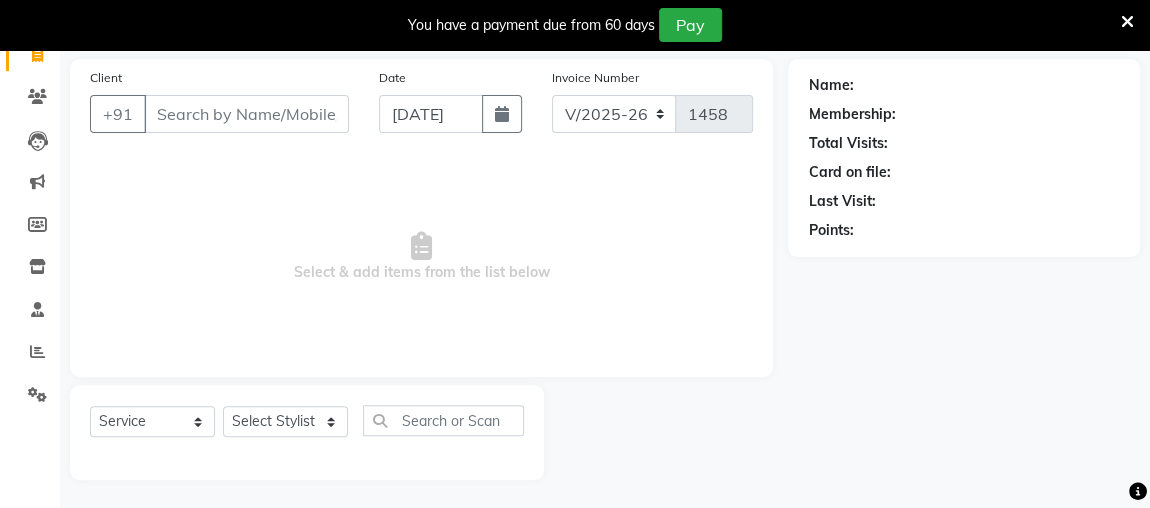 click on "Select & add items from the list below" at bounding box center (421, 257) 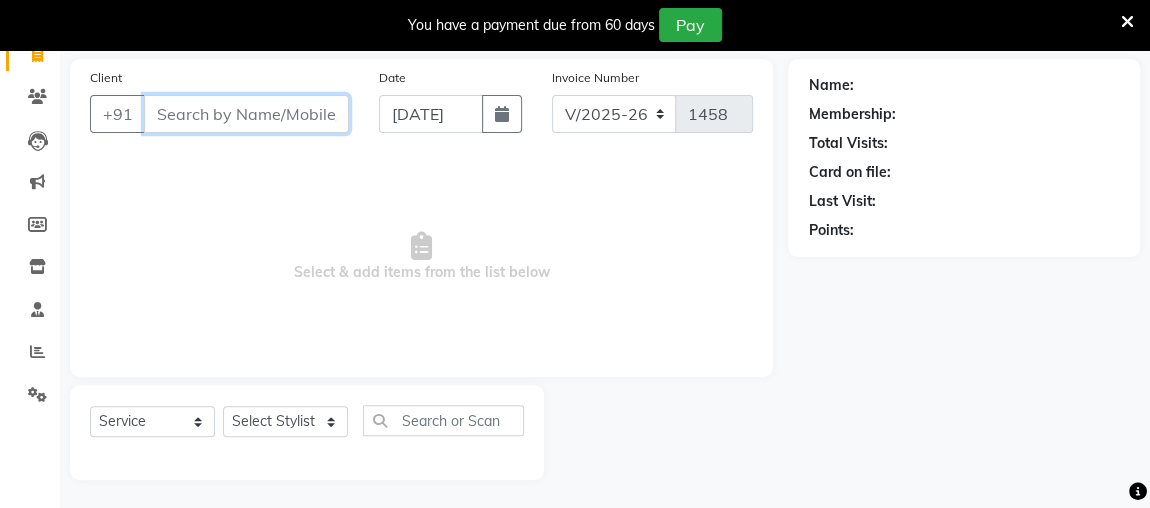 click on "Client" at bounding box center [246, 114] 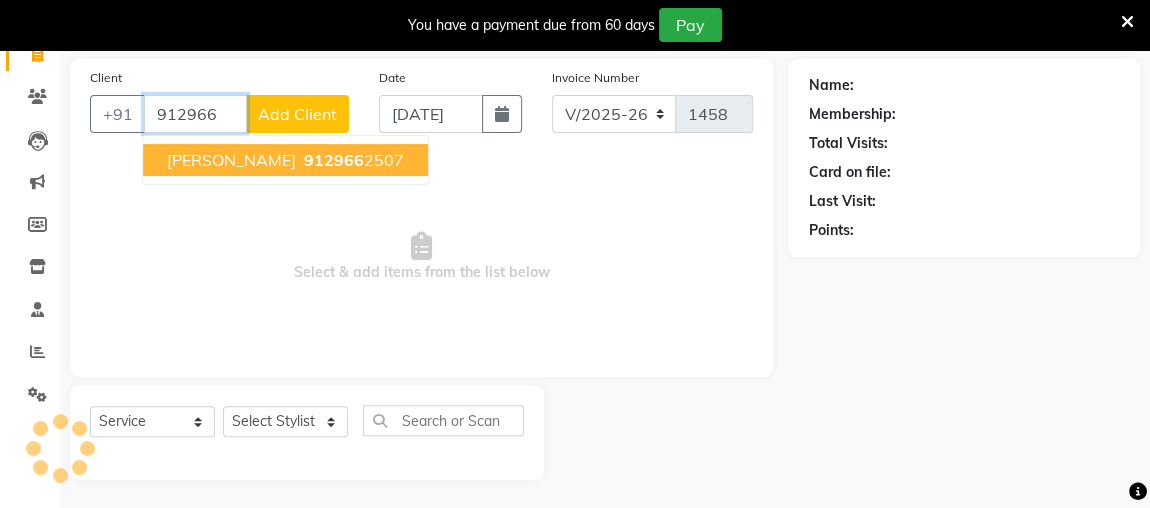 click on "912966 2507" at bounding box center (352, 160) 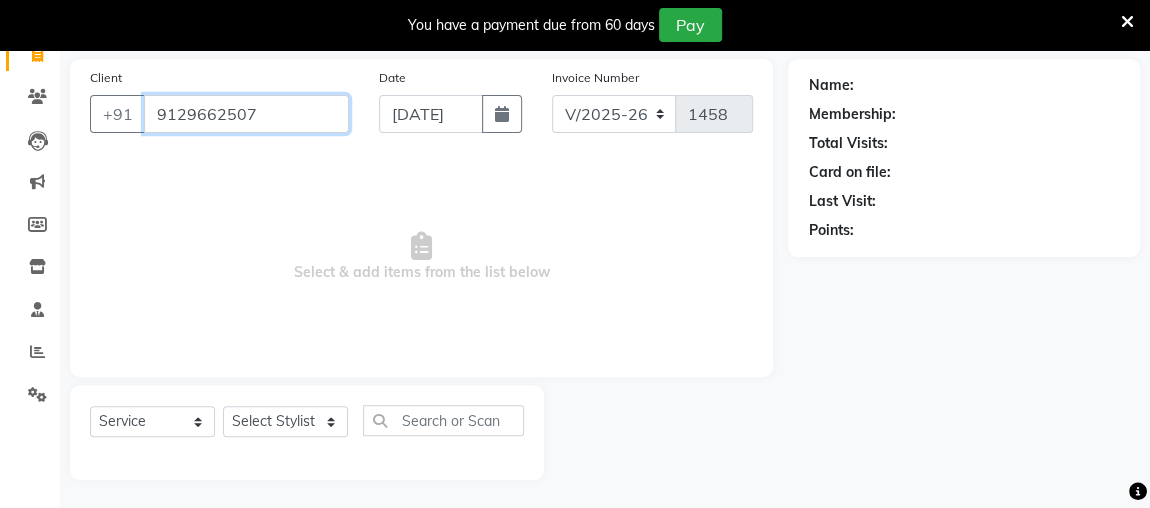 type on "9129662507" 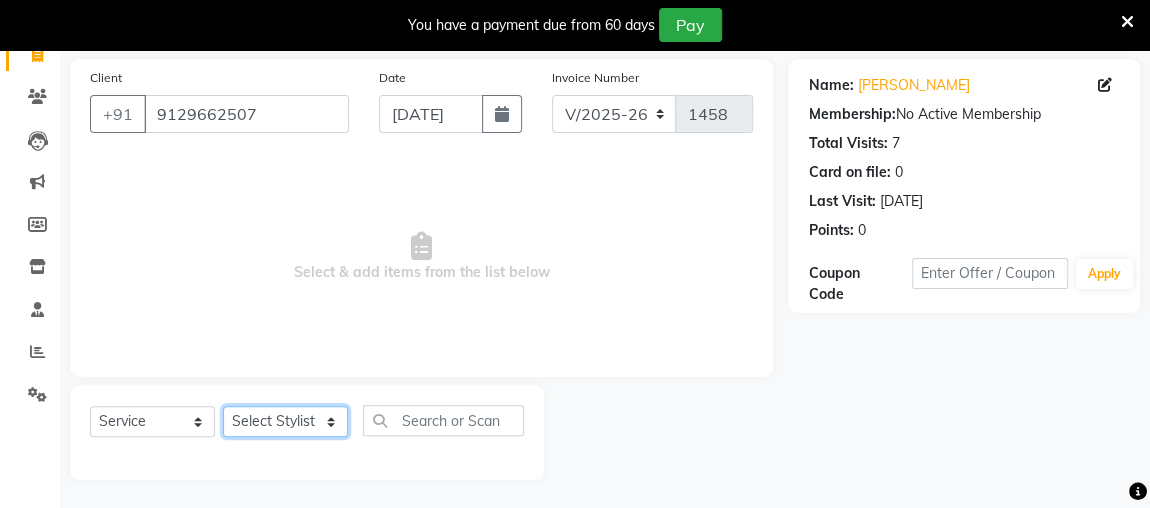 click on "Select Stylist [PERSON_NAME] anjali [PERSON_NAME] [PERSON_NAME] [PERSON_NAME] [PERSON_NAME] MAKEUPS AND PREBRIDAL [PERSON_NAME]  [PERSON_NAME] [PERSON_NAME]  [PERSON_NAME] [PERSON_NAME] [PERSON_NAME] cant TBASSUM [PERSON_NAME]  VISHAL [PERSON_NAME]" 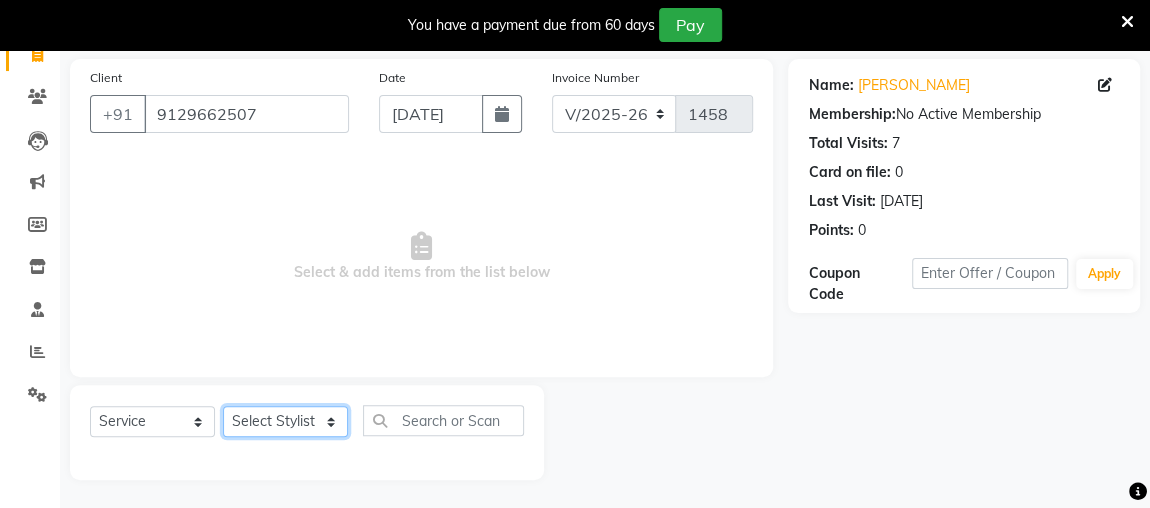 select on "82832" 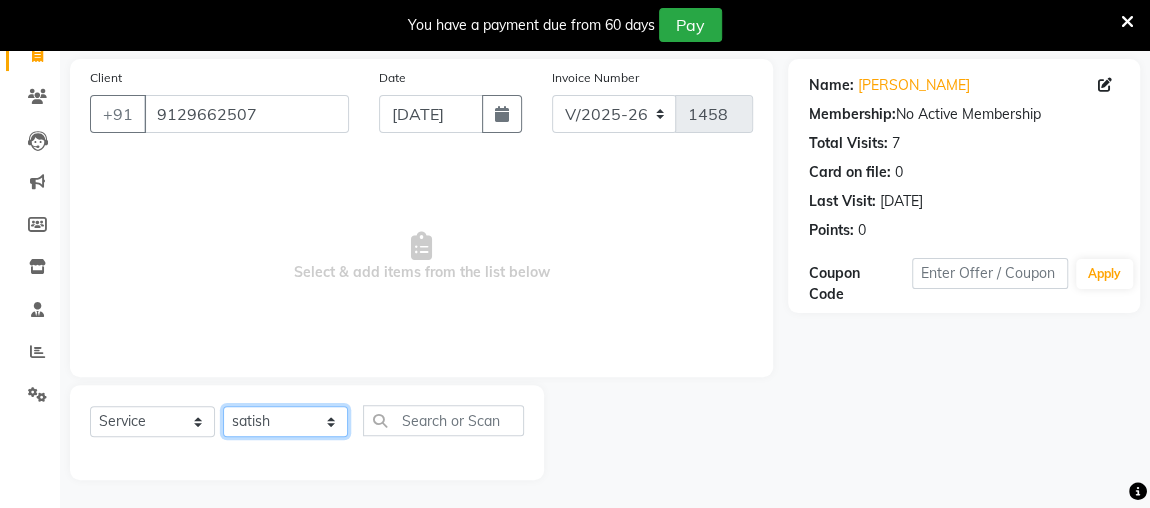 click on "Select Stylist [PERSON_NAME] anjali [PERSON_NAME] [PERSON_NAME] [PERSON_NAME] [PERSON_NAME] MAKEUPS AND PREBRIDAL [PERSON_NAME]  [PERSON_NAME] [PERSON_NAME]  [PERSON_NAME] [PERSON_NAME] [PERSON_NAME] cant TBASSUM [PERSON_NAME]  VISHAL [PERSON_NAME]" 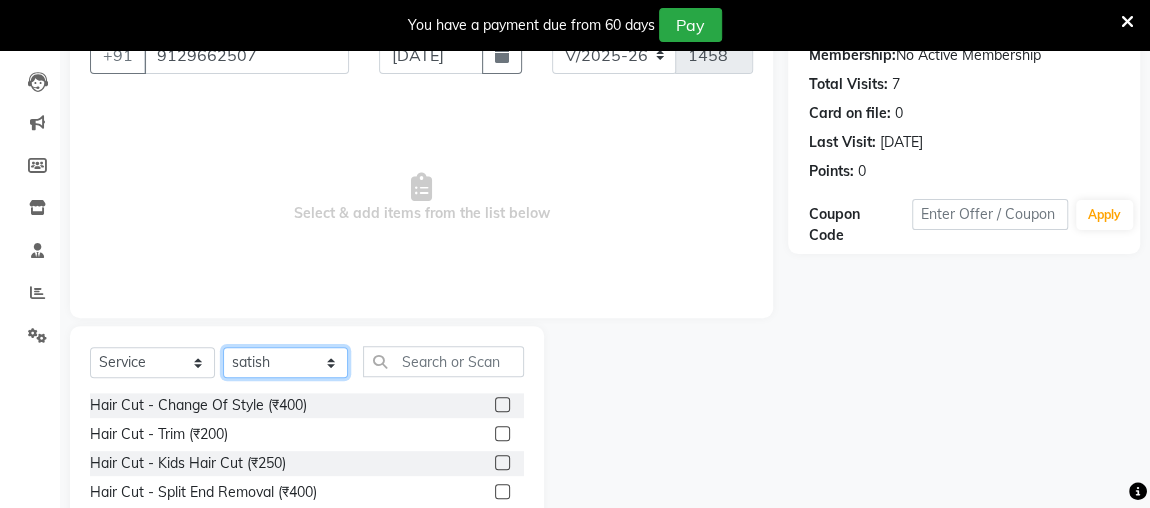 scroll, scrollTop: 316, scrollLeft: 0, axis: vertical 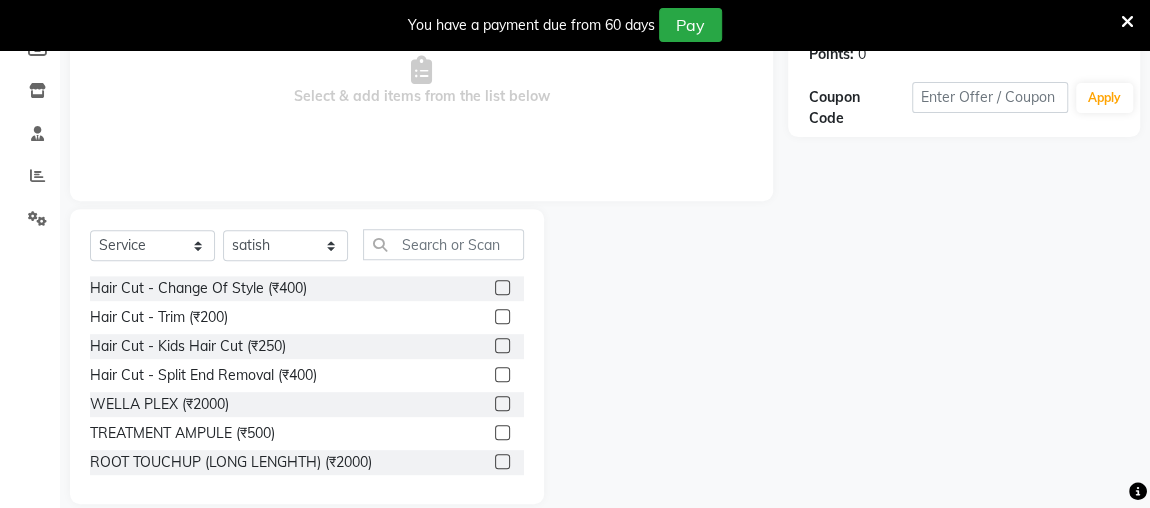 click 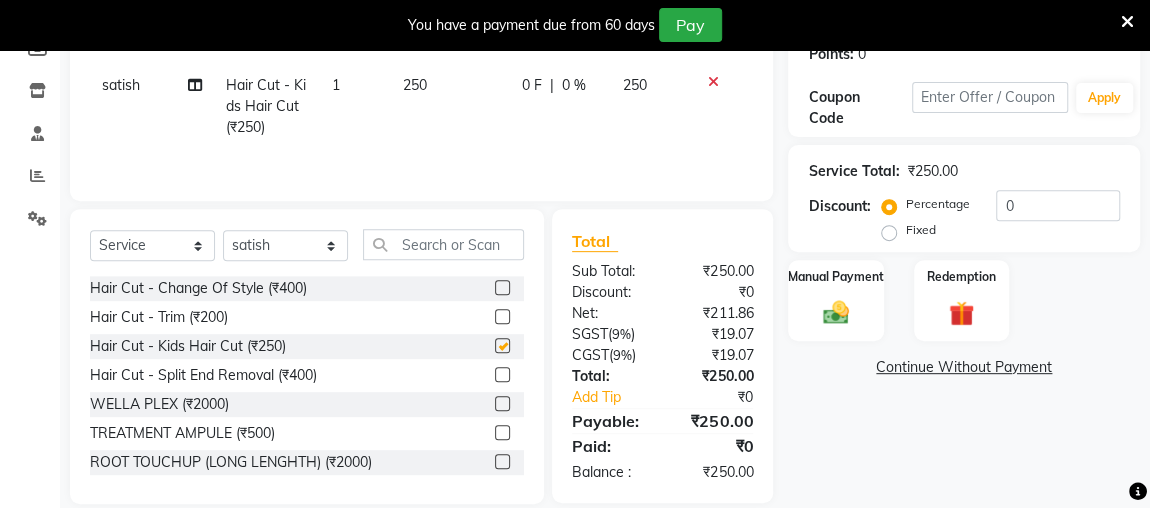 scroll, scrollTop: 340, scrollLeft: 0, axis: vertical 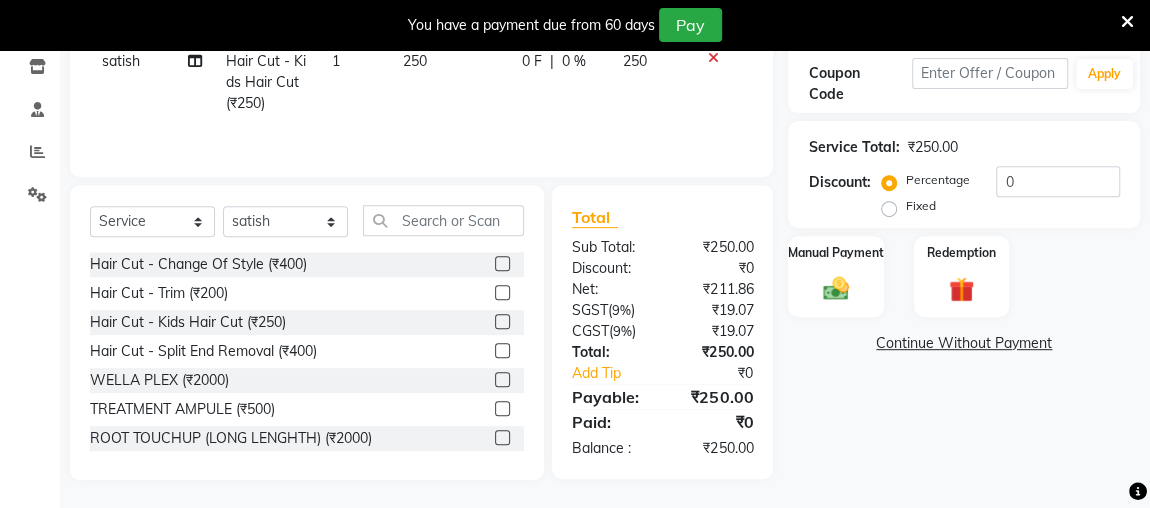 checkbox on "false" 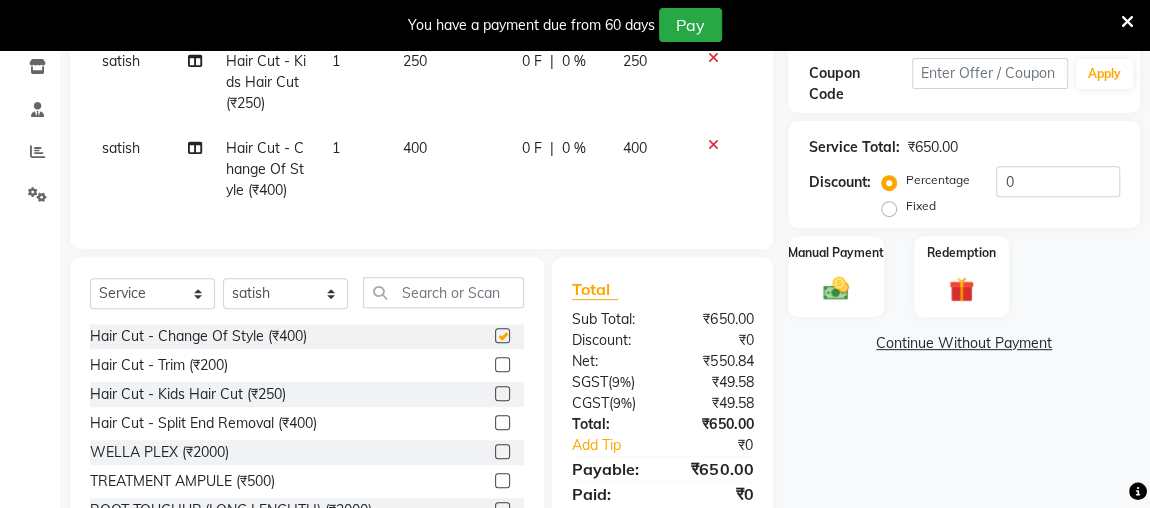 checkbox on "false" 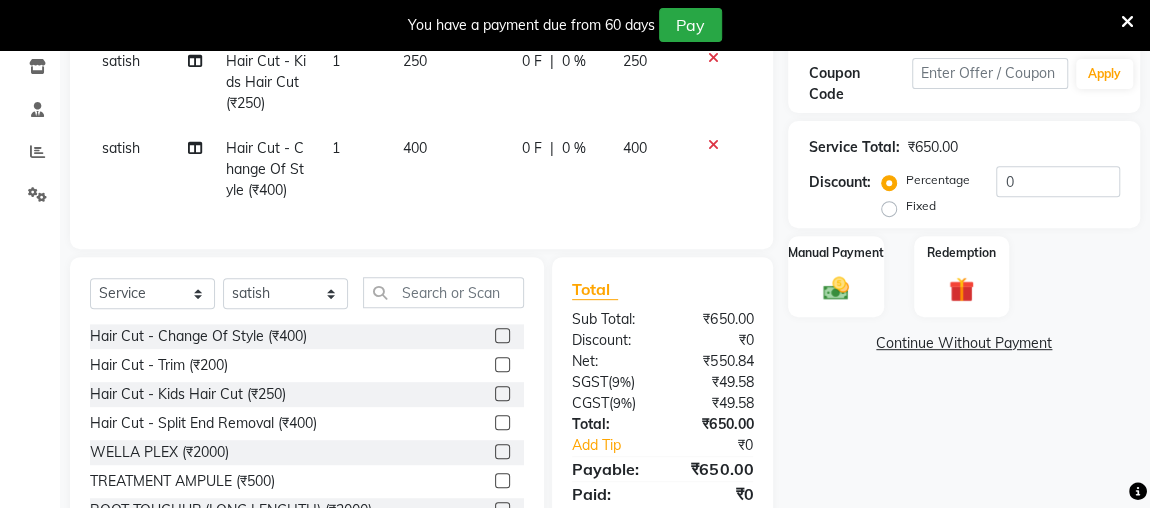 click on "Name: [PERSON_NAME]  Membership:  No Active Membership  Total Visits:  7 Card on file:  0 Last Visit:   [DATE] Points:   0  Coupon Code Apply Service Total:  ₹650.00  Discount:  Percentage   Fixed  0 Manual Payment Redemption  Continue Without Payment" 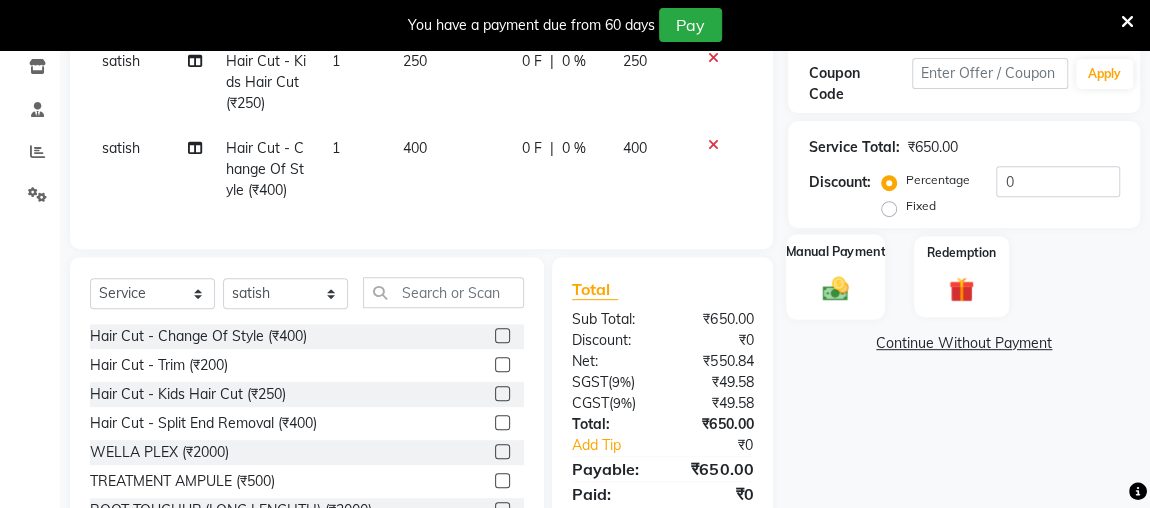 click 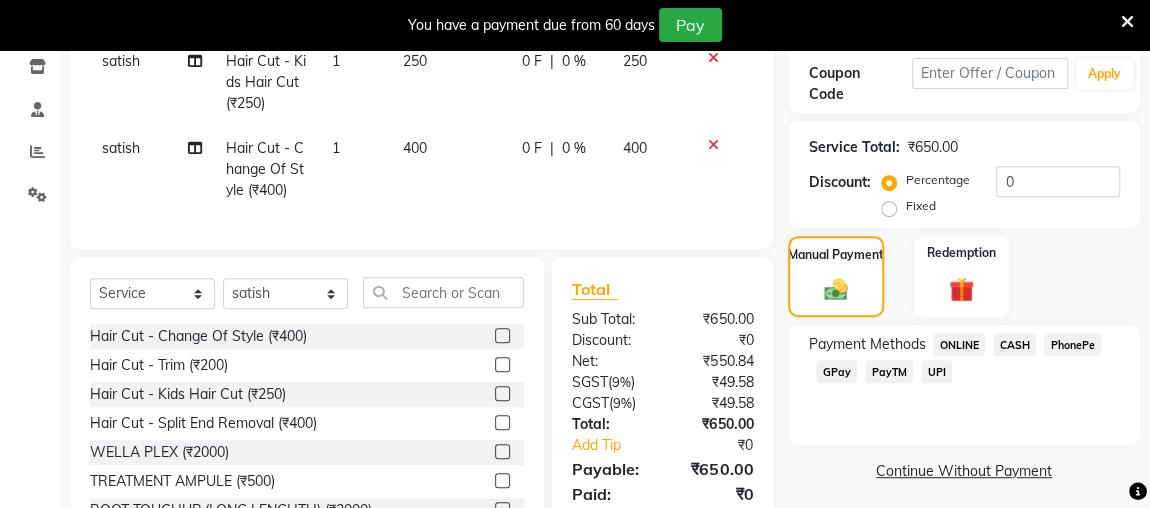 click on "CASH" 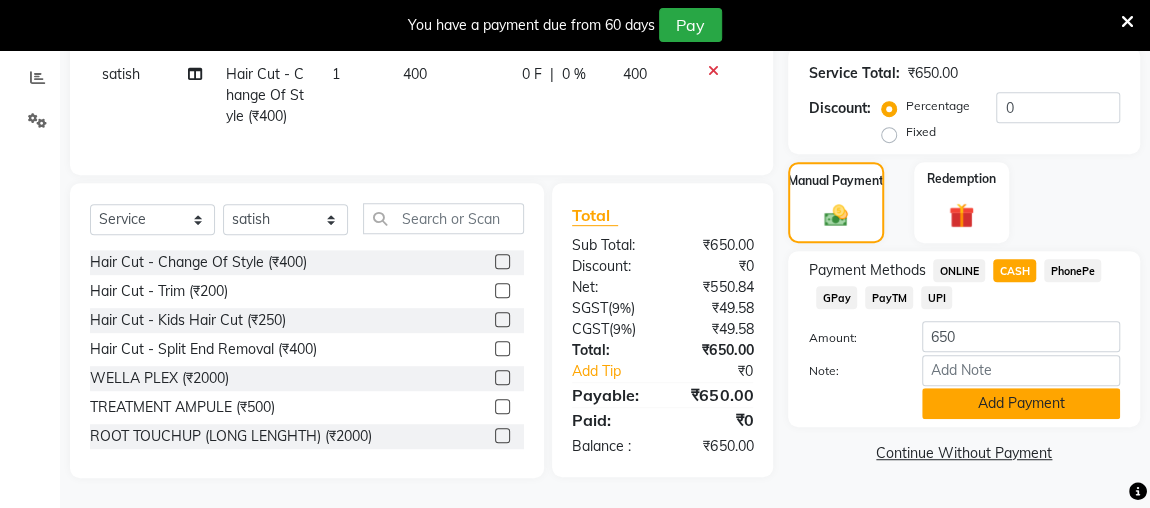 click on "Add Payment" 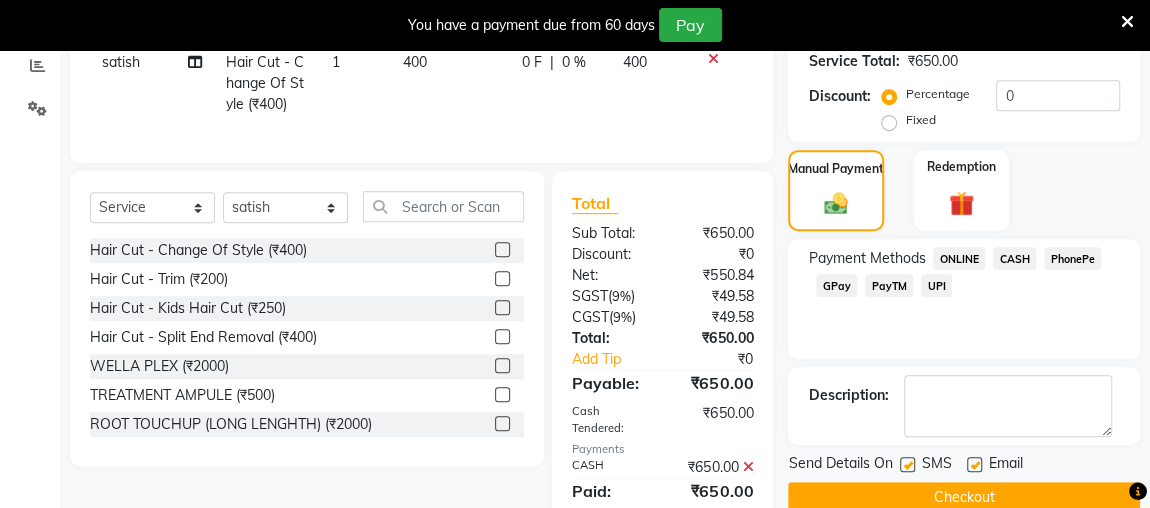 scroll, scrollTop: 507, scrollLeft: 0, axis: vertical 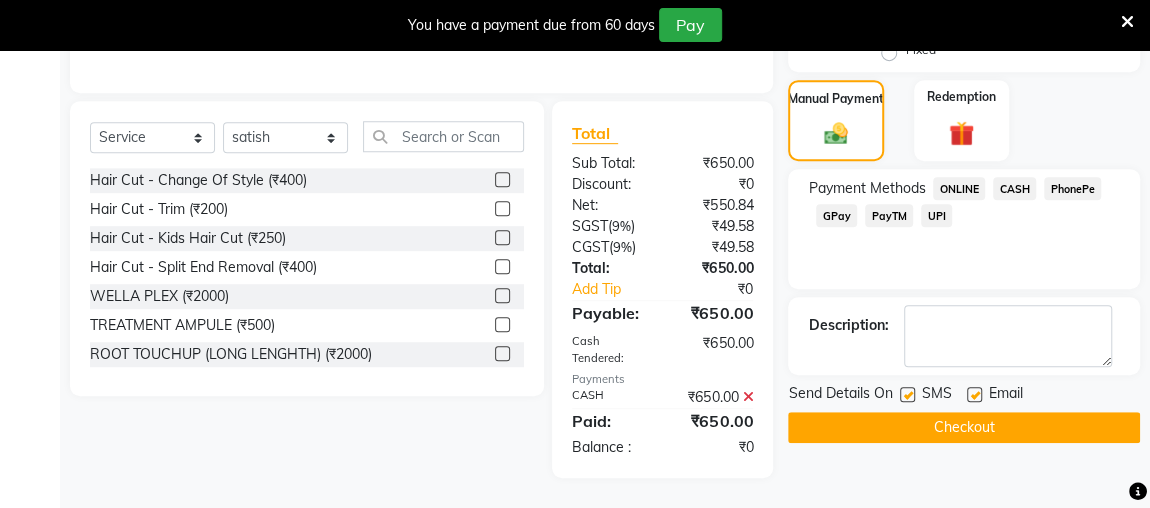 click on "Checkout" 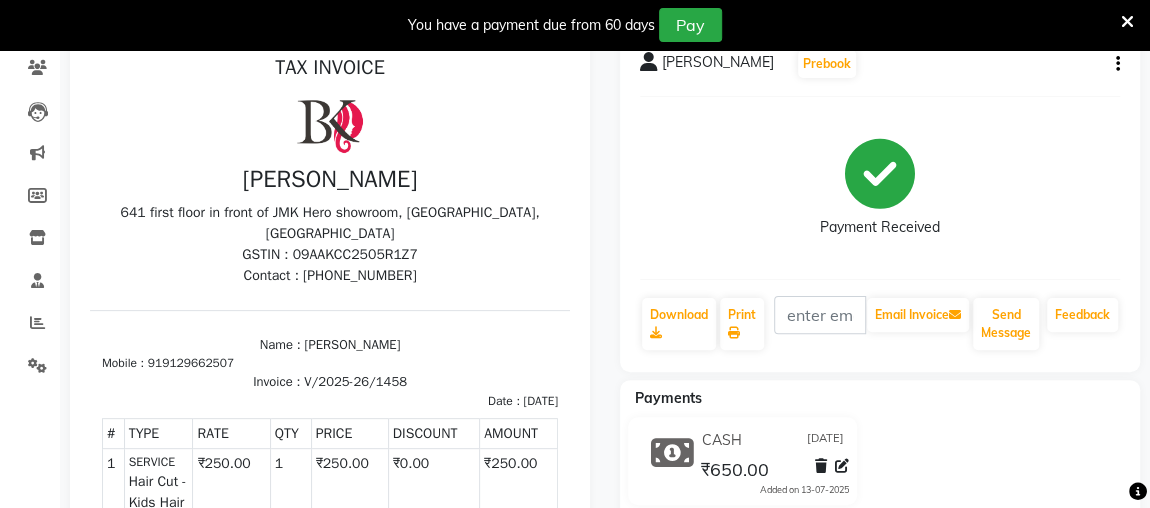 scroll, scrollTop: 0, scrollLeft: 0, axis: both 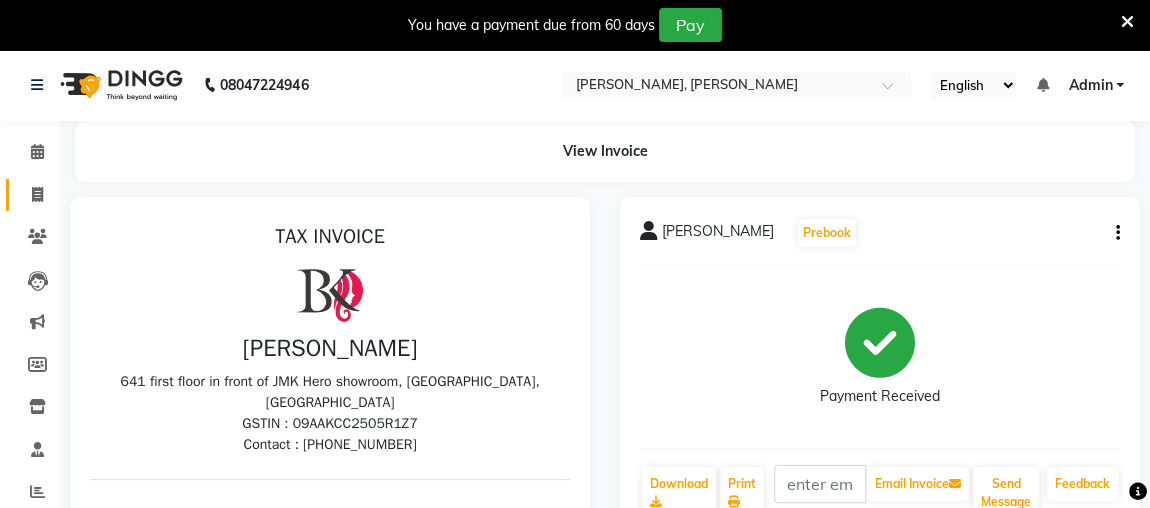 click 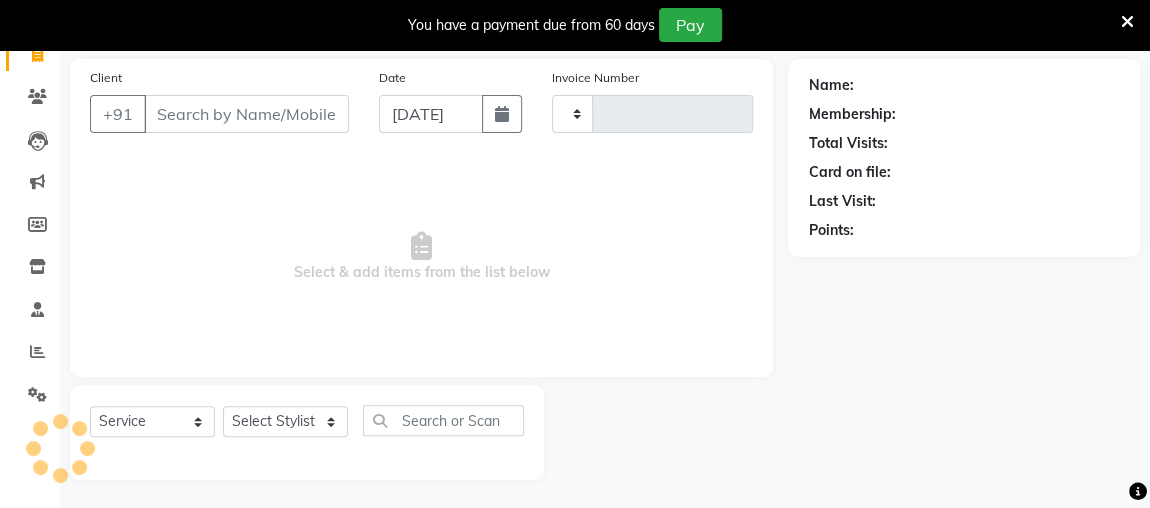 type on "1459" 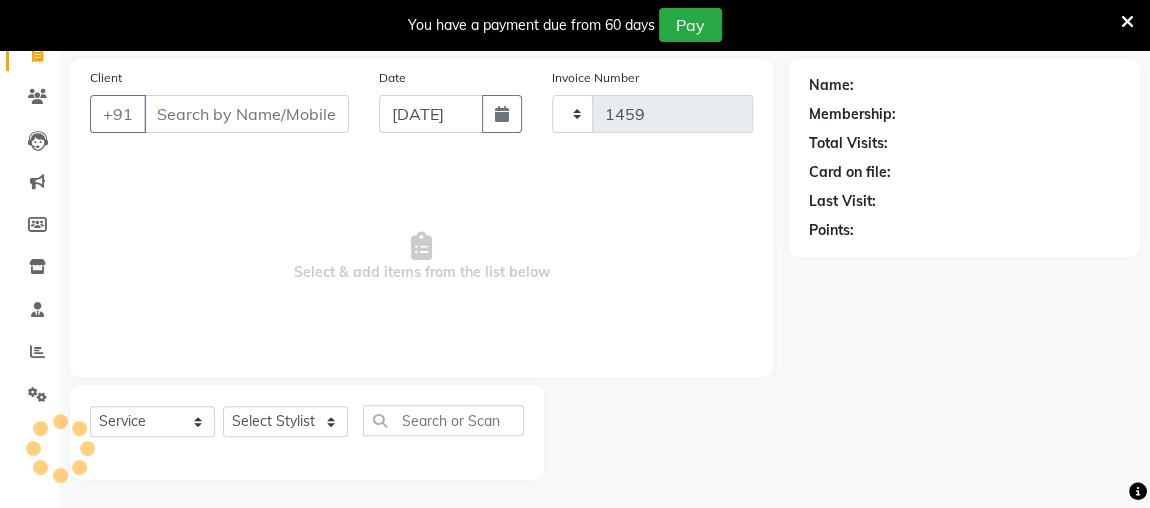 select on "4362" 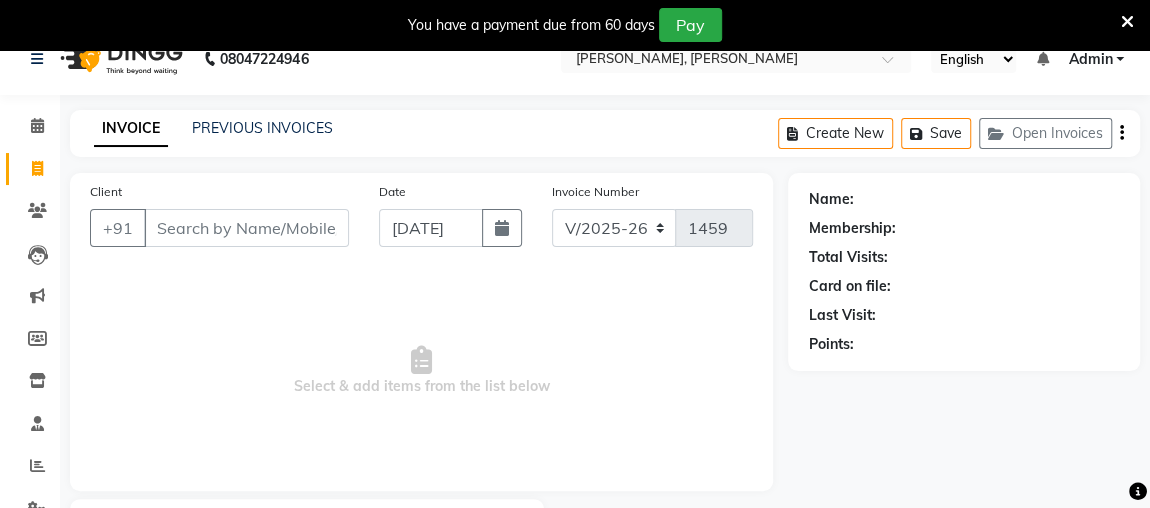 scroll, scrollTop: 0, scrollLeft: 0, axis: both 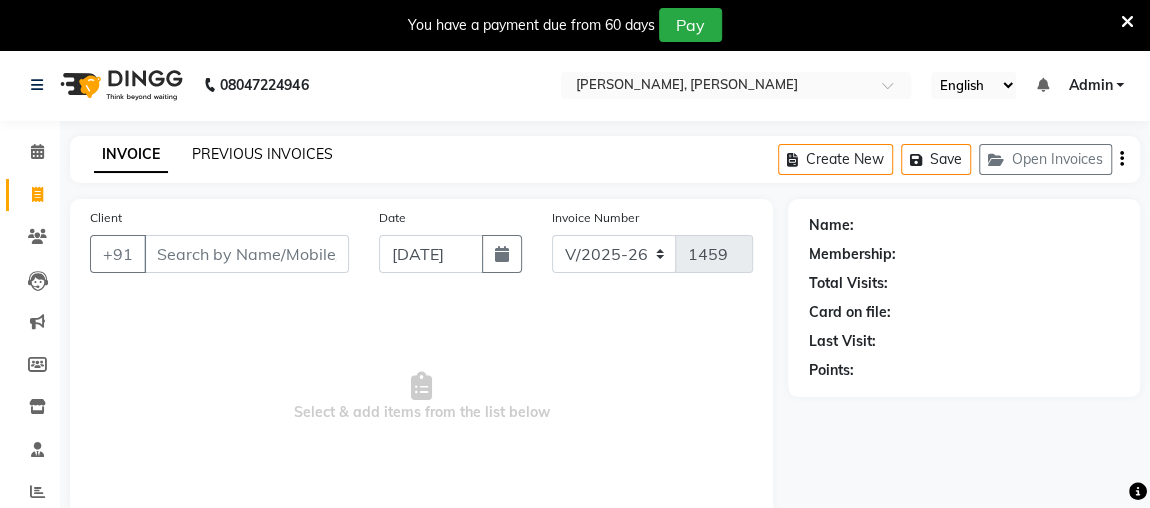 click on "PREVIOUS INVOICES" 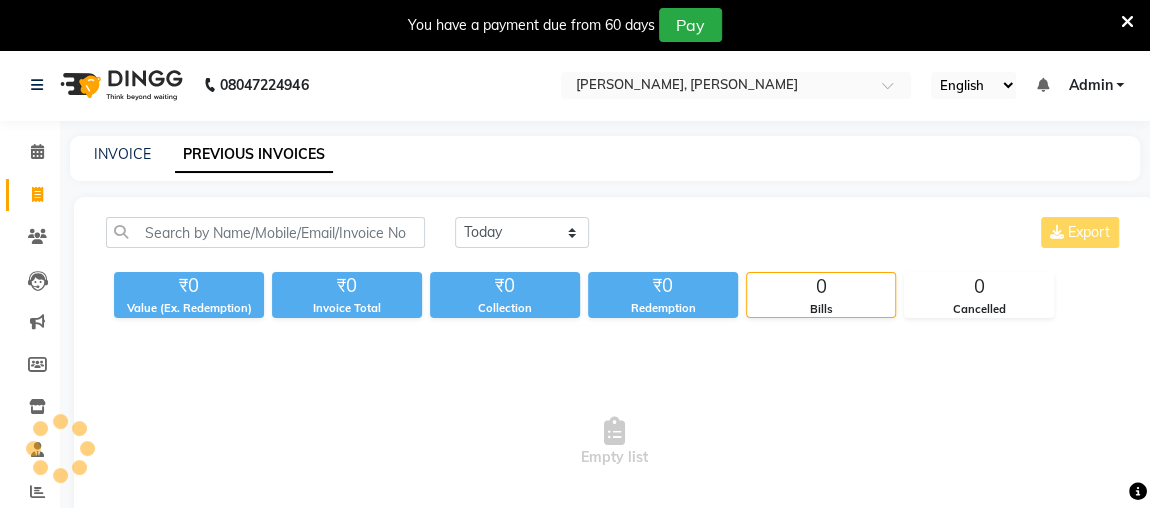 click on "PREVIOUS INVOICES" 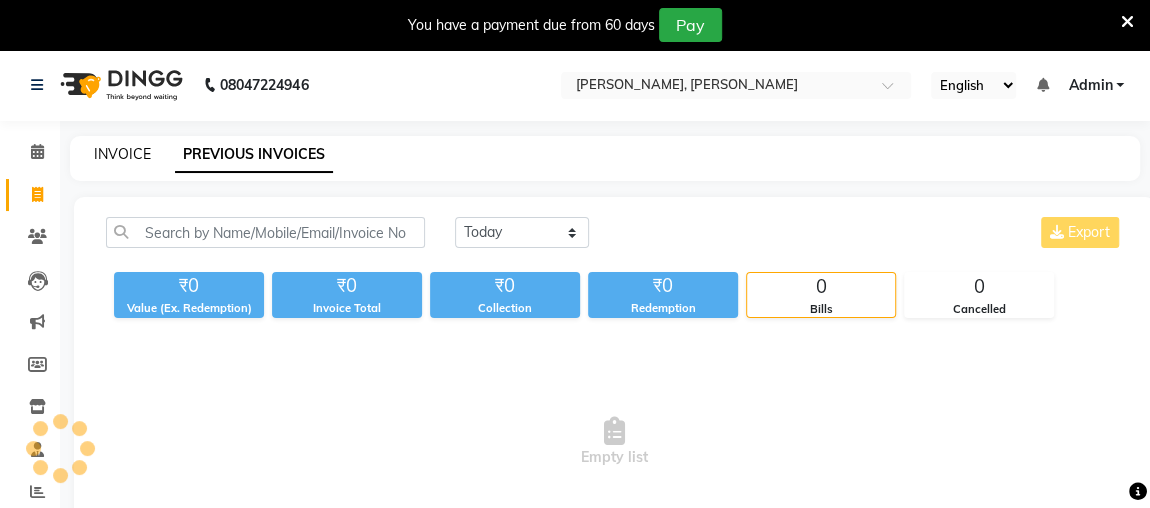 click on "INVOICE" 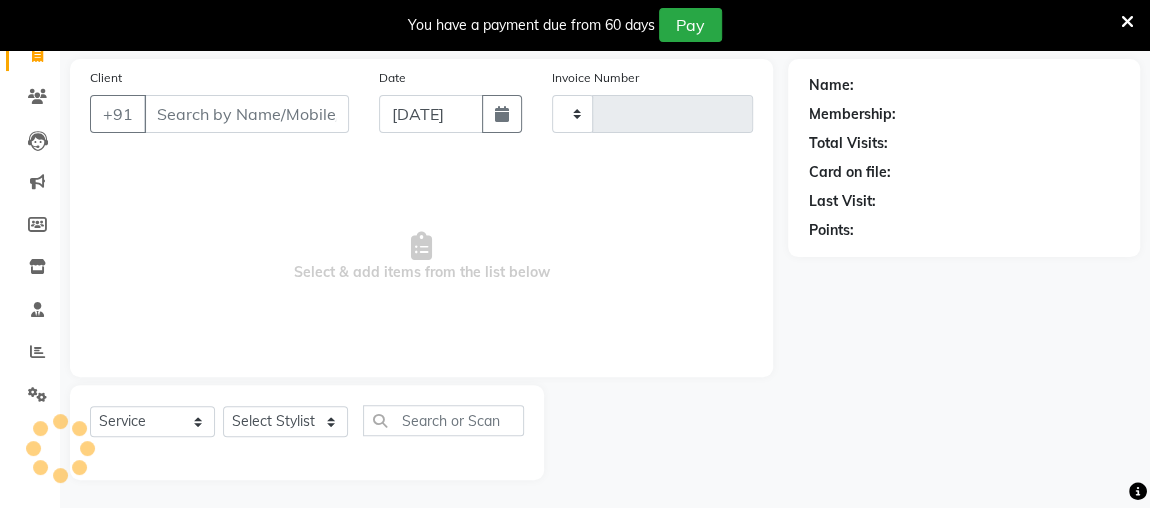 scroll, scrollTop: 0, scrollLeft: 0, axis: both 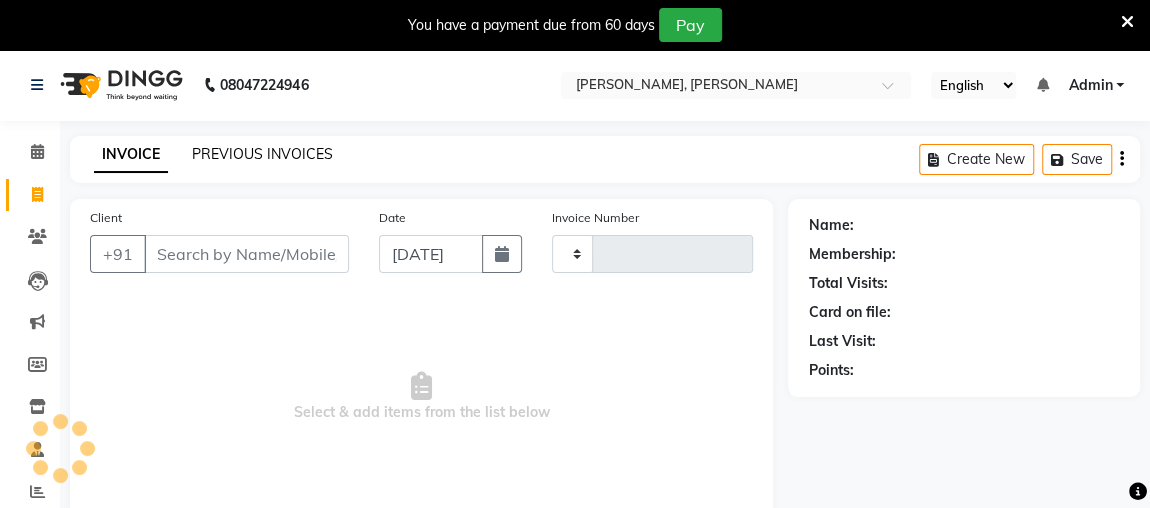 click on "PREVIOUS INVOICES" 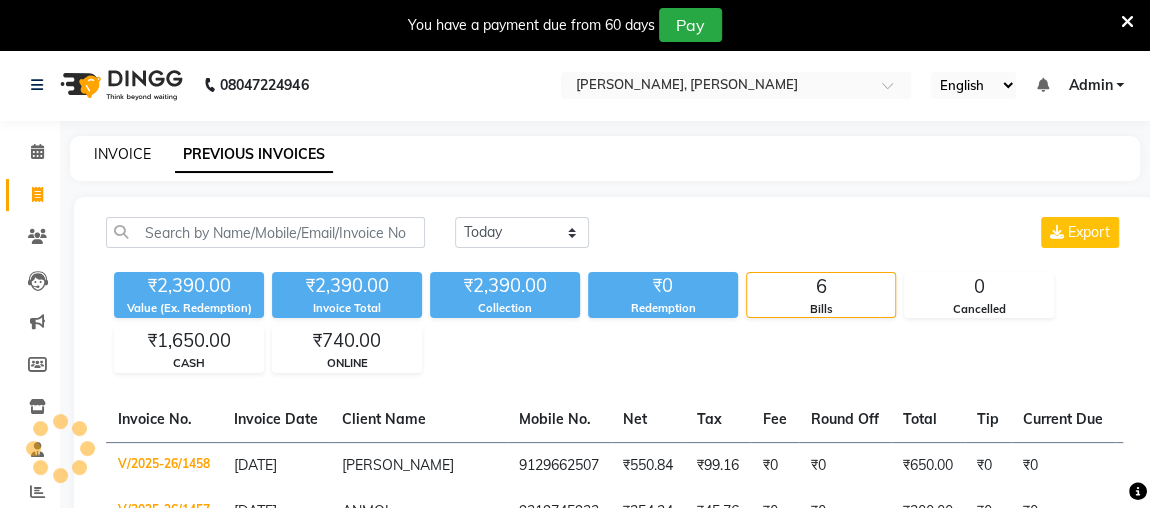click on "INVOICE" 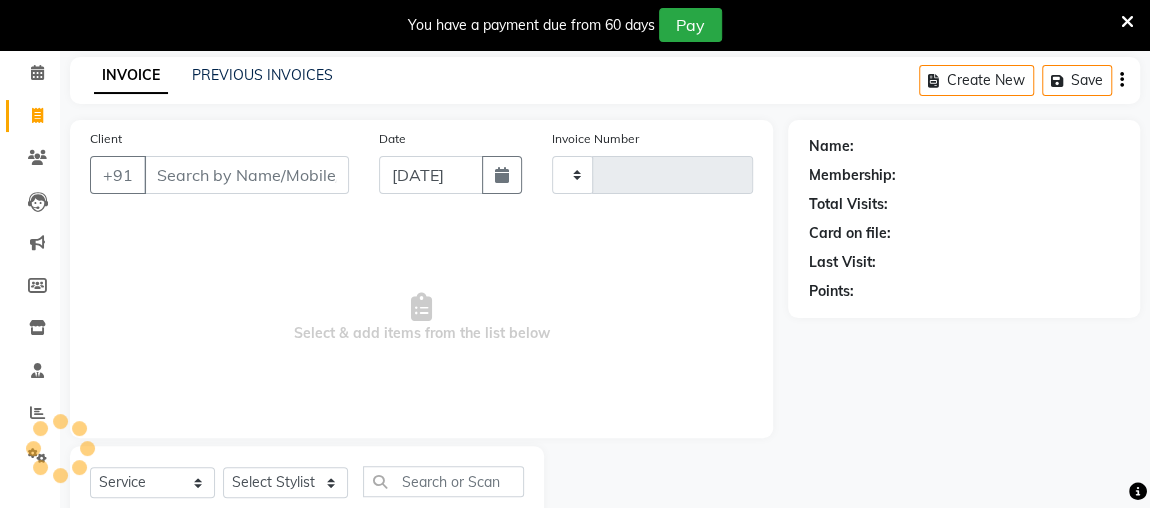 scroll, scrollTop: 140, scrollLeft: 0, axis: vertical 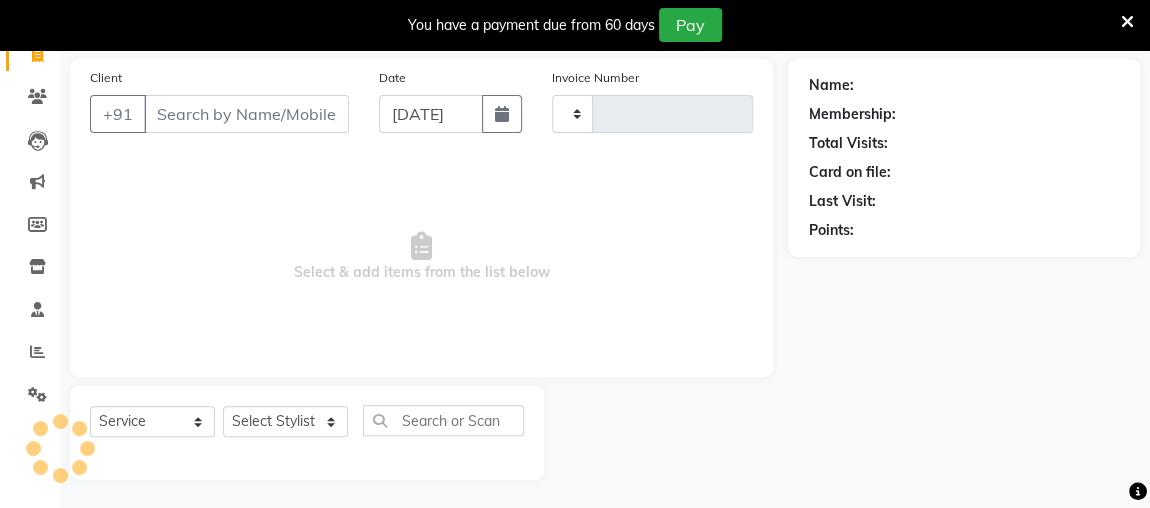 type on "1459" 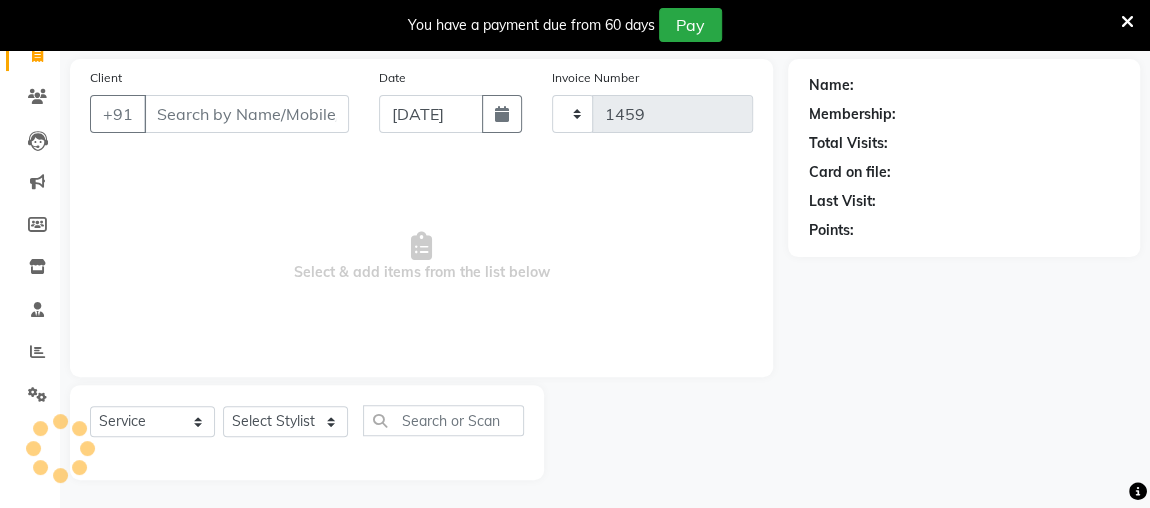 select on "4362" 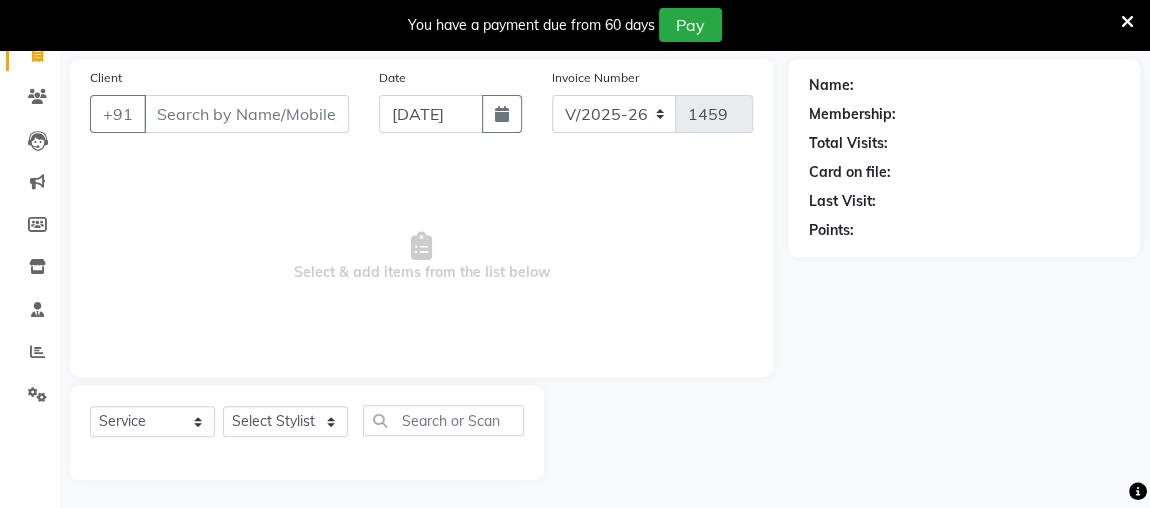type 